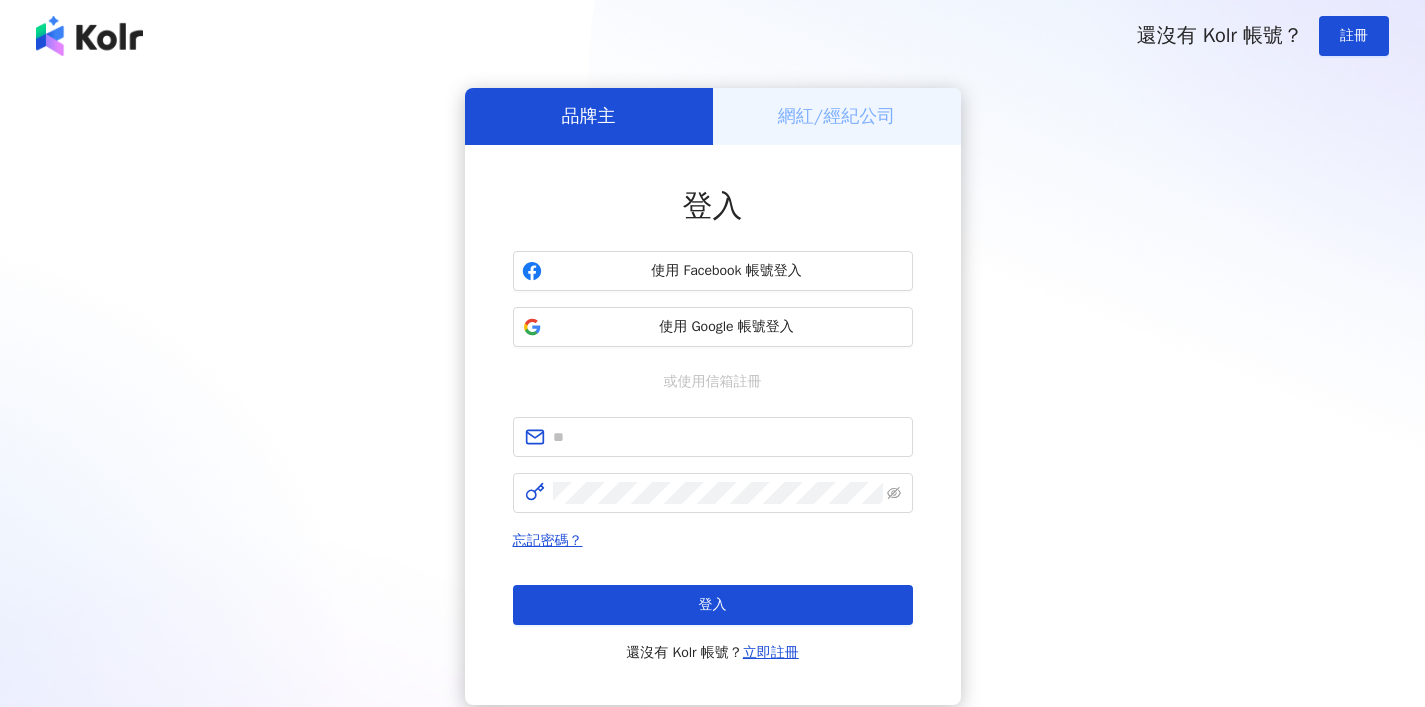 scroll, scrollTop: 0, scrollLeft: 0, axis: both 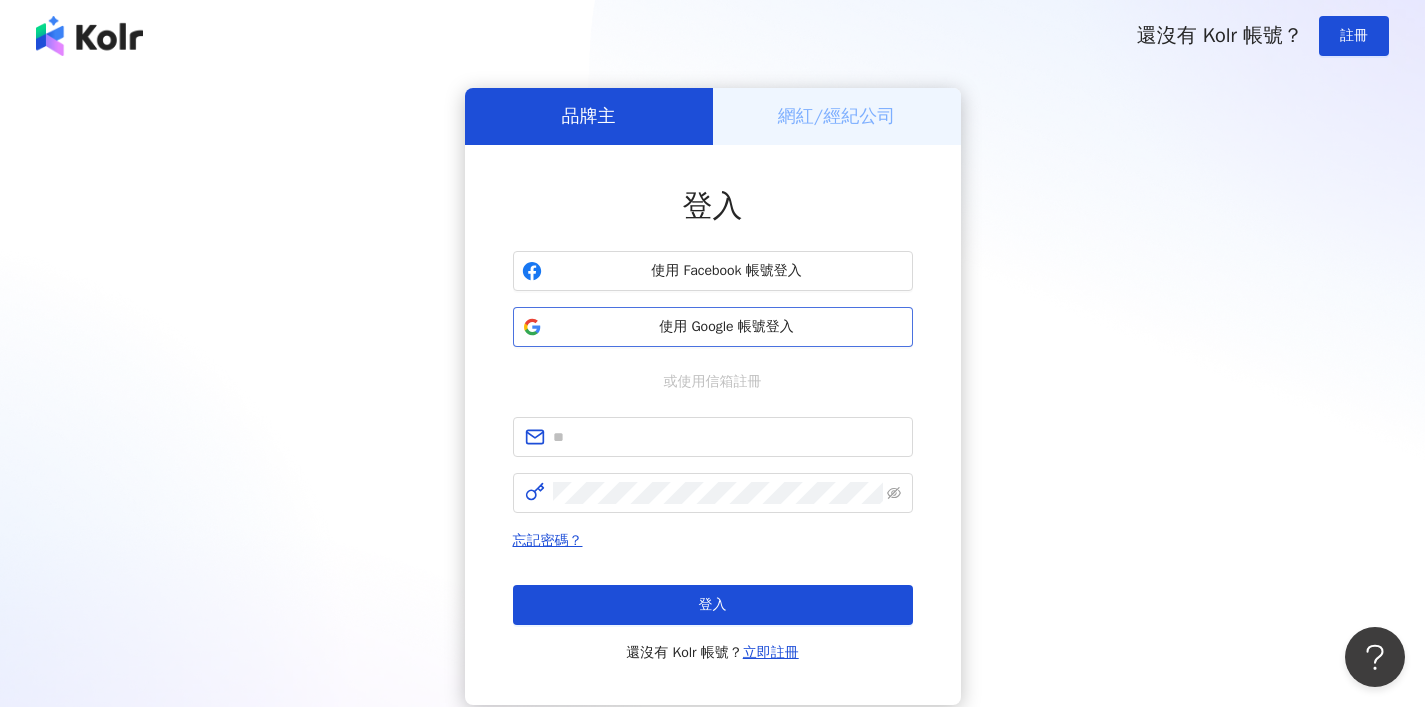 click on "使用 Google 帳號登入" at bounding box center (727, 327) 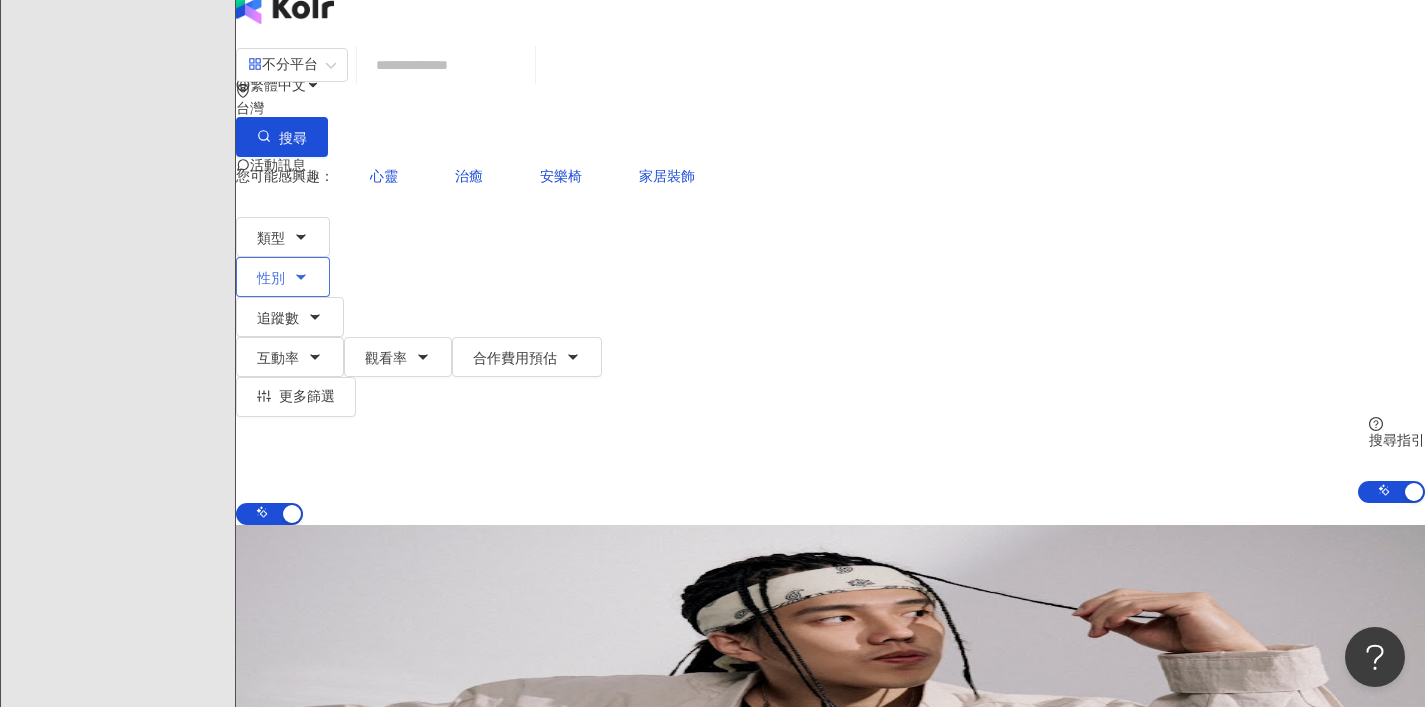 scroll, scrollTop: 0, scrollLeft: 0, axis: both 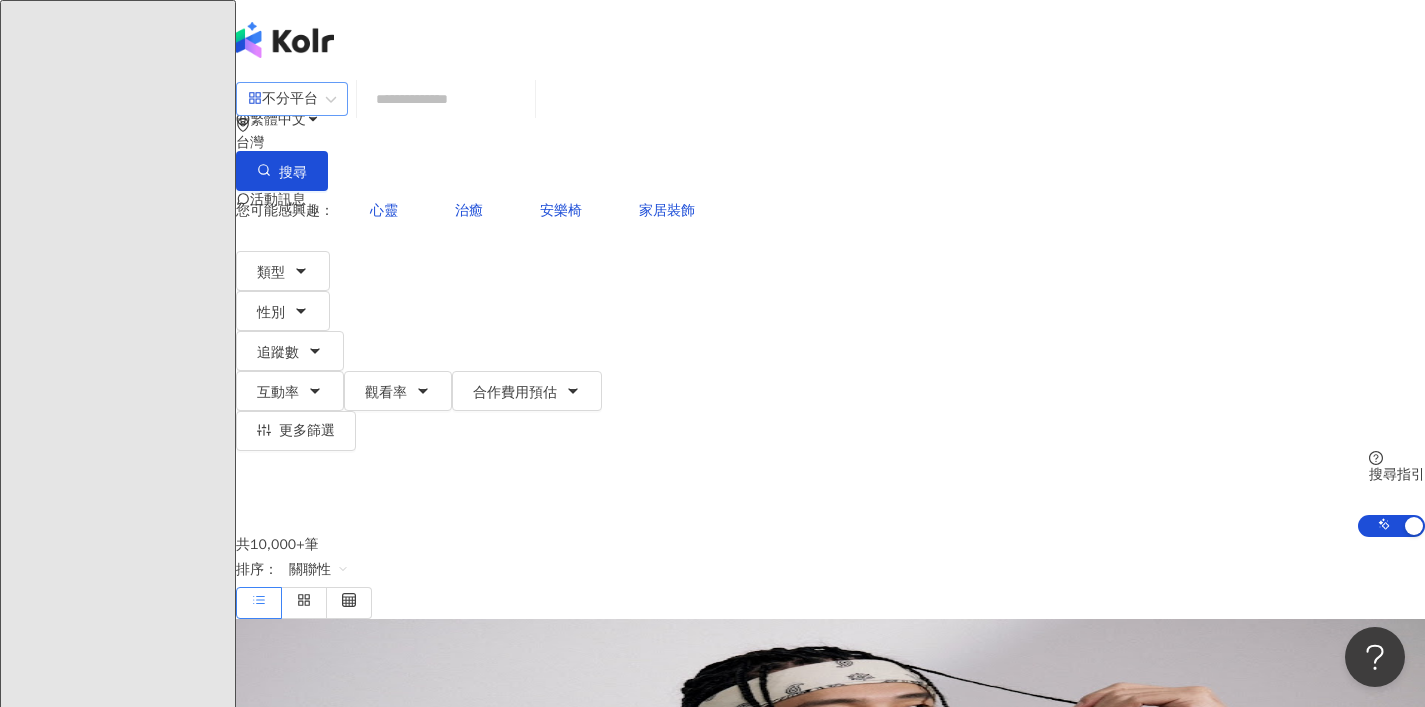 click on "不分平台" at bounding box center (283, 99) 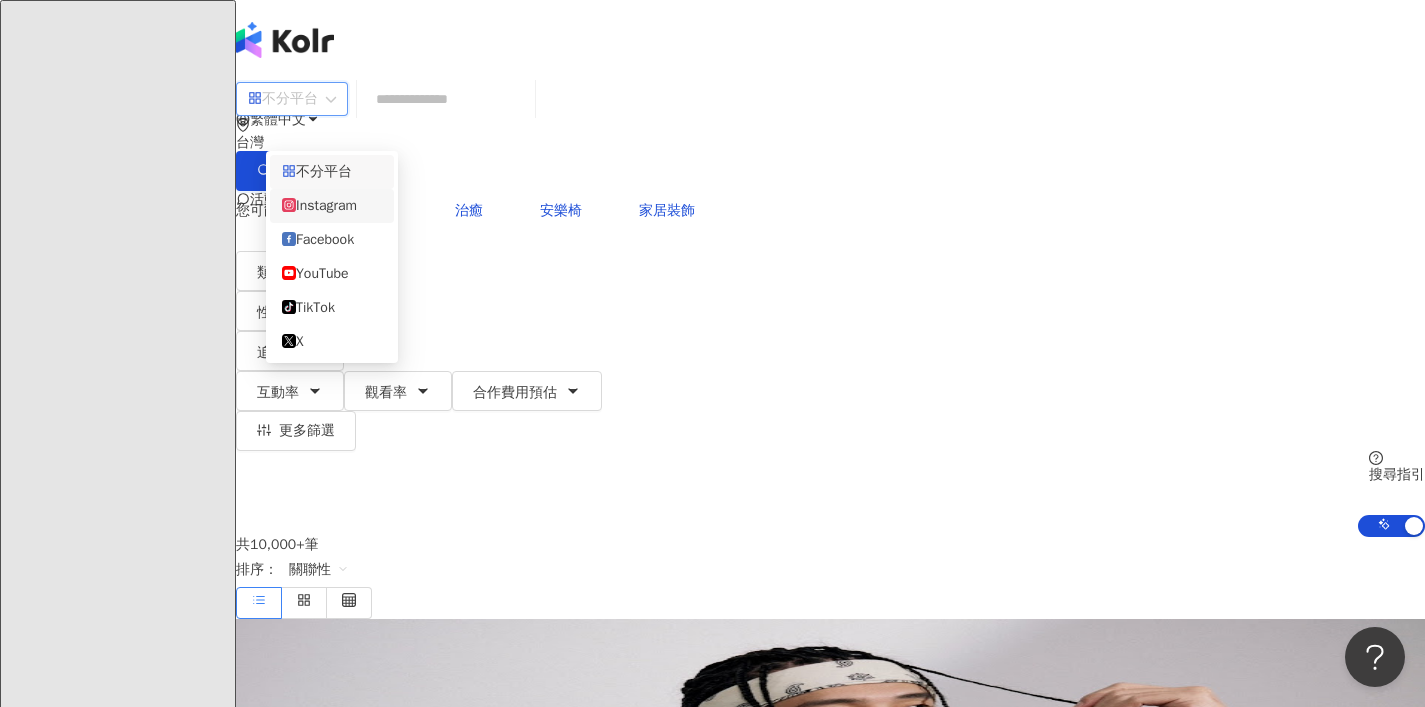 click on "Instagram" at bounding box center (332, 206) 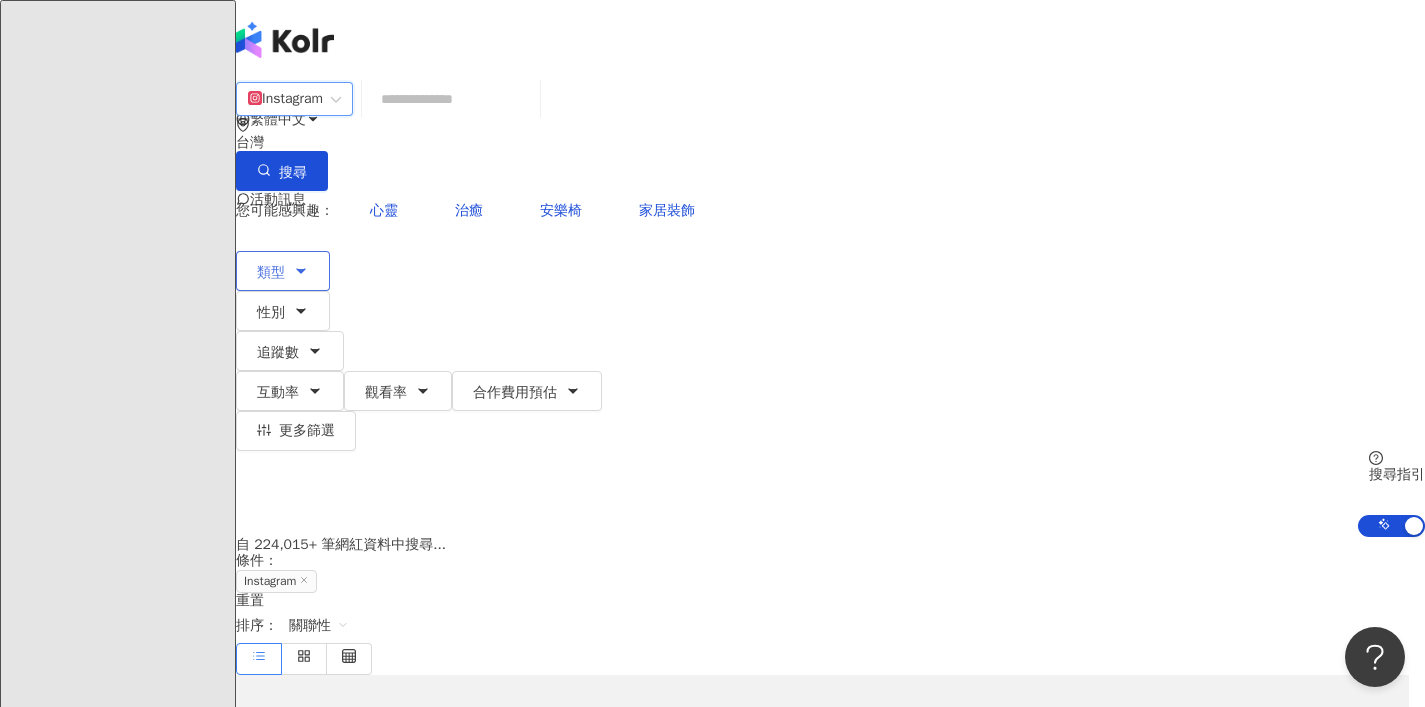 click on "類型" at bounding box center (283, 271) 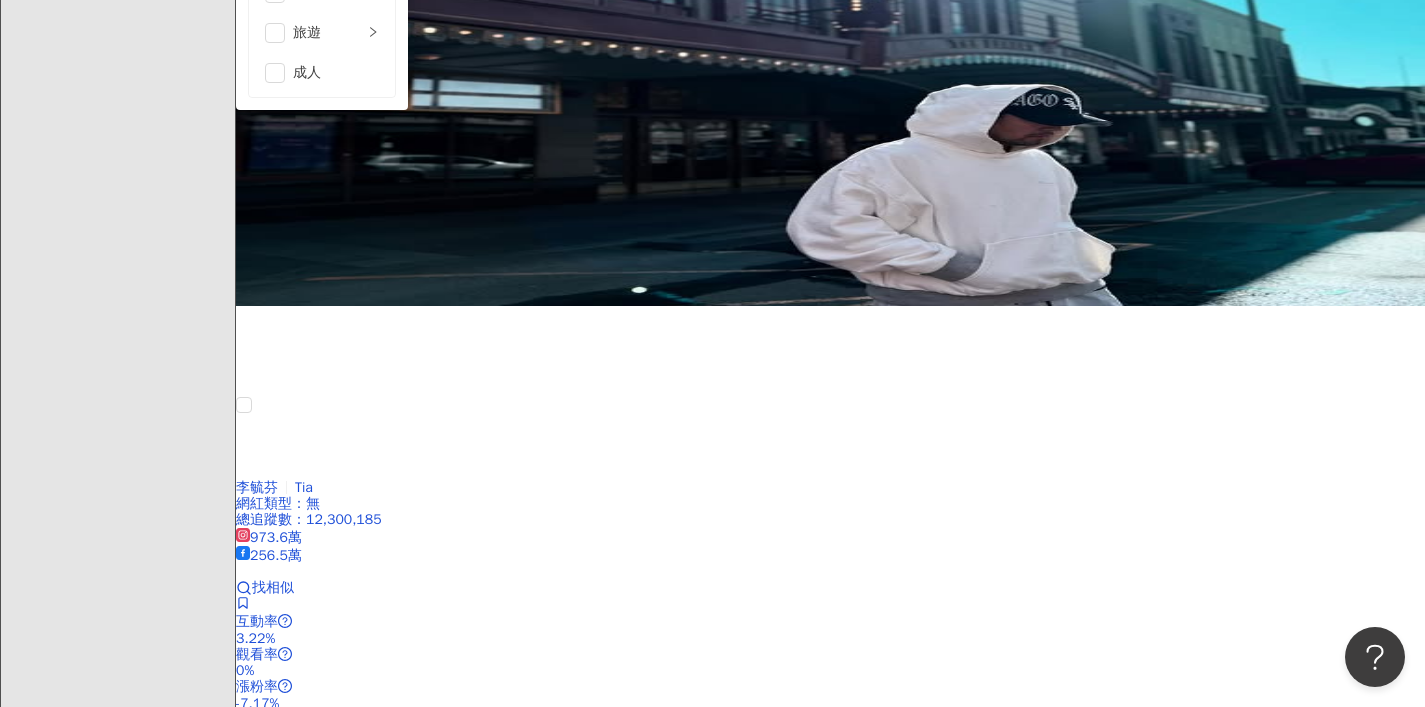 scroll, scrollTop: 0, scrollLeft: 0, axis: both 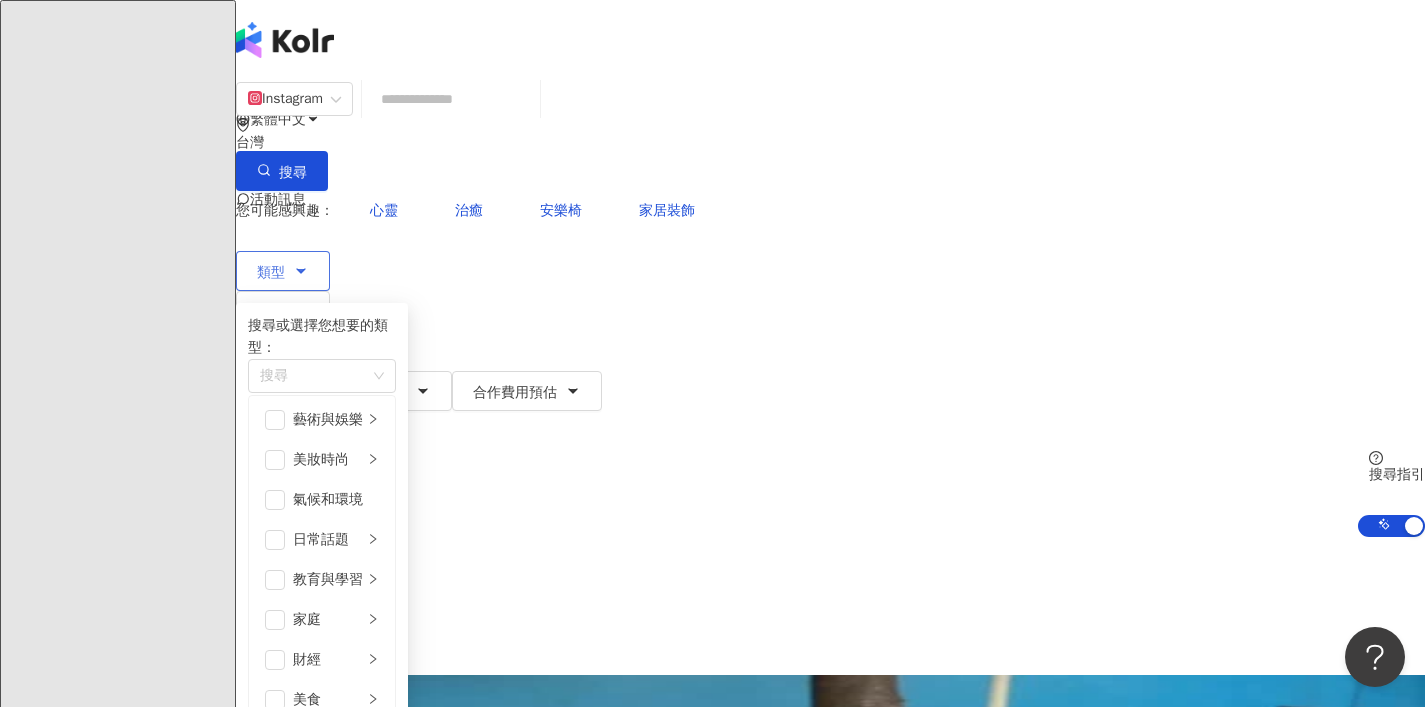 click on "類型 搜尋或選擇您想要的類型：   搜尋 藝術與娛樂 美妝時尚 氣候和環境 日常話題 教育與學習 家庭 財經 美食 命理占卜 遊戲 法政社會 生活風格 影視娛樂 醫療與健康 寵物 攝影 感情 宗教 促購導購 運動 科技 交通工具 旅遊 成人" at bounding box center [283, 271] 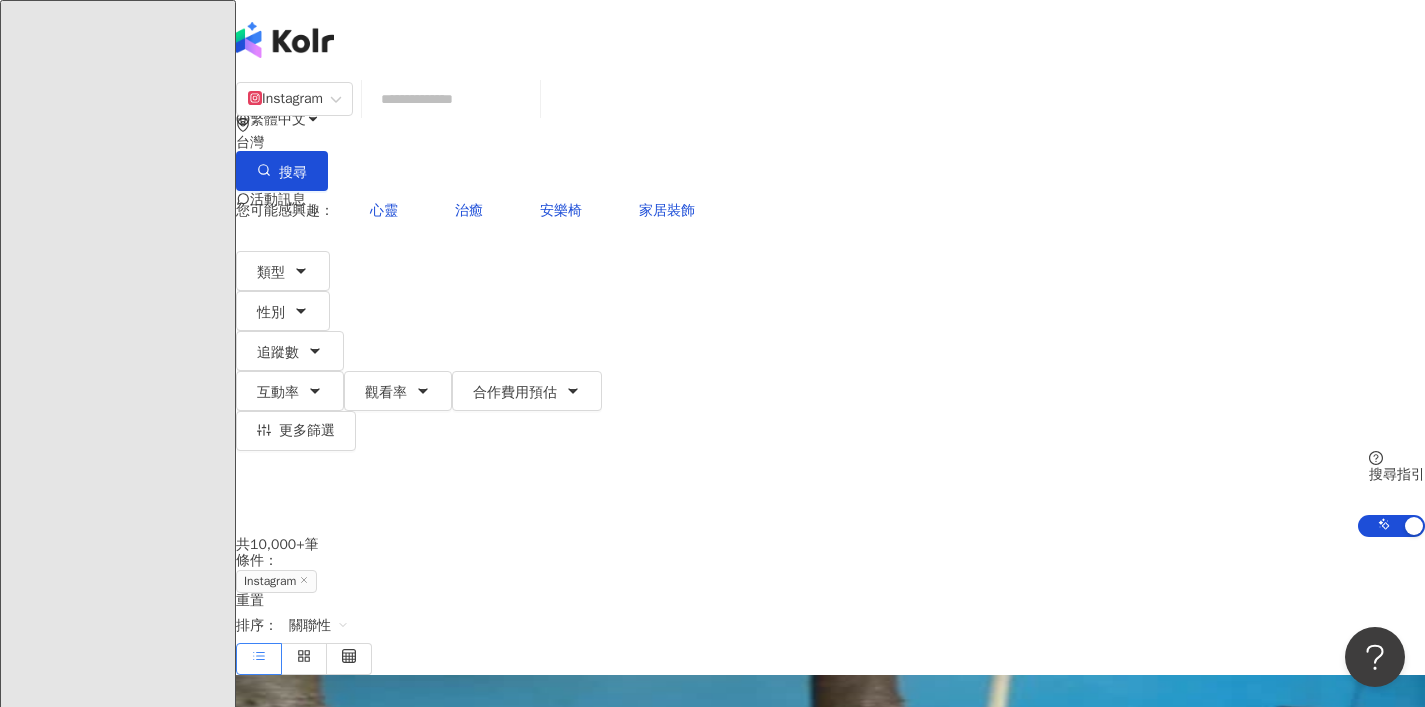 click at bounding box center [451, 99] 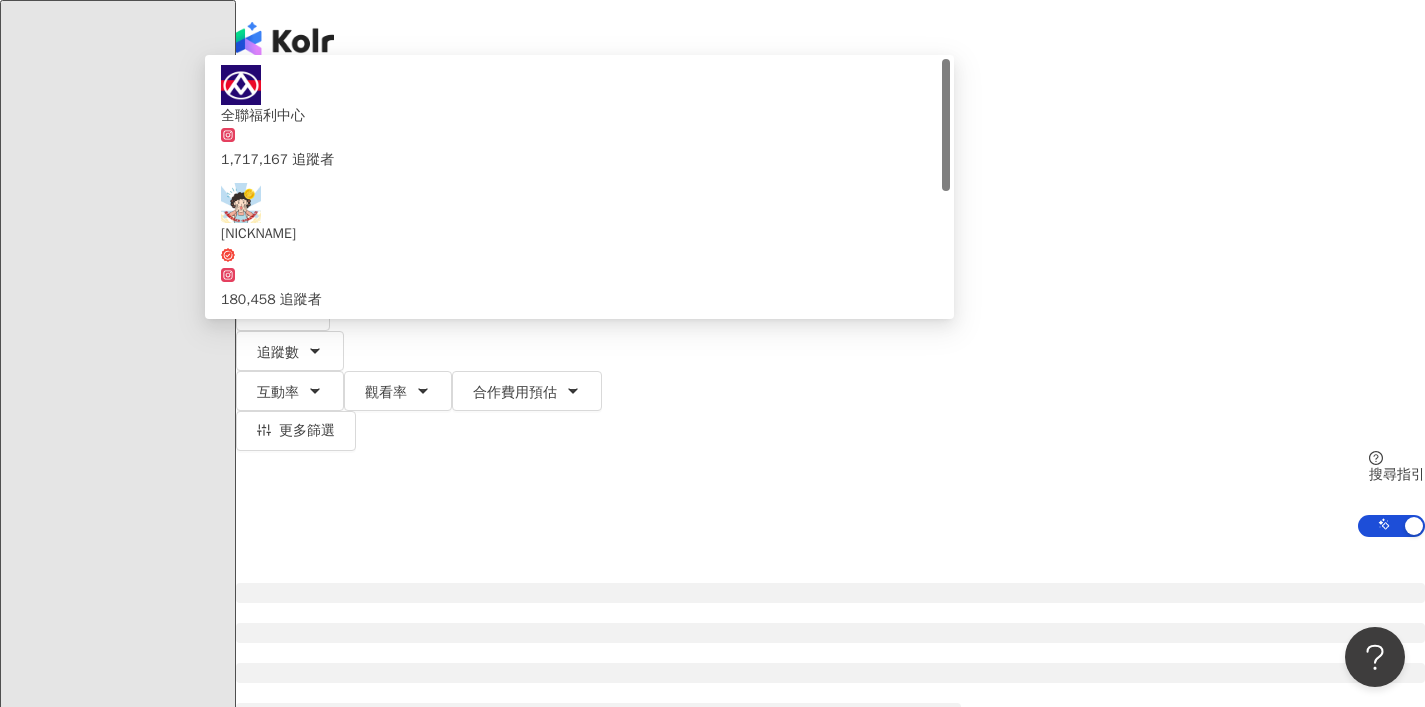 type on "**" 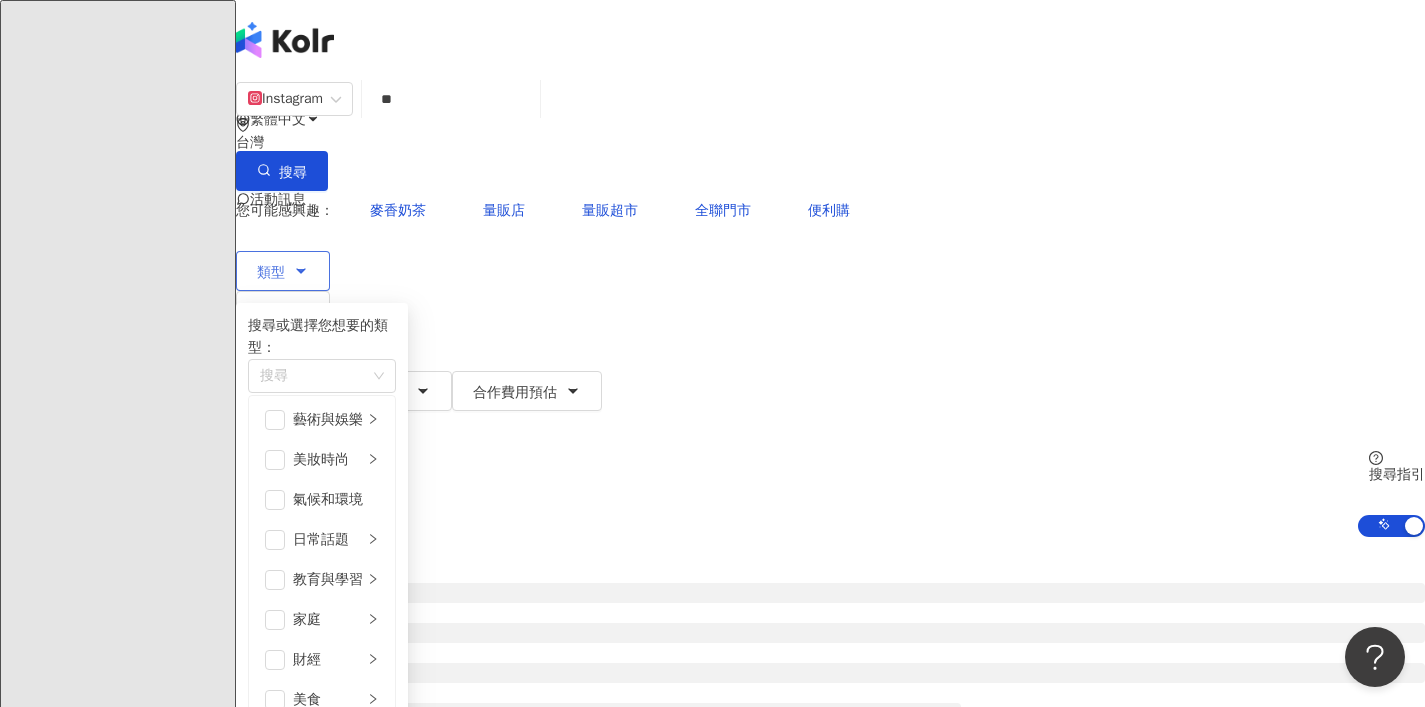 click on "類型 搜尋或選擇您想要的類型：   搜尋 藝術與娛樂 美妝時尚 氣候和環境 日常話題 教育與學習 家庭 財經 美食 命理占卜 遊戲 法政社會 生活風格 影視娛樂 醫療與健康 寵物 攝影 感情 宗教 促購導購 運動 科技 交通工具 旅遊 成人" at bounding box center (283, 271) 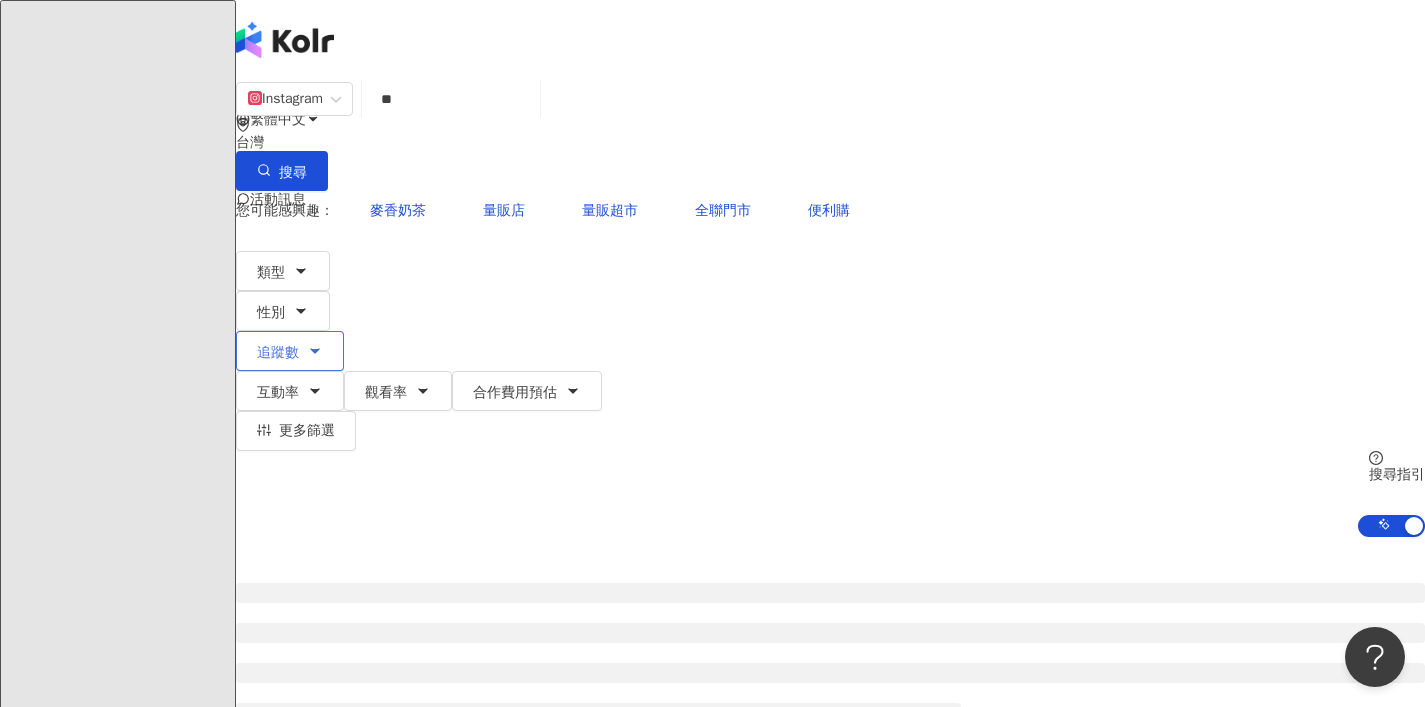 click on "追蹤數" at bounding box center (278, 353) 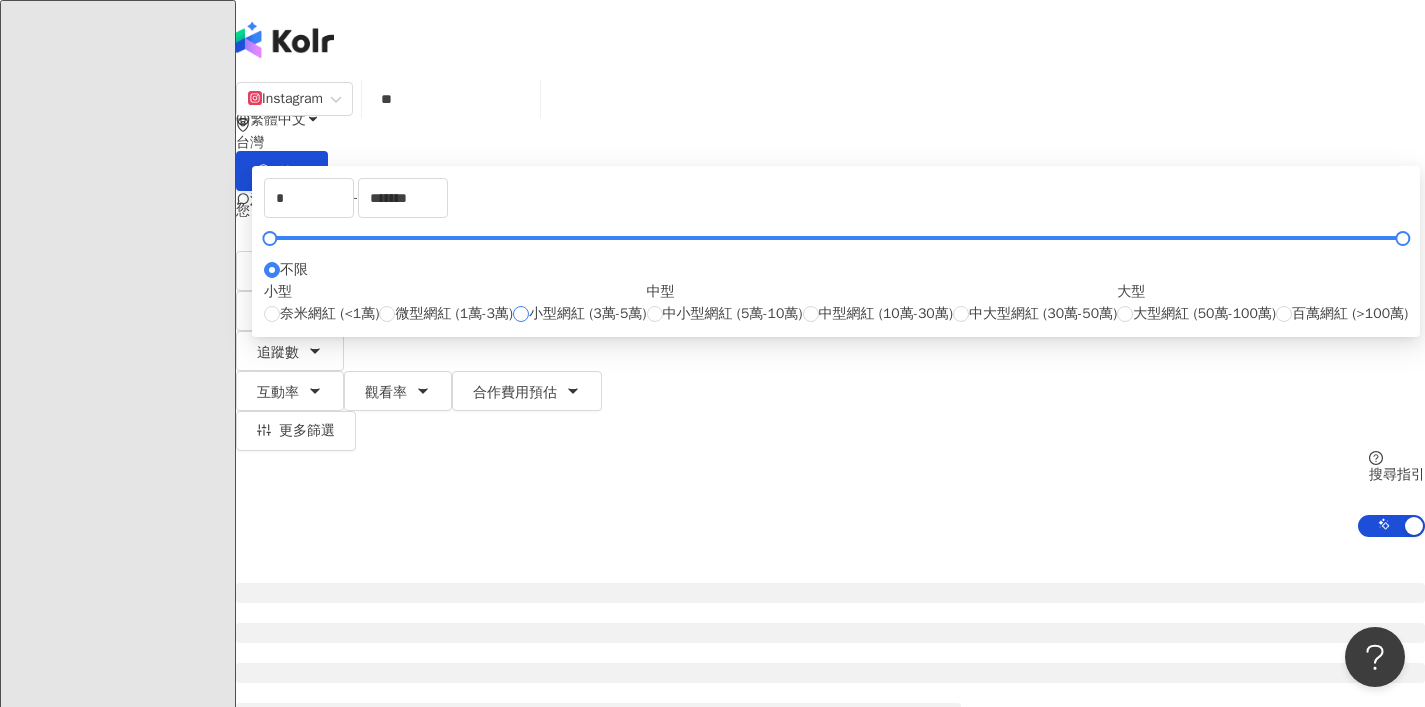 click on "小型網紅 (3萬-5萬)" at bounding box center (588, 314) 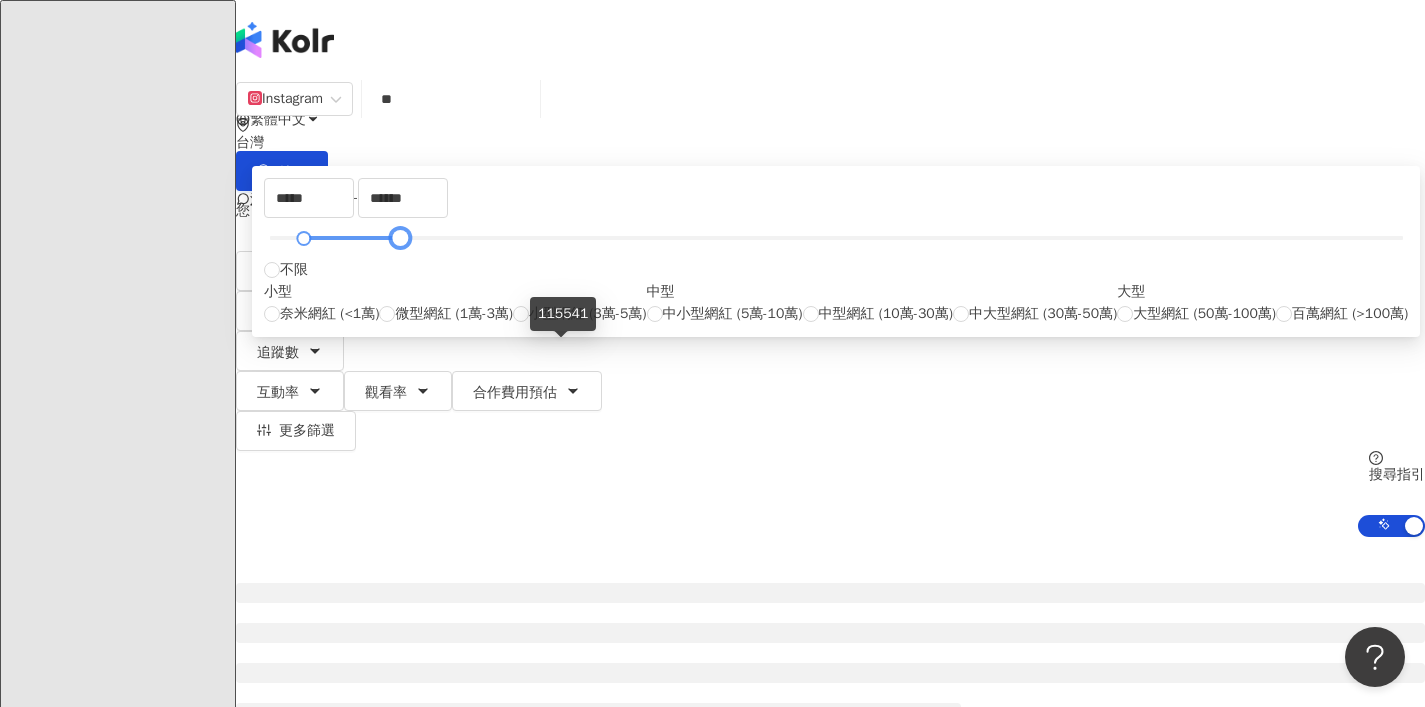 type on "******" 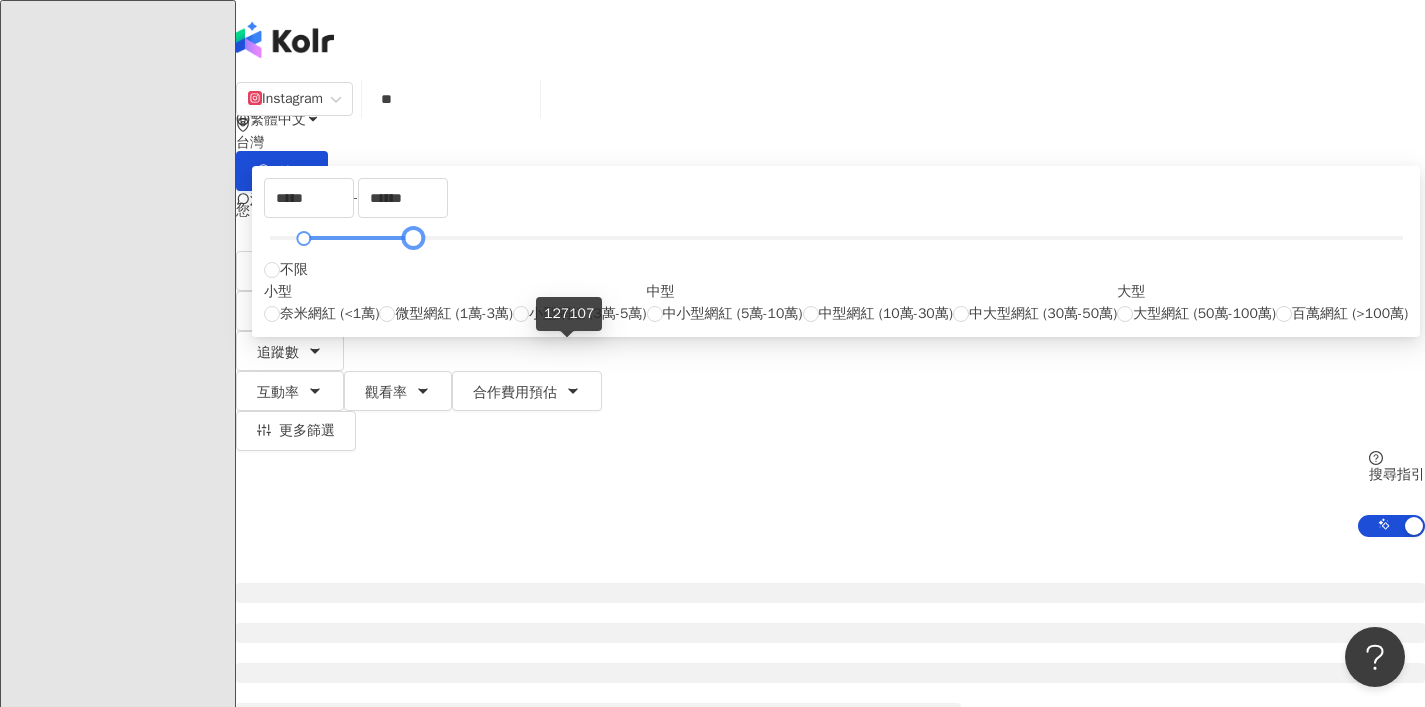 drag, startPoint x: 534, startPoint y: 352, endPoint x: 565, endPoint y: 354, distance: 31.06445 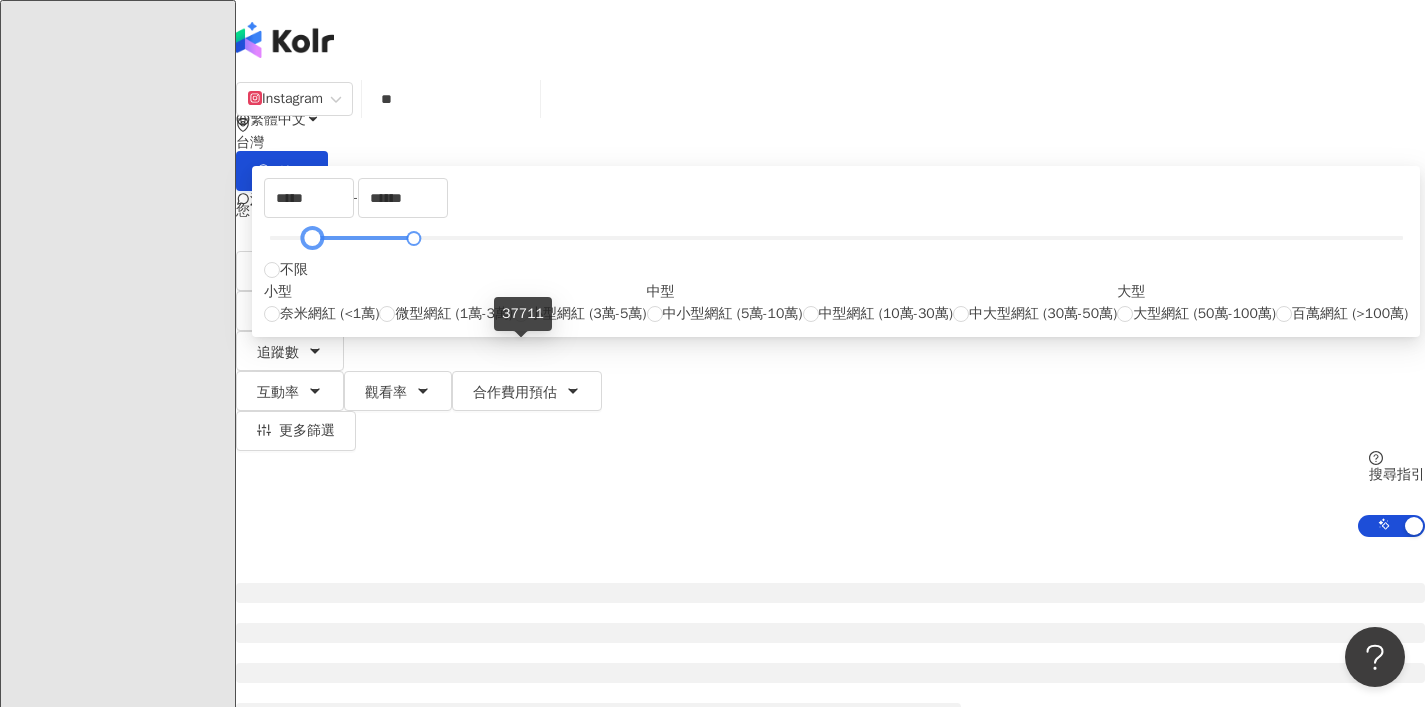 click at bounding box center (312, 238) 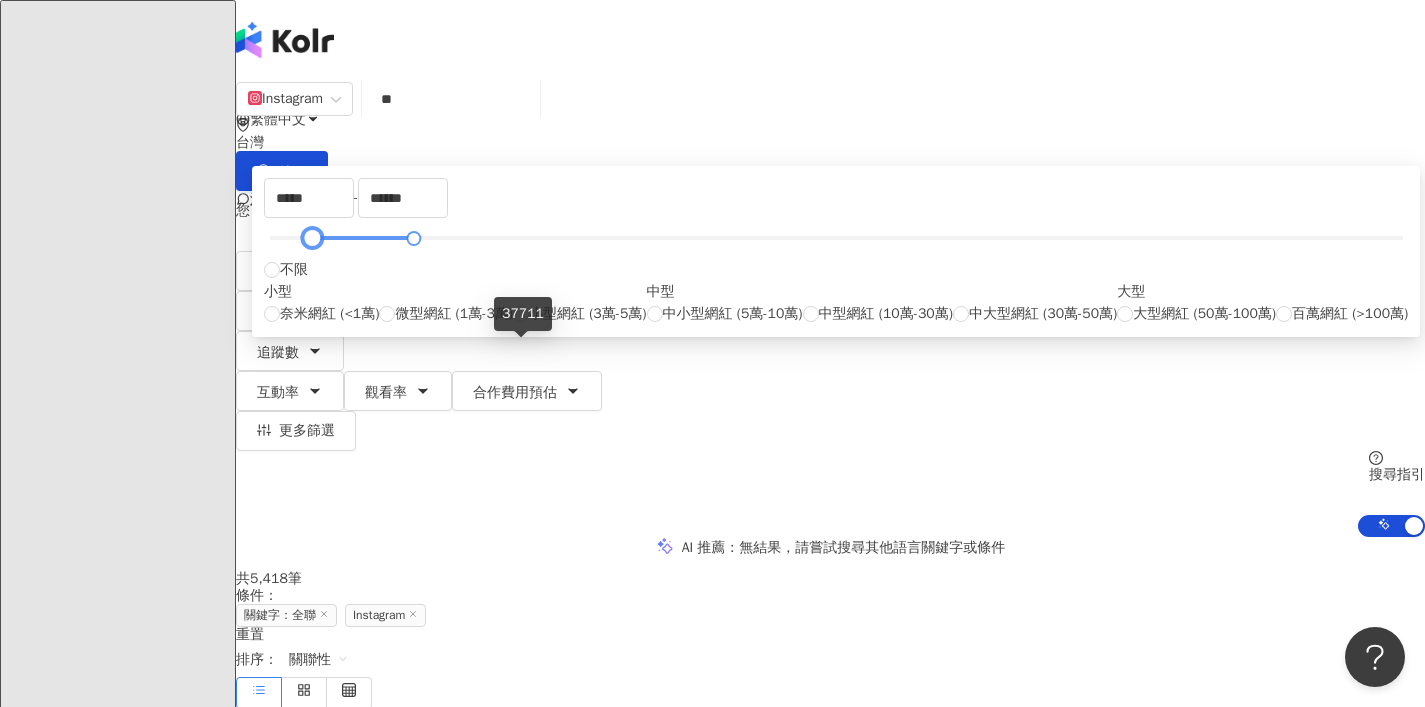 type on "*****" 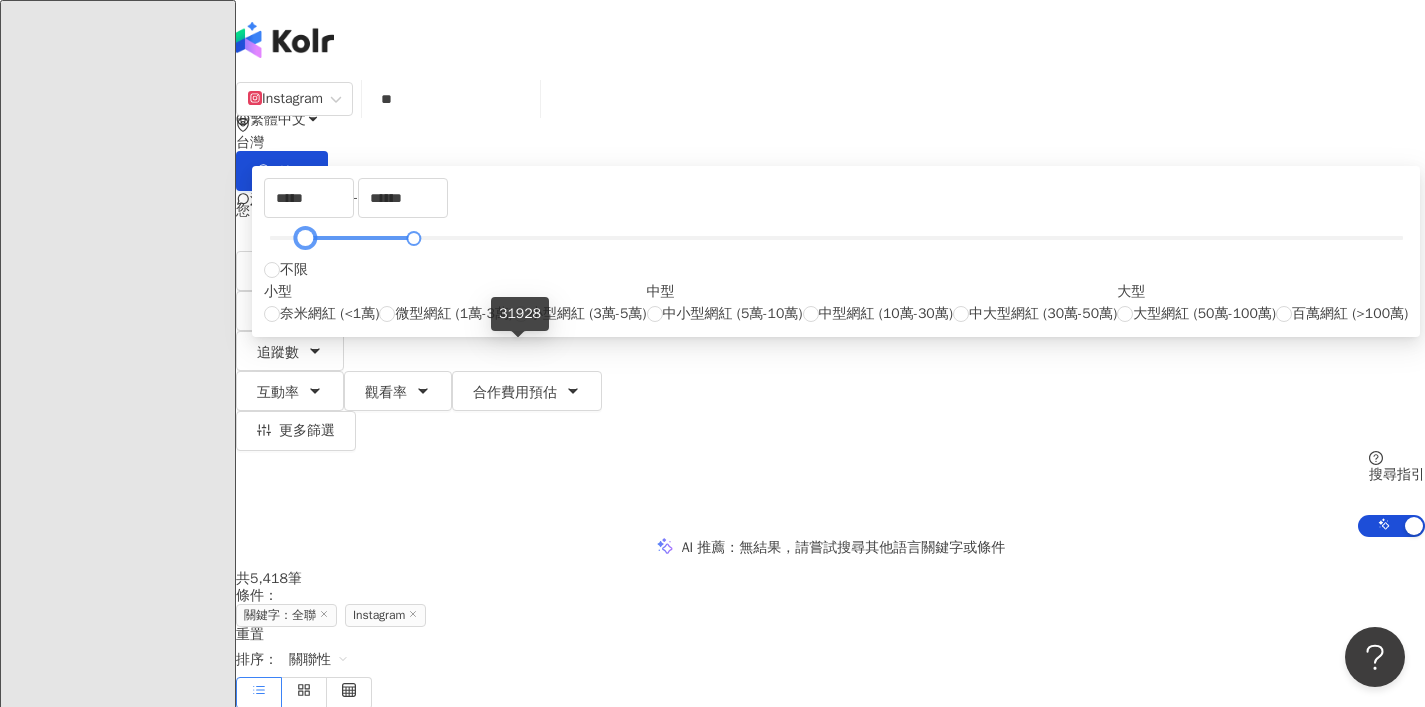 click at bounding box center [305, 238] 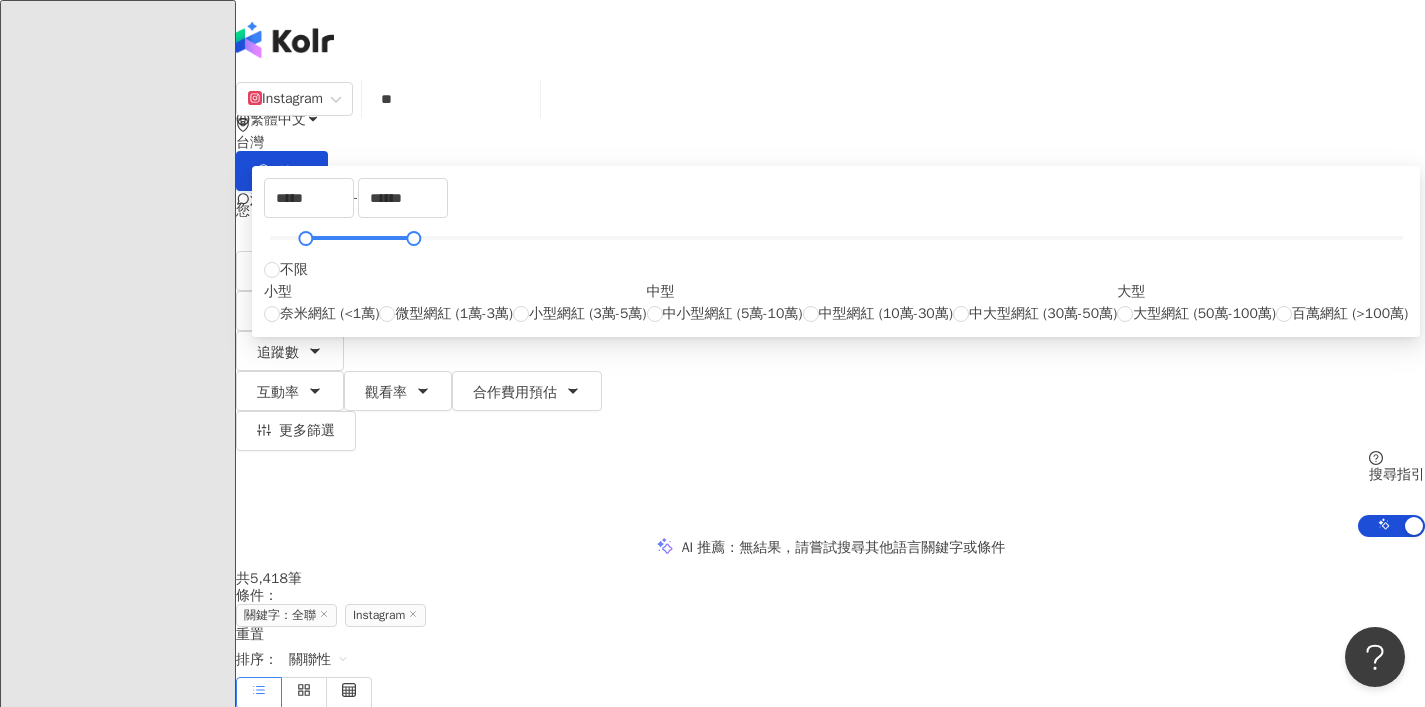 drag, startPoint x: 1127, startPoint y: 305, endPoint x: 1110, endPoint y: 313, distance: 18.788294 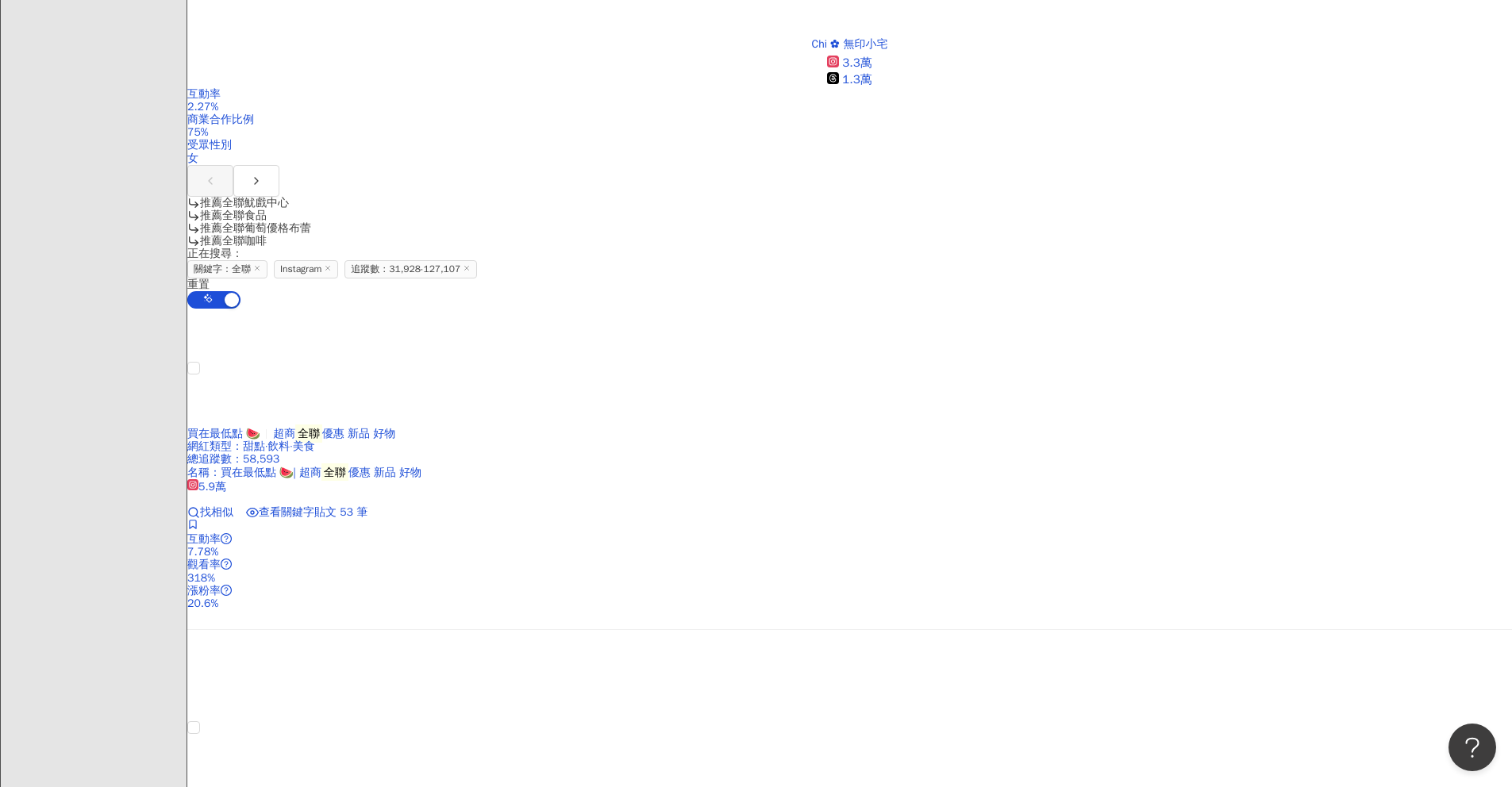 scroll, scrollTop: 0, scrollLeft: 0, axis: both 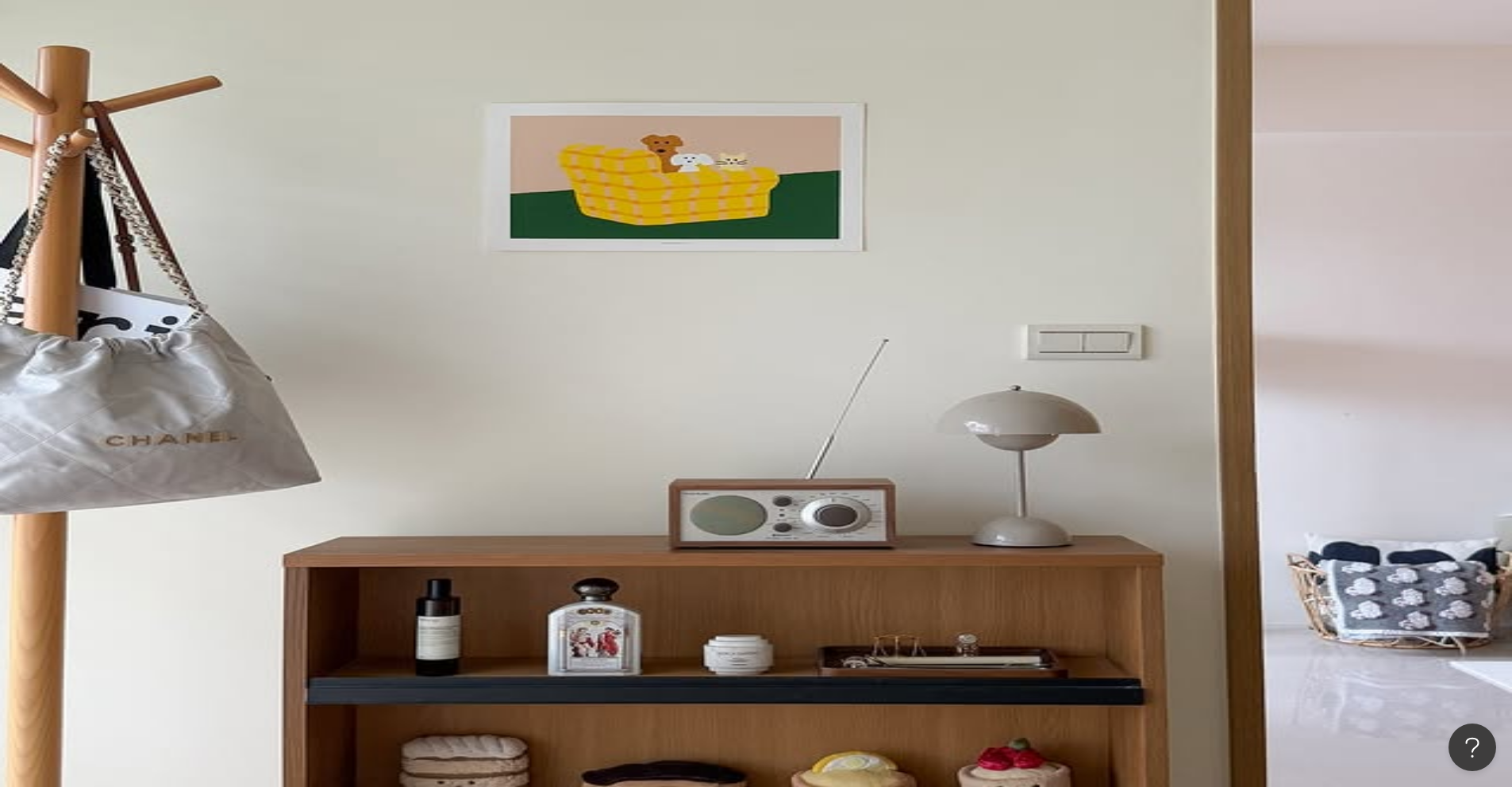 click 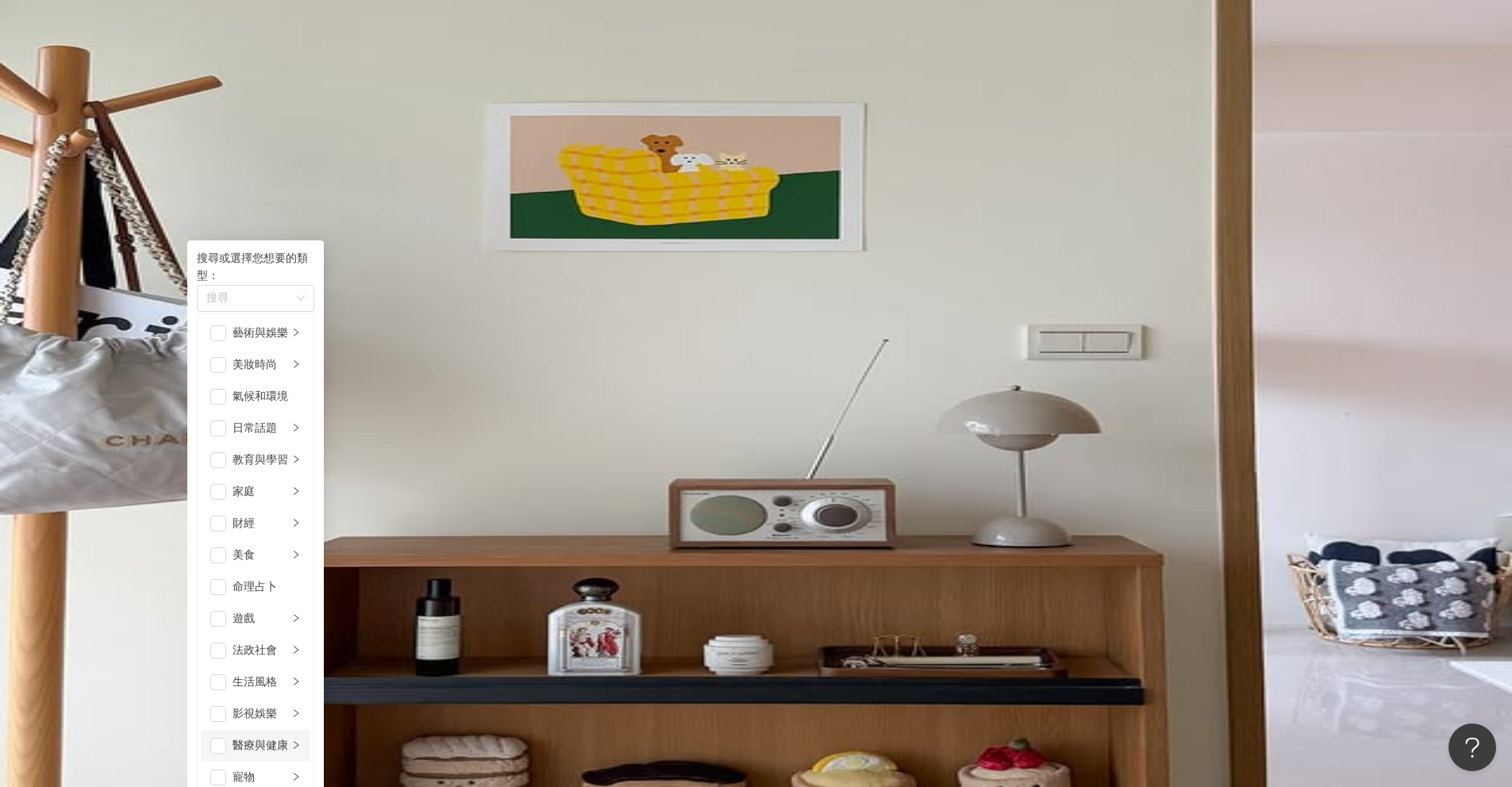 scroll, scrollTop: 303, scrollLeft: 0, axis: vertical 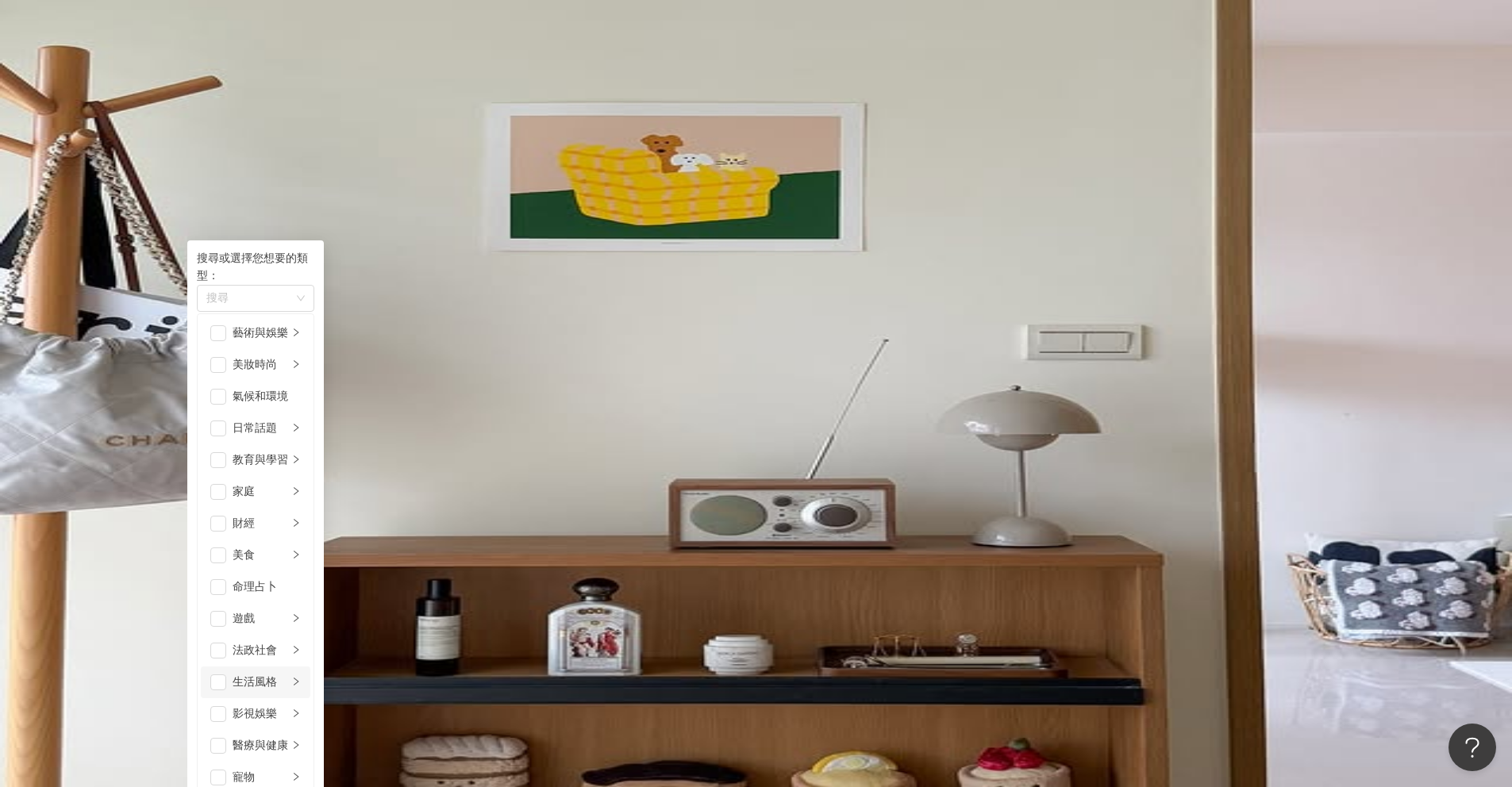 click on "生活風格" at bounding box center (260, 682) 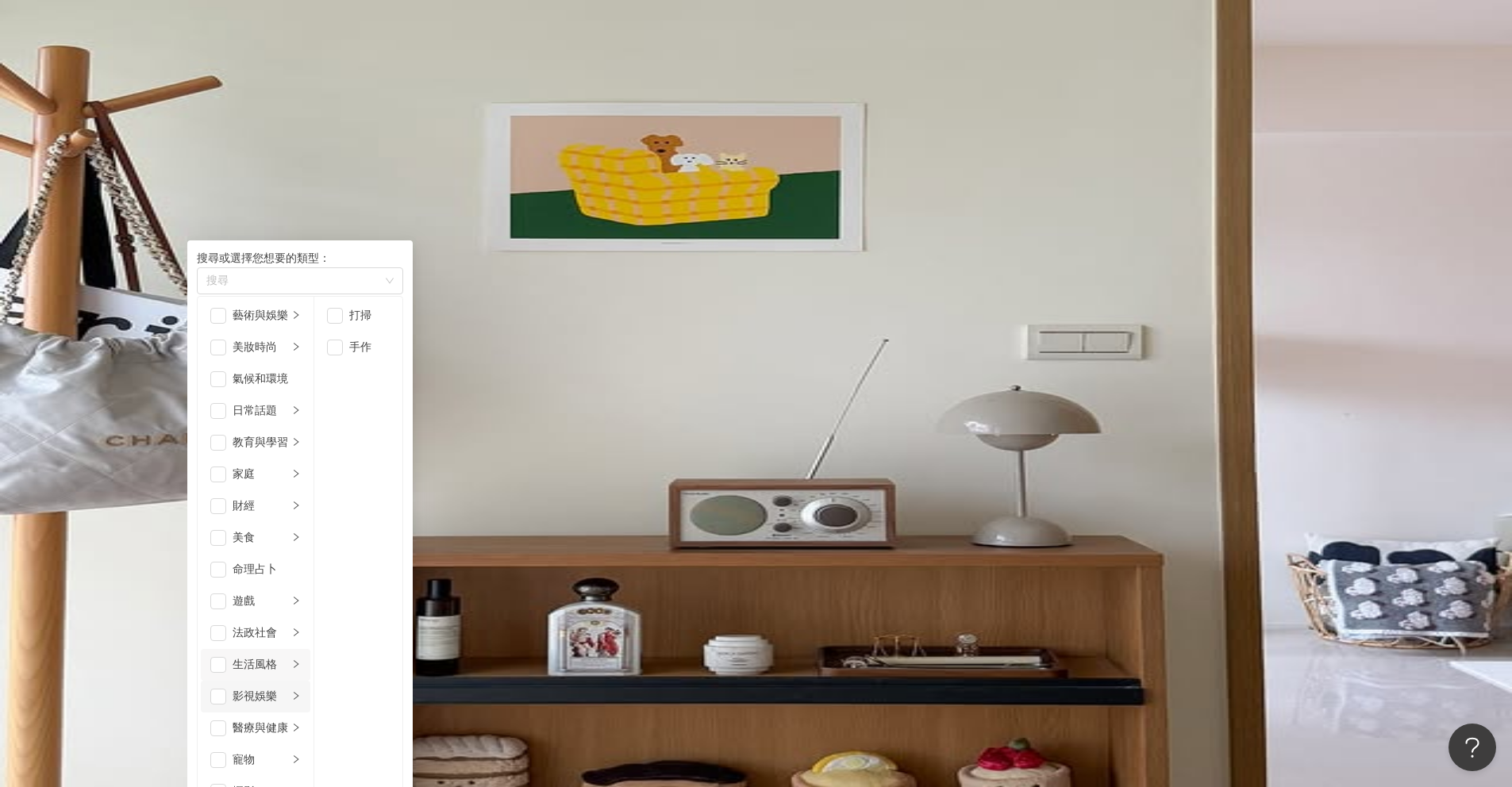 click on "影視娛樂" at bounding box center [260, 697] 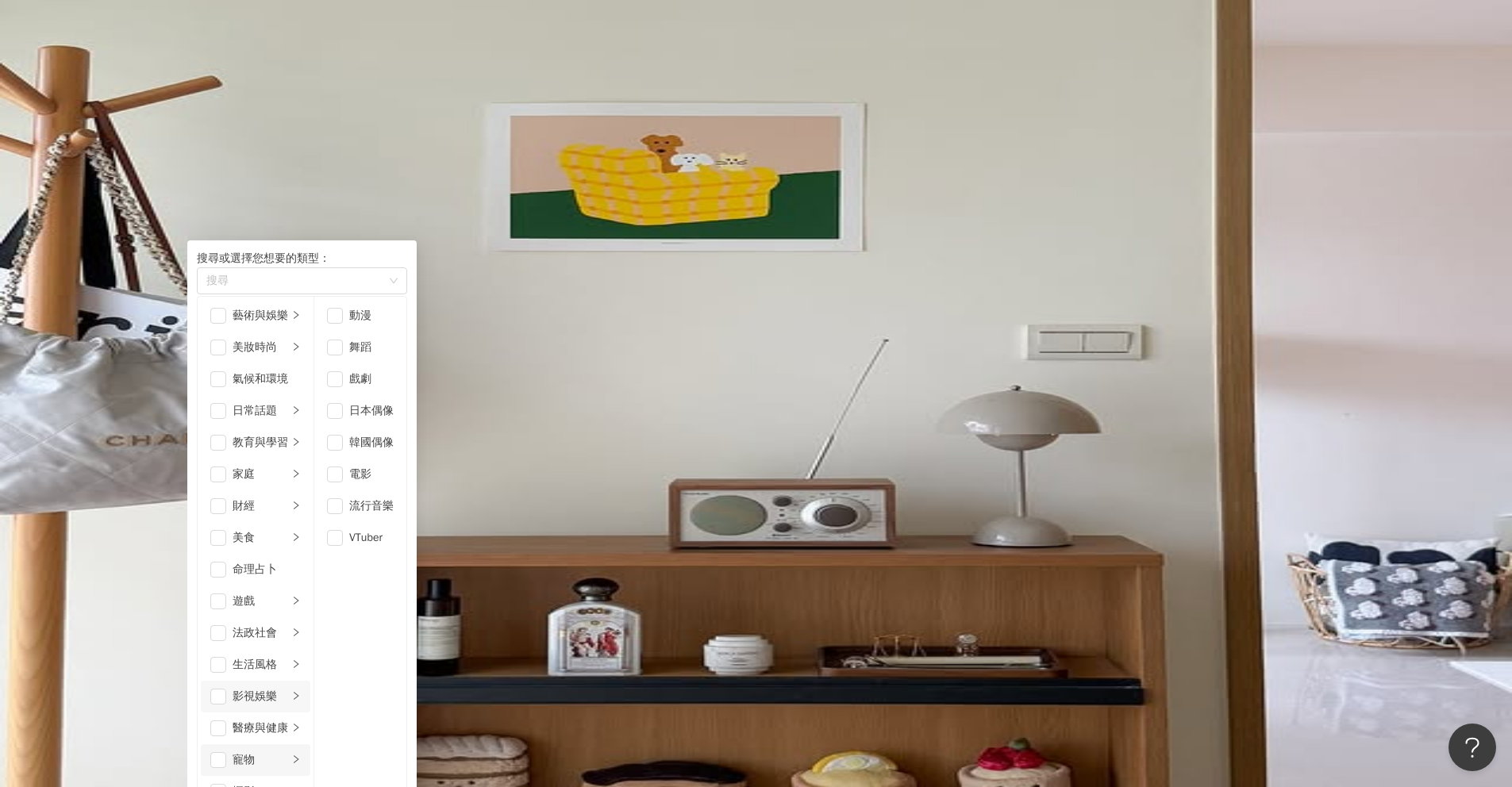 scroll, scrollTop: 550, scrollLeft: 0, axis: vertical 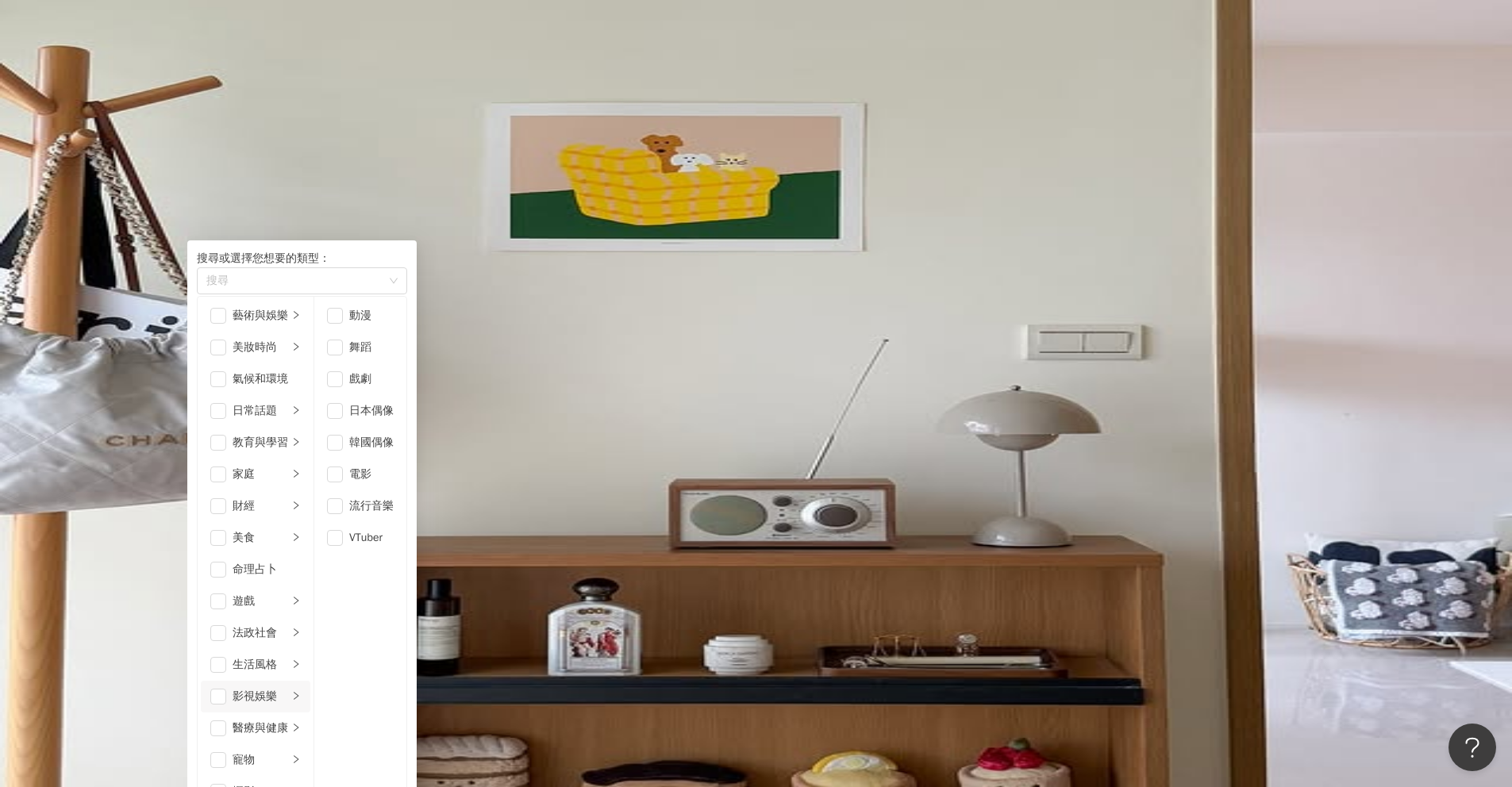 click on "促購導購" at bounding box center (267, 887) 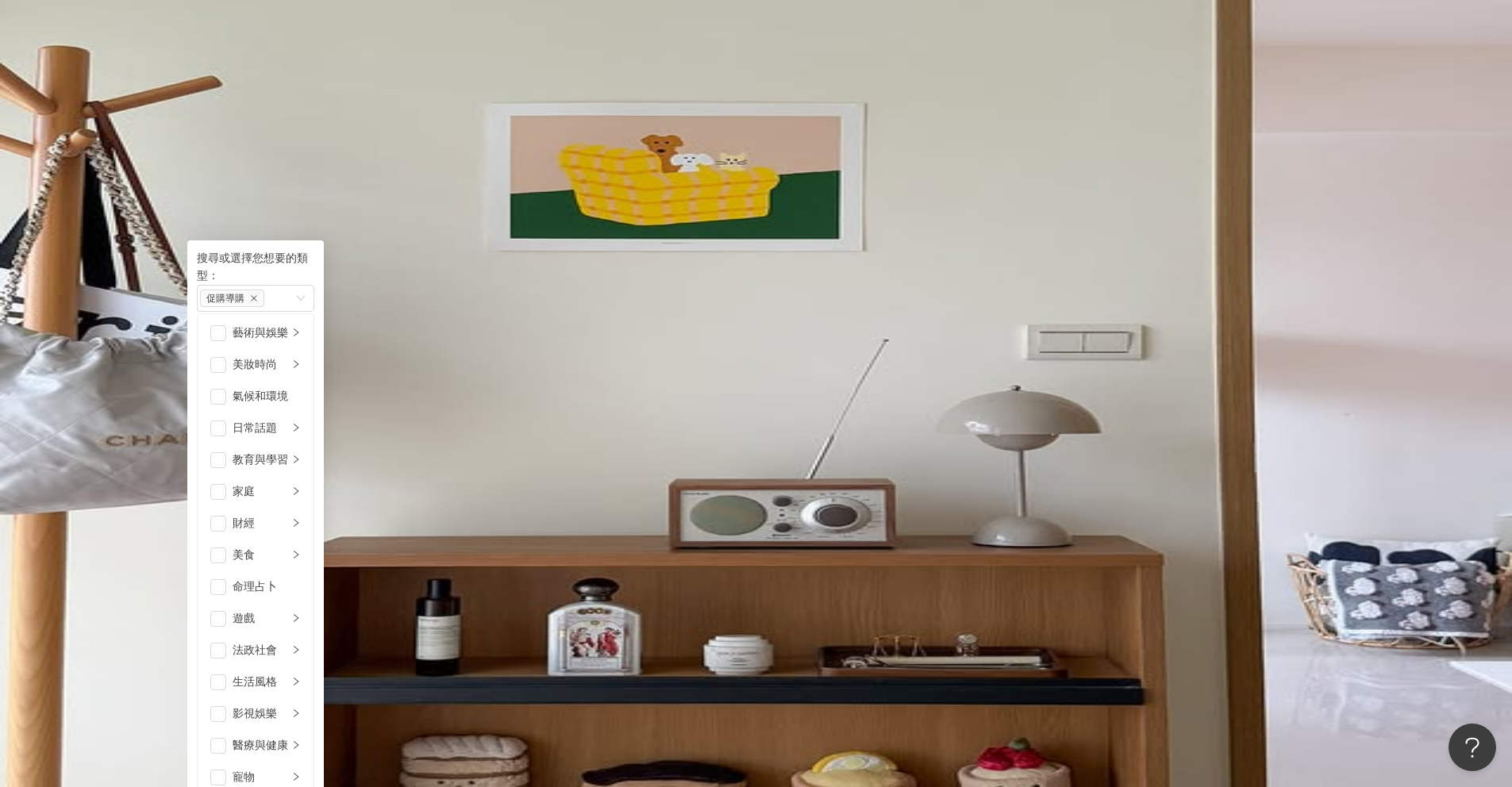 scroll, scrollTop: 550, scrollLeft: 0, axis: vertical 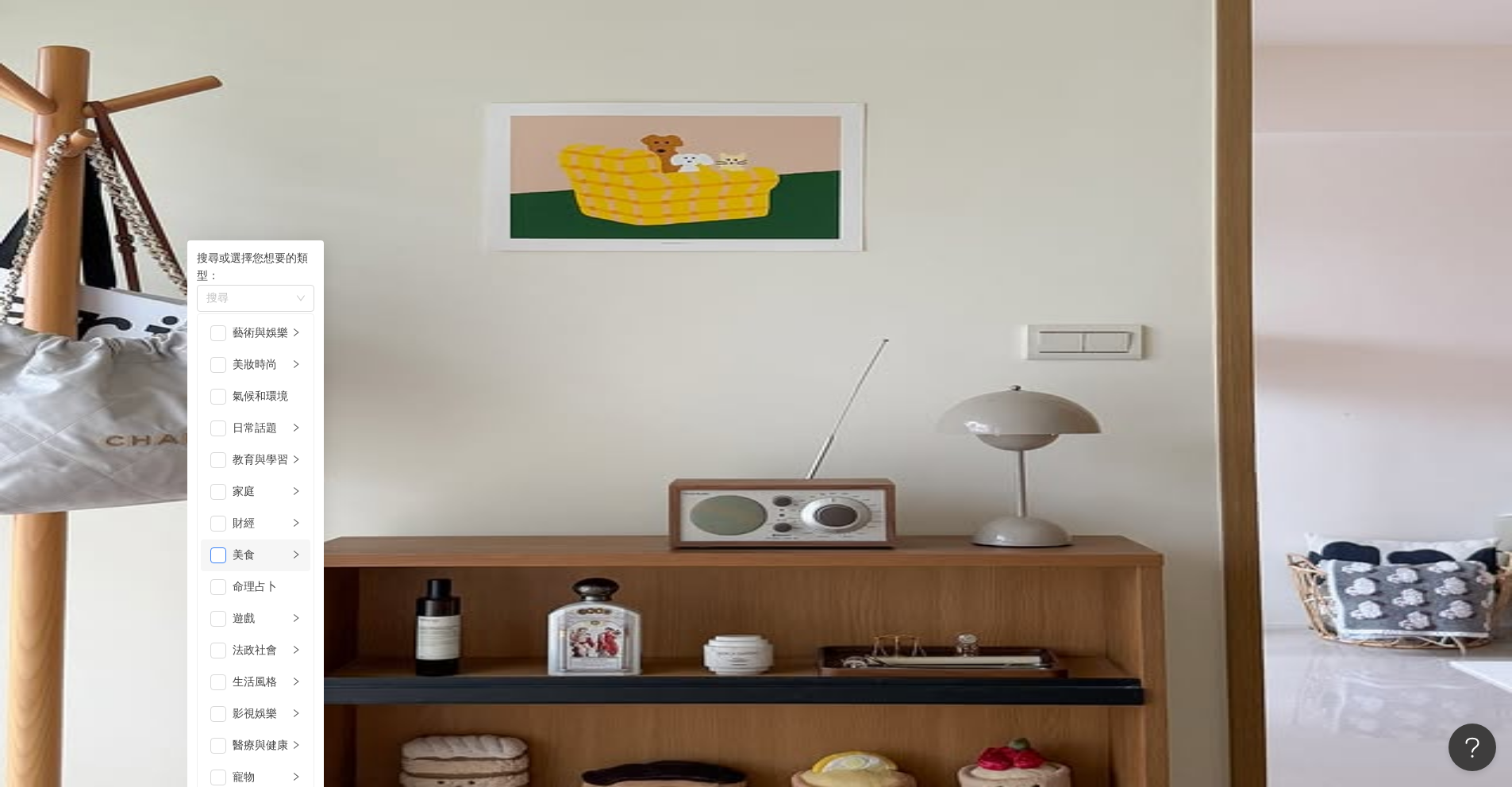 click at bounding box center [218, 555] 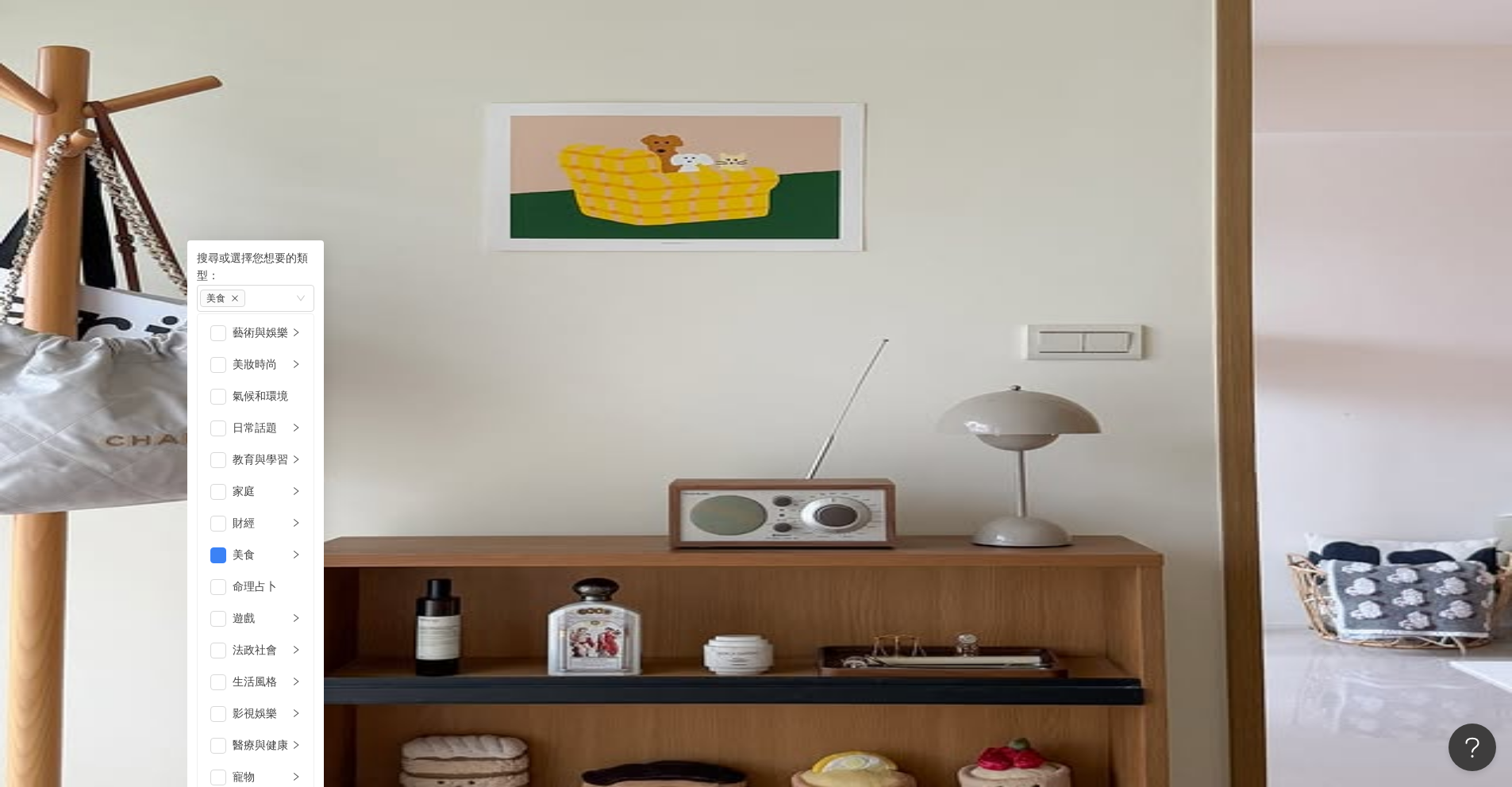 click on "AI 推薦 ： 推薦全聯的網紅 • doozton  :  此網紅擅長貼文創作，並與粉絲保持良好互動，尤其在分享與相關主題的內容時，能引發較高的關注。雖然目前漲粉率未明顯提升，但其穩定的互動性質使其成為推廣品牌的理想人選。 • Ryan Yeh  :  該網紅積極參與聯名活動，並分享相關產品，展現出對奢侈品及交通工具的專業度。其日常話題貼文吸引了高互動率，能夠有效引起粉絲共鳴，適合品牌合作與宣傳。 • Chi ✿ 無印小宅  :  此網紅擅長分享生活風格及科技內容，互動率表現優異，特別是在藝術與娛樂及旅遊主題上。其對全聯食材的專業推薦，能夠引起粉絲的共鳴，適合品牌合作以吸引目標客羣。 換一組推薦結果 對您有幫助嗎？ doozton 10.3萬 3.5萬 互動率 23% 商業合作比例 0% 受眾性別 女 Ryan Yeh 6.7萬 1.7萬 互動率 71.6% 商業合作比例 85.7% 受眾性別 男 Chi ✿ 無印小宅 3.3萬" at bounding box center (849, 830) 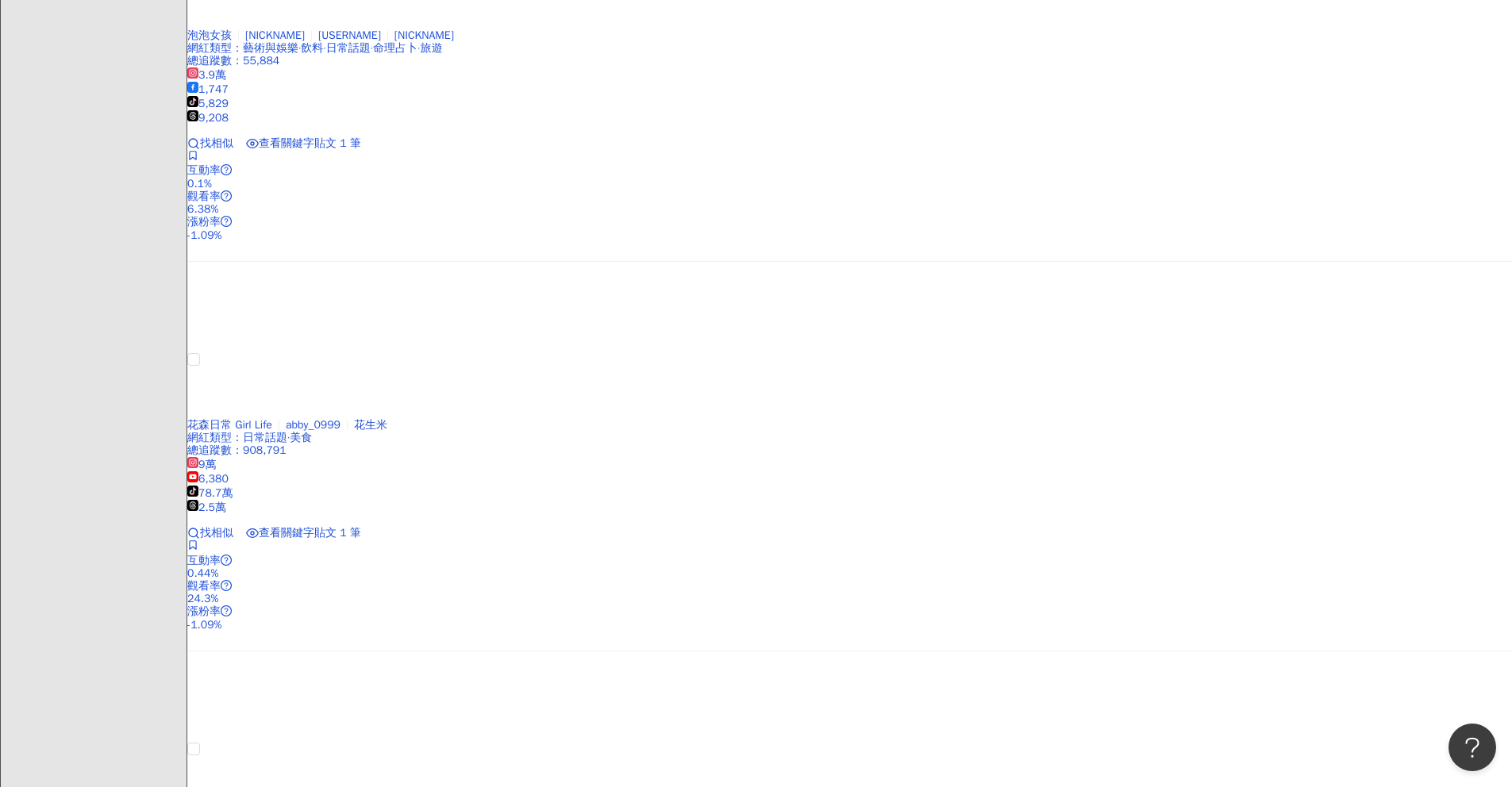 scroll, scrollTop: 2583, scrollLeft: 0, axis: vertical 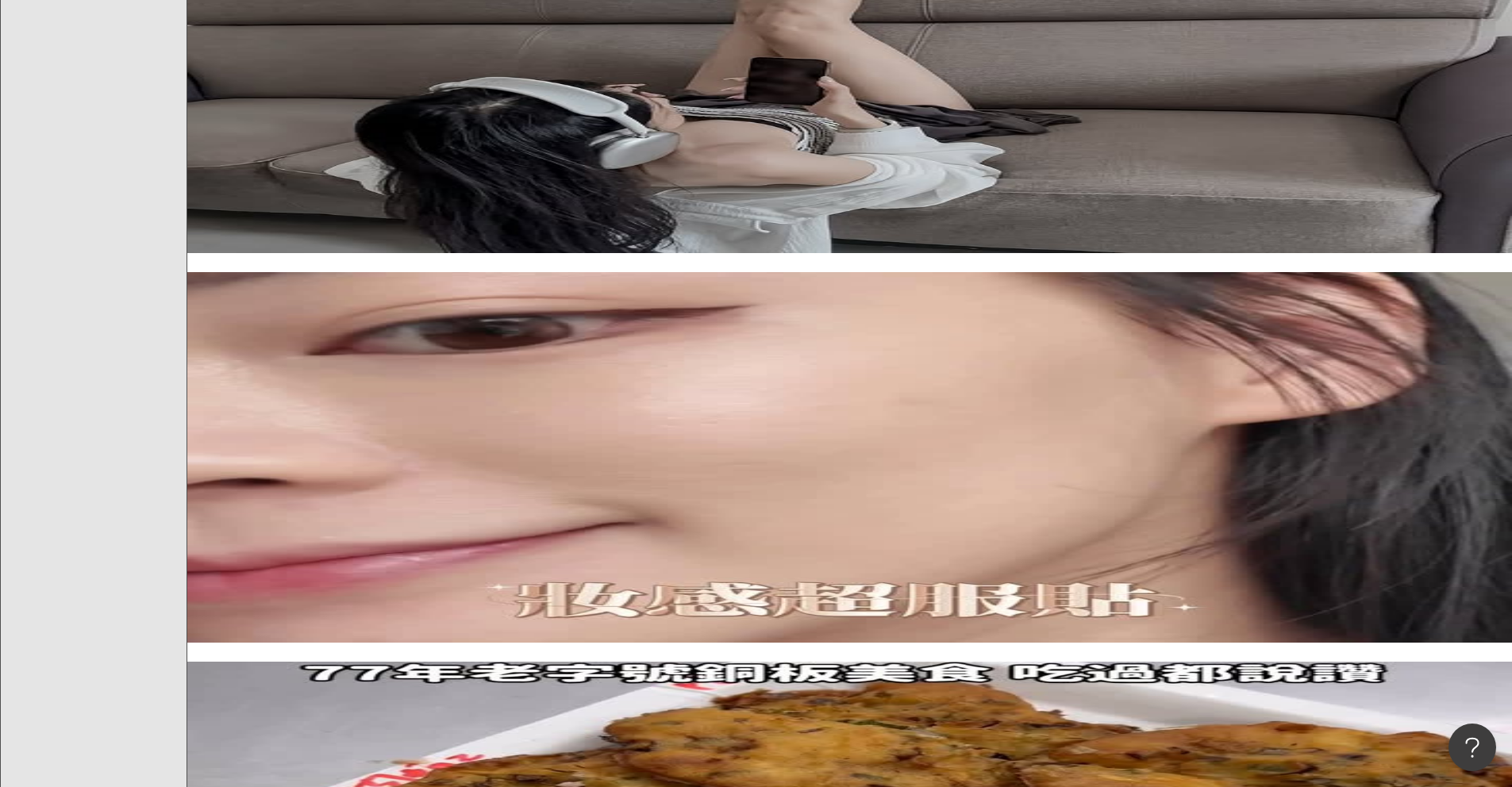 click on "xiao_cheng_lu" at bounding box center (275, 2647) 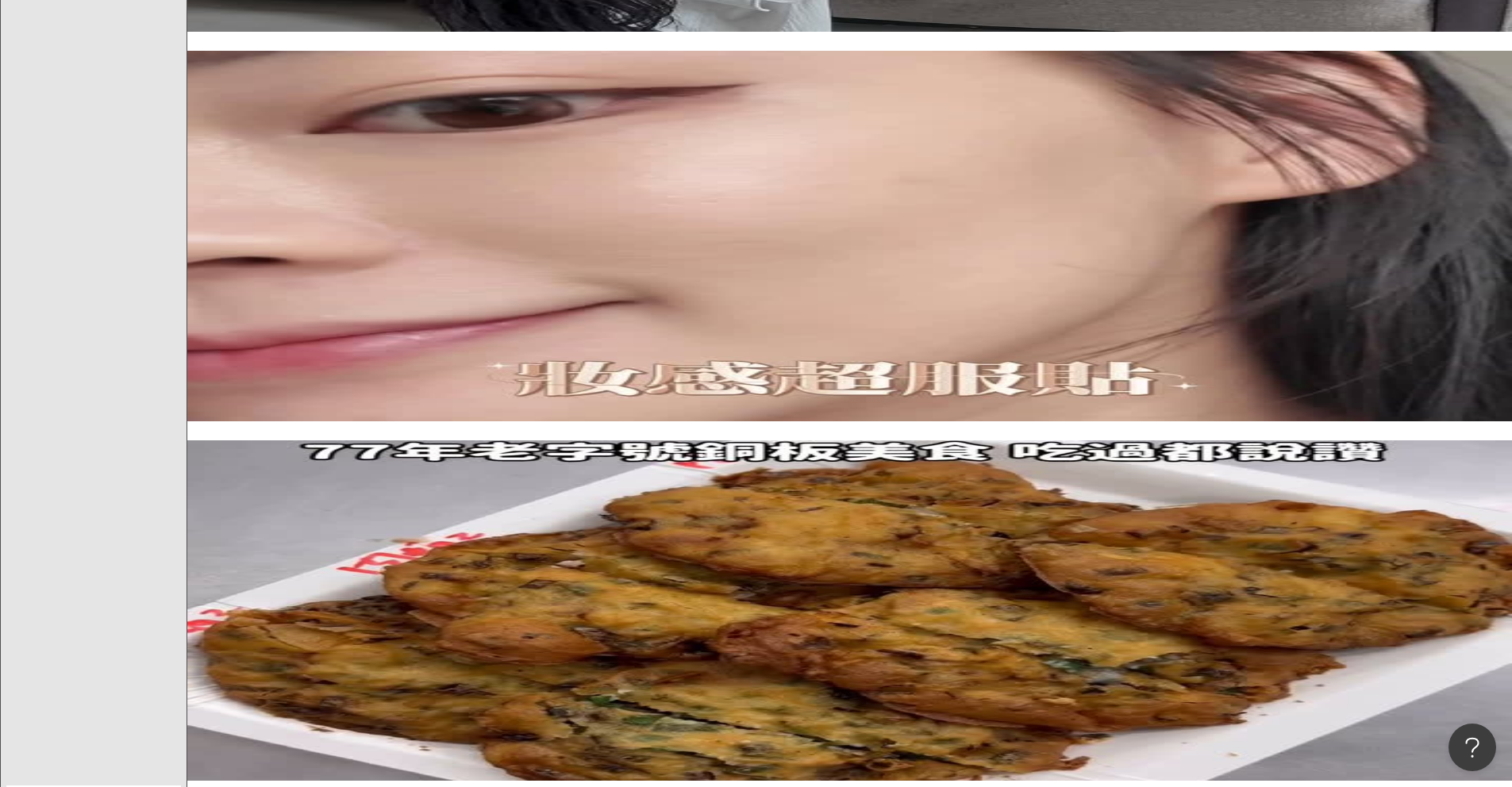 scroll, scrollTop: 2827, scrollLeft: 0, axis: vertical 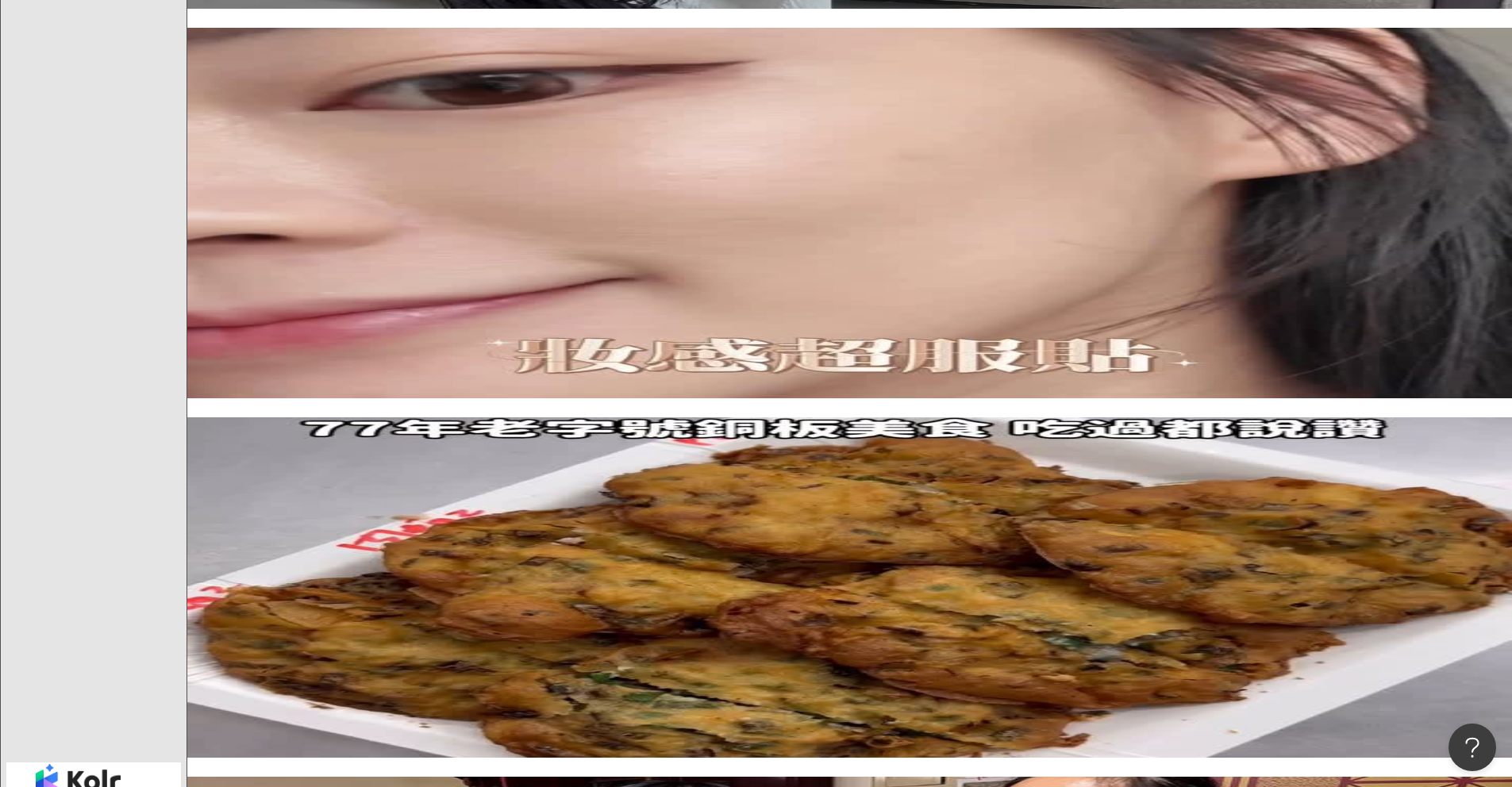 click on "下一頁" at bounding box center [334, 2996] 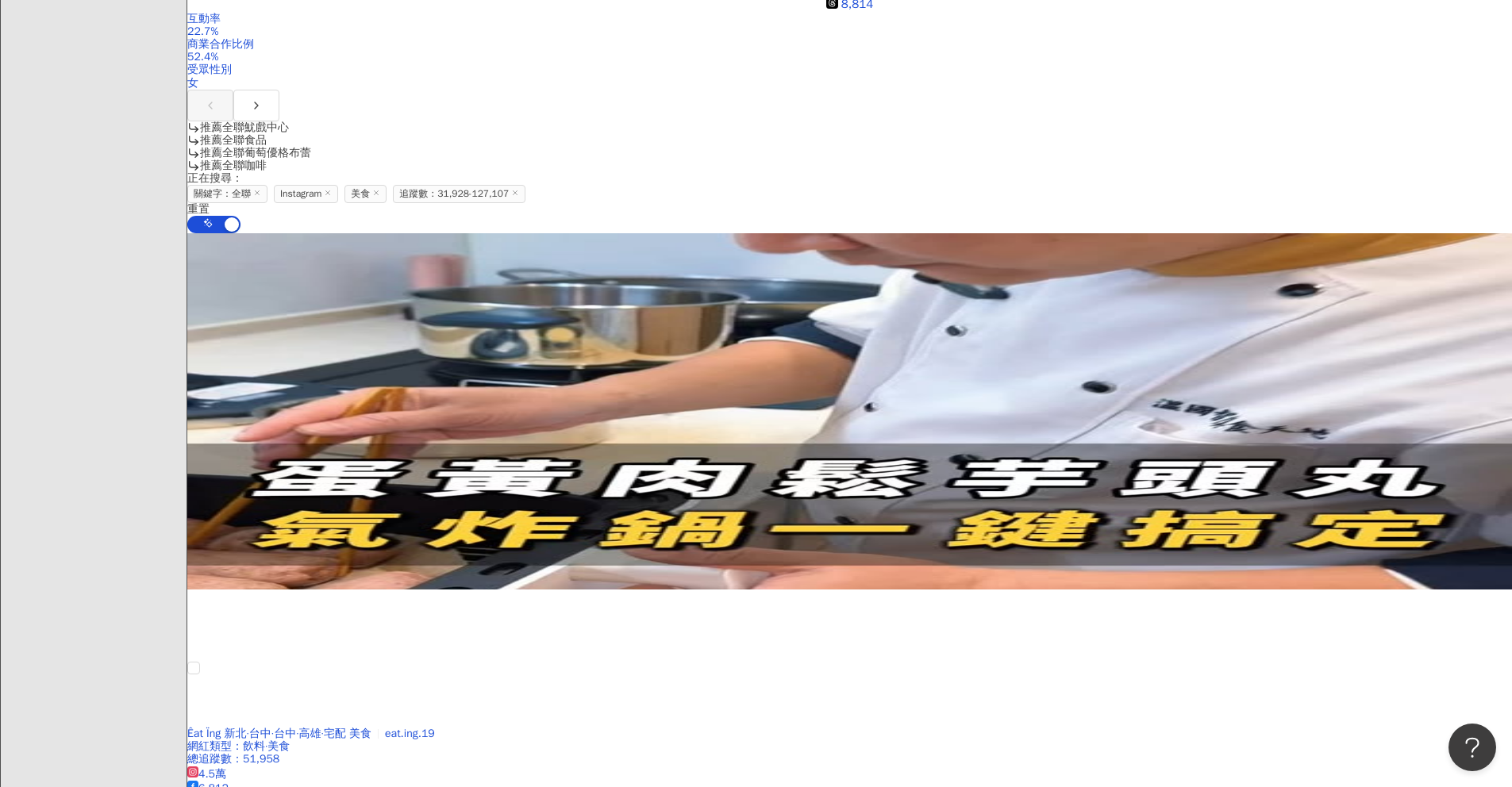 scroll, scrollTop: 2827, scrollLeft: 0, axis: vertical 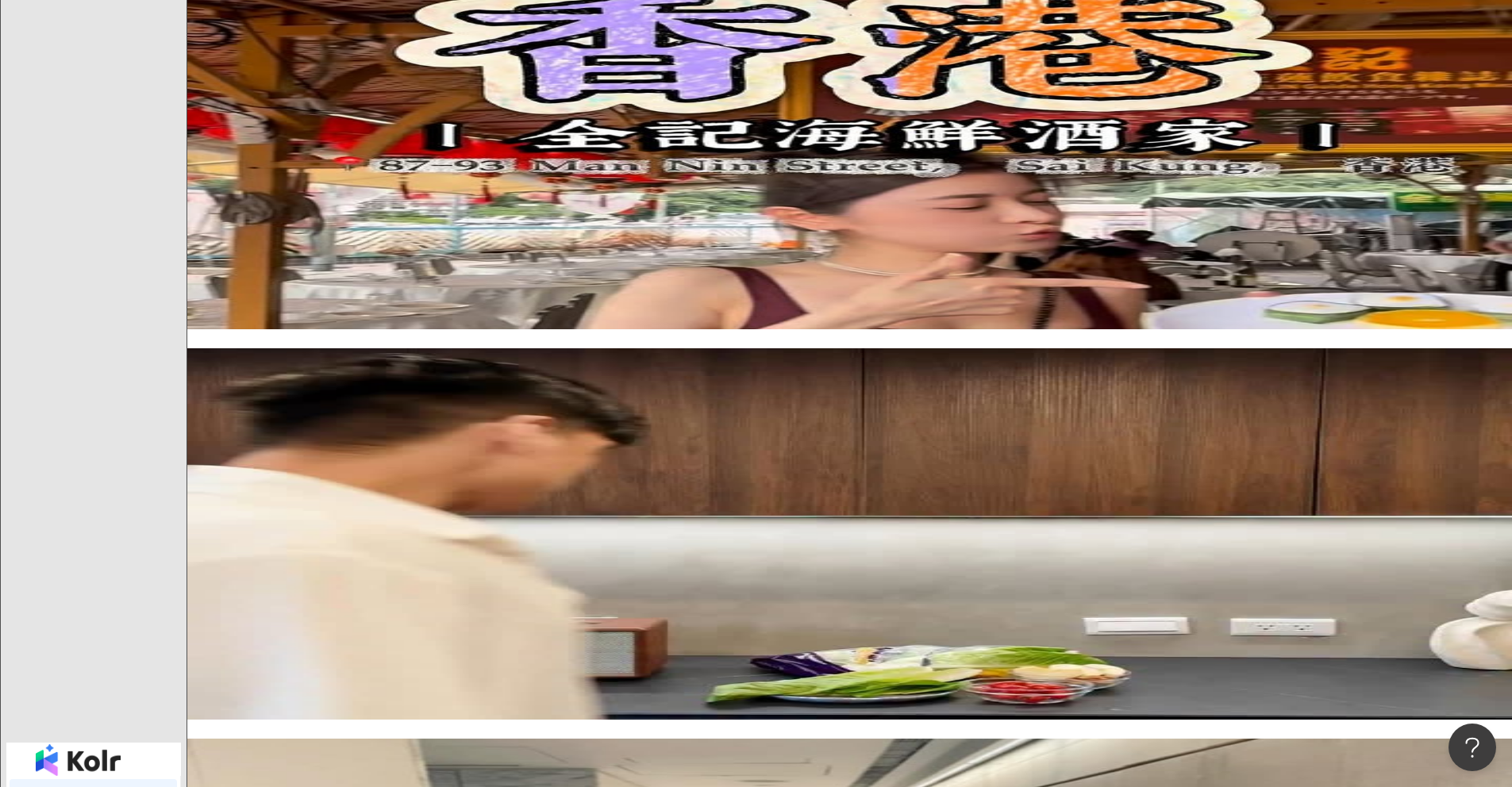 click on "iu0302" at bounding box center [240, 2695] 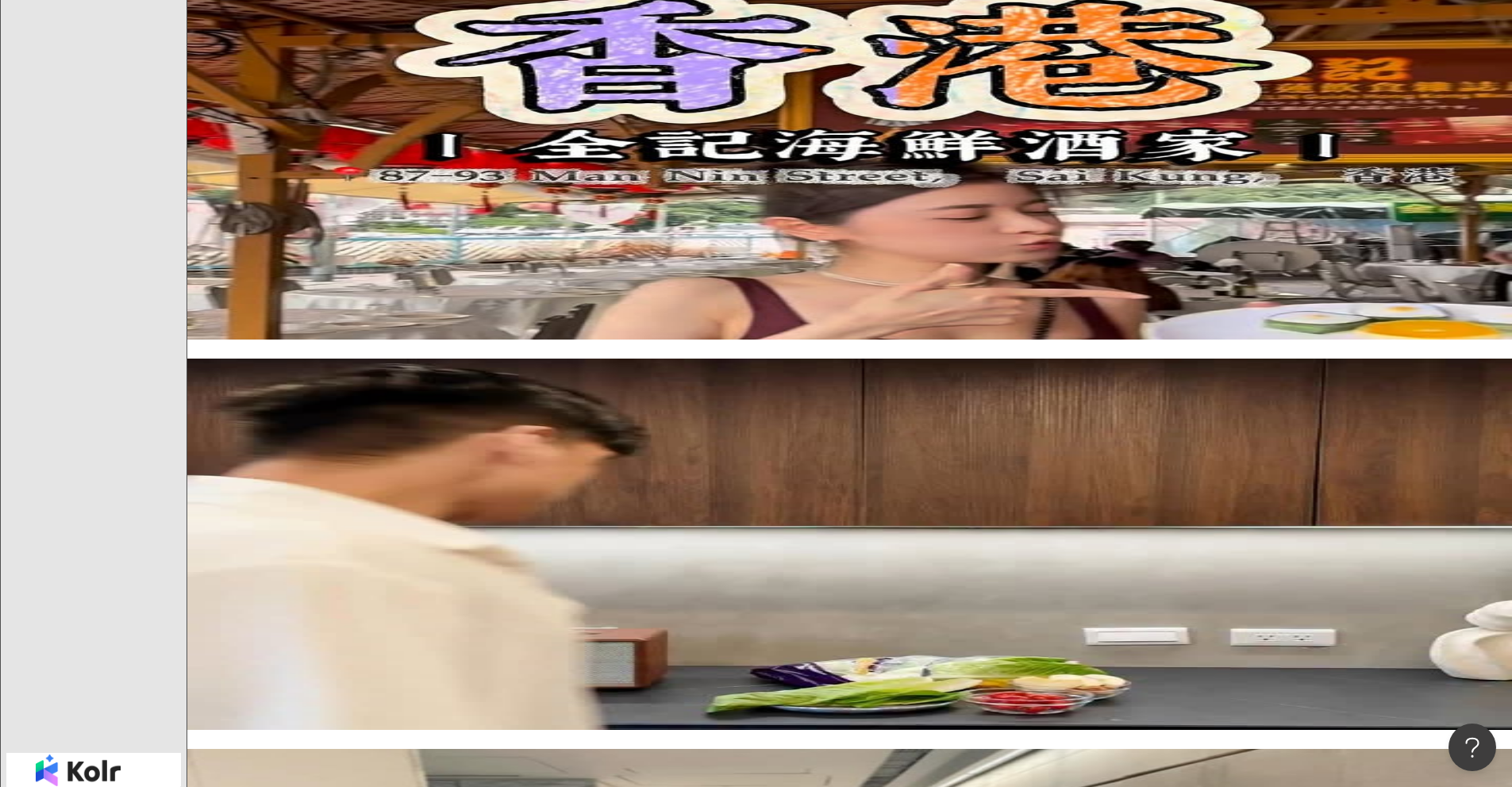 scroll, scrollTop: 2907, scrollLeft: 0, axis: vertical 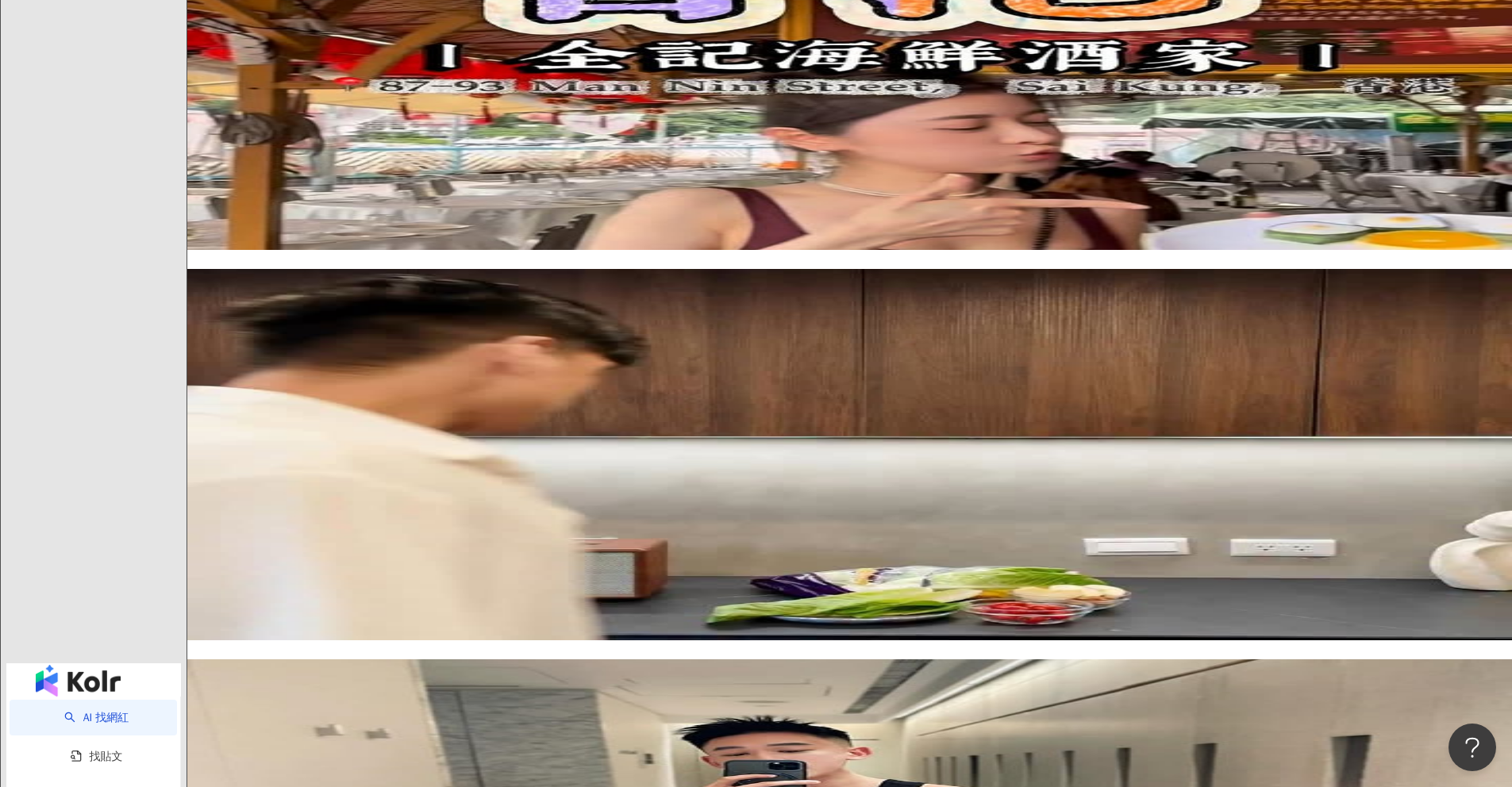 click on "下一頁" at bounding box center [334, 2877] 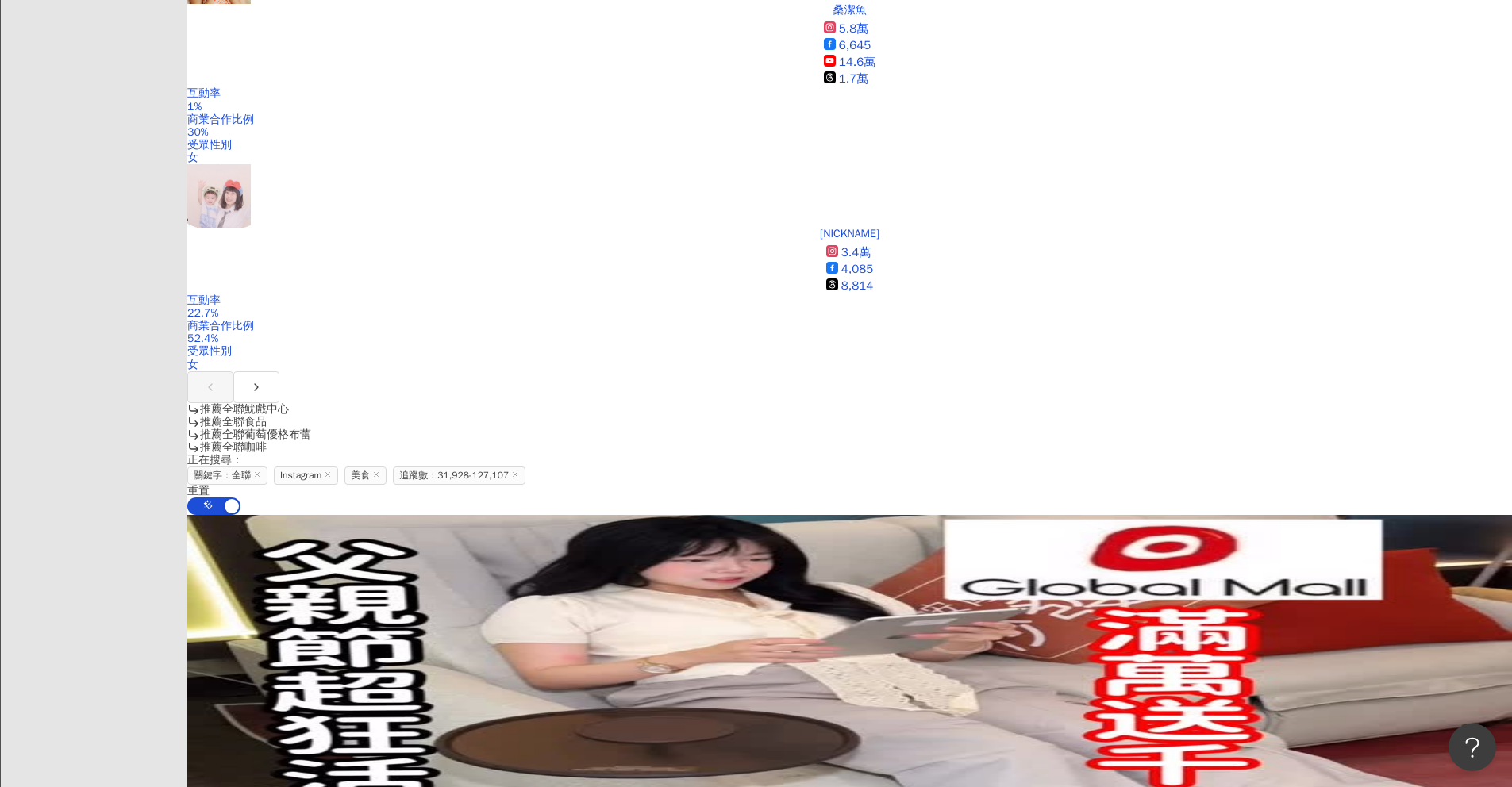 scroll, scrollTop: 809, scrollLeft: 0, axis: vertical 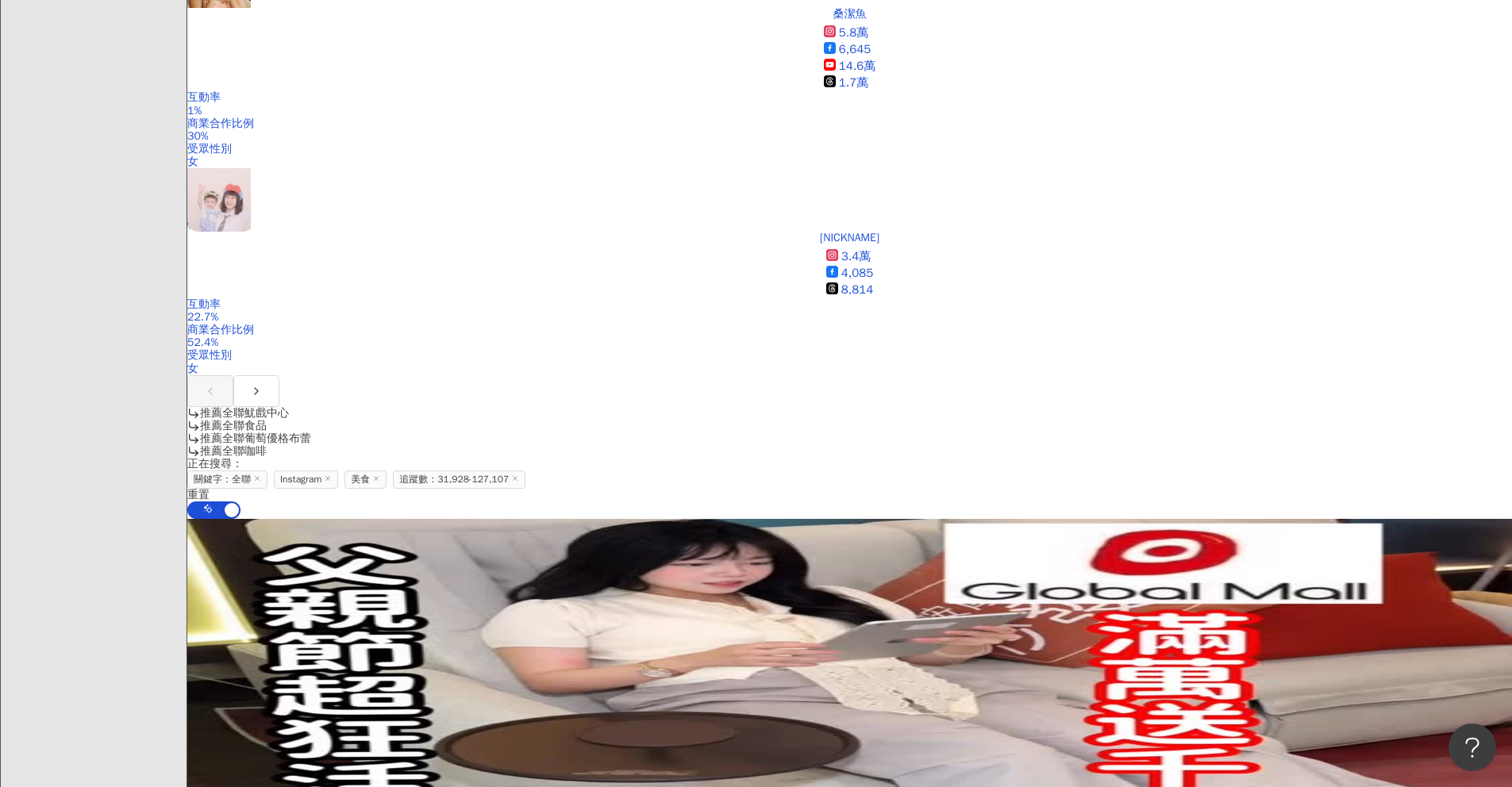 click on "sunjadefish" at bounding box center [272, 1019] 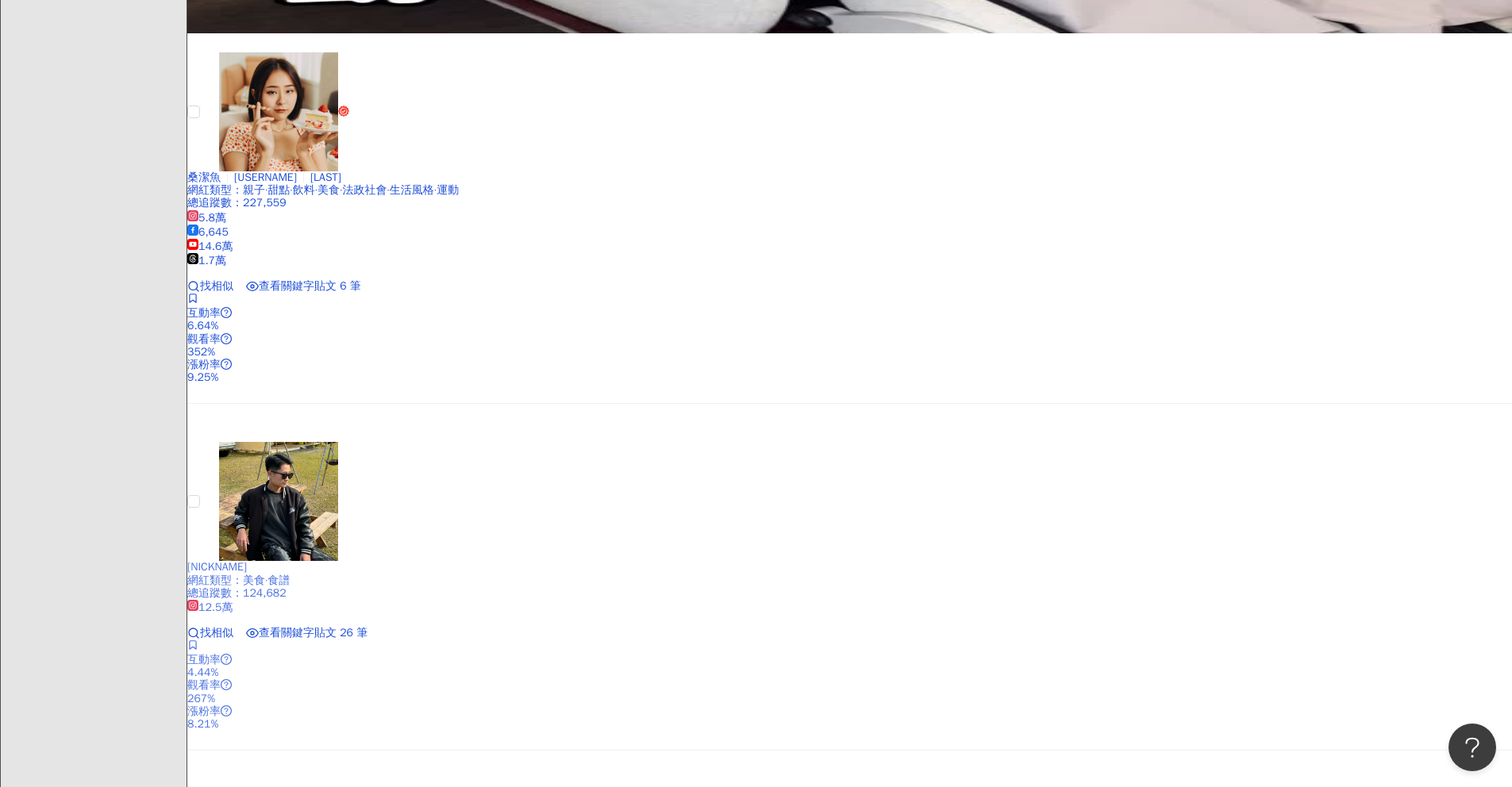 scroll, scrollTop: 1653, scrollLeft: 0, axis: vertical 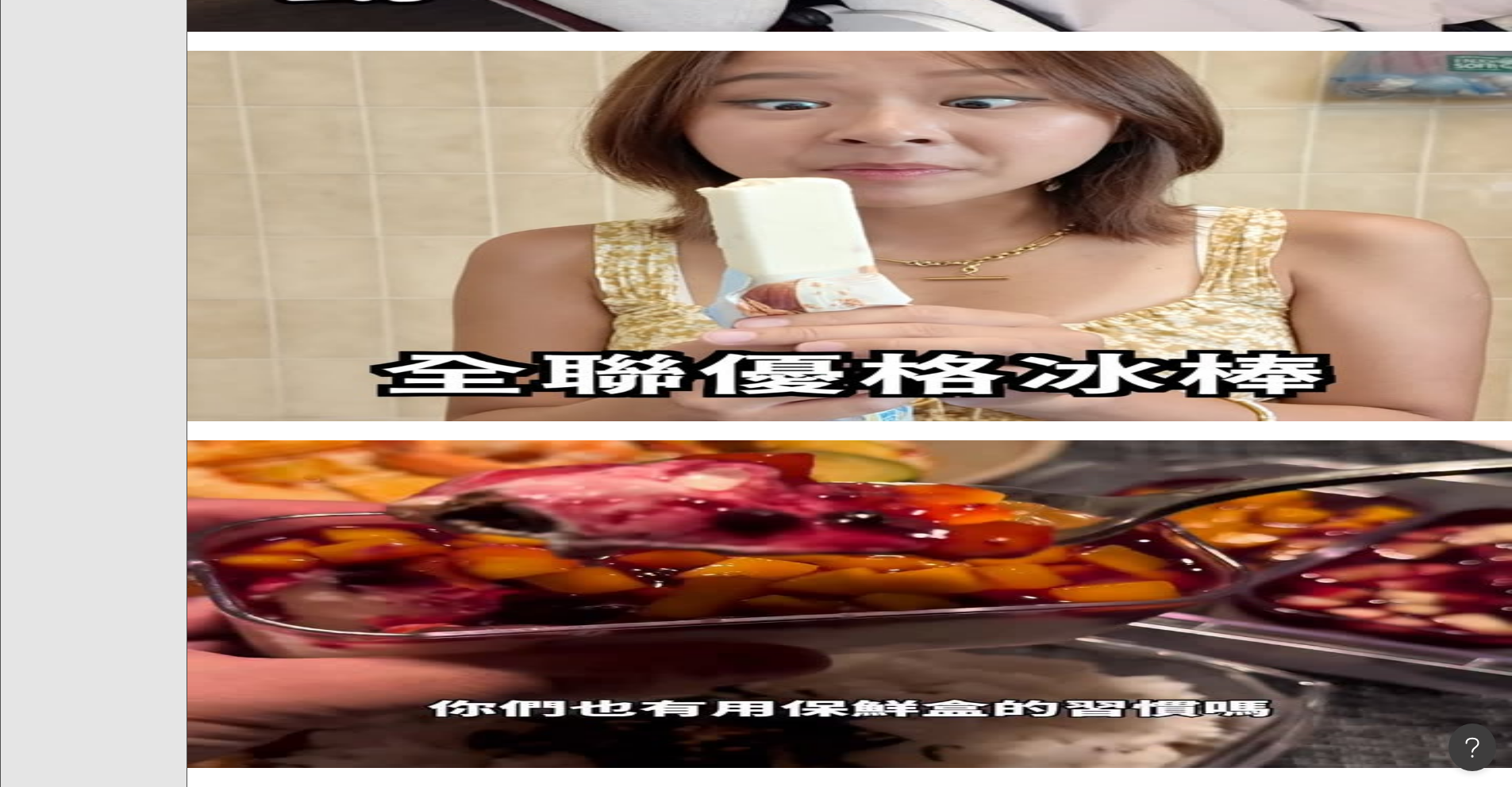 click on "吃貨小資鴨" at bounding box center (324, 2007) 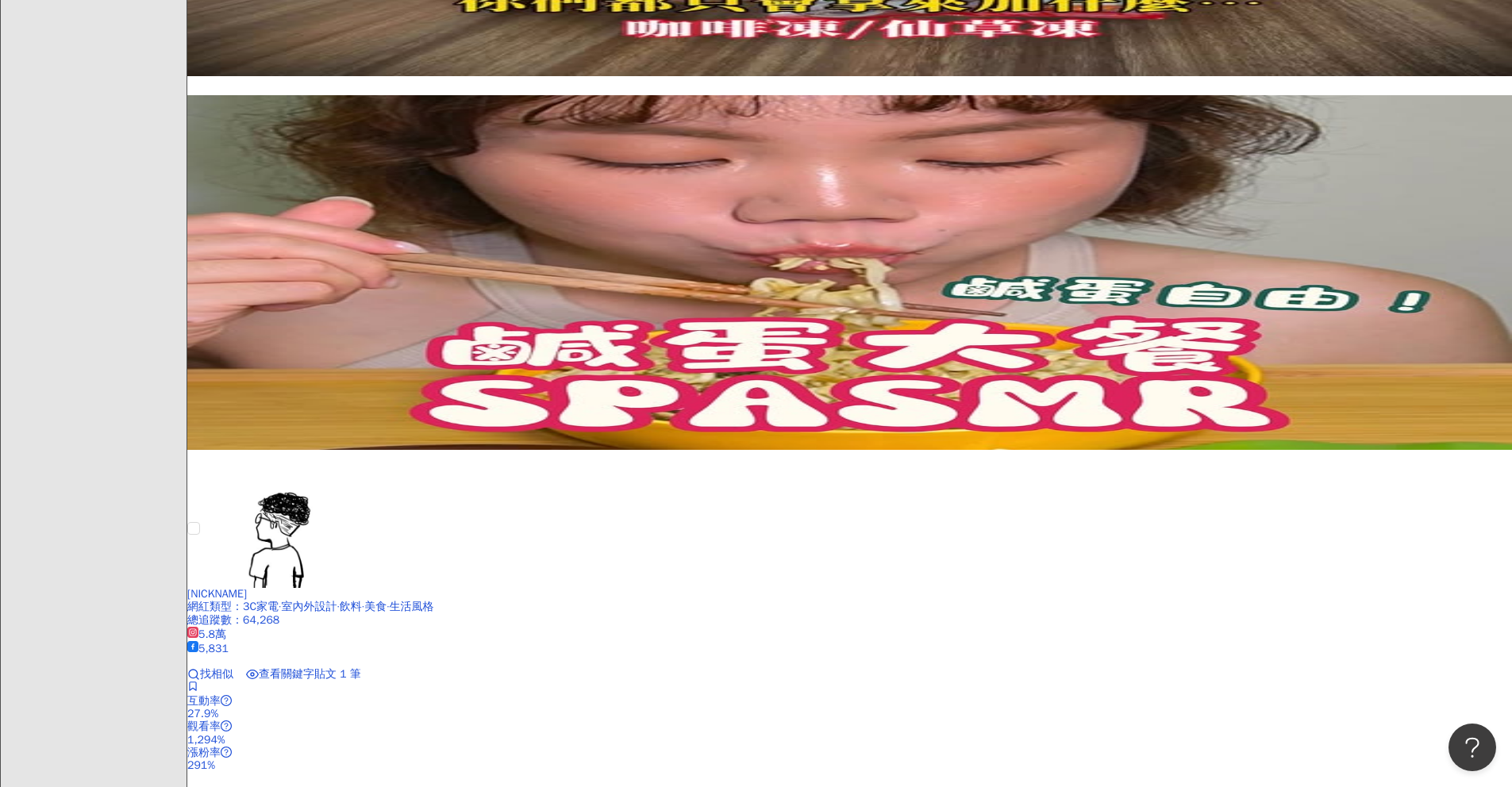 scroll, scrollTop: 2793, scrollLeft: 0, axis: vertical 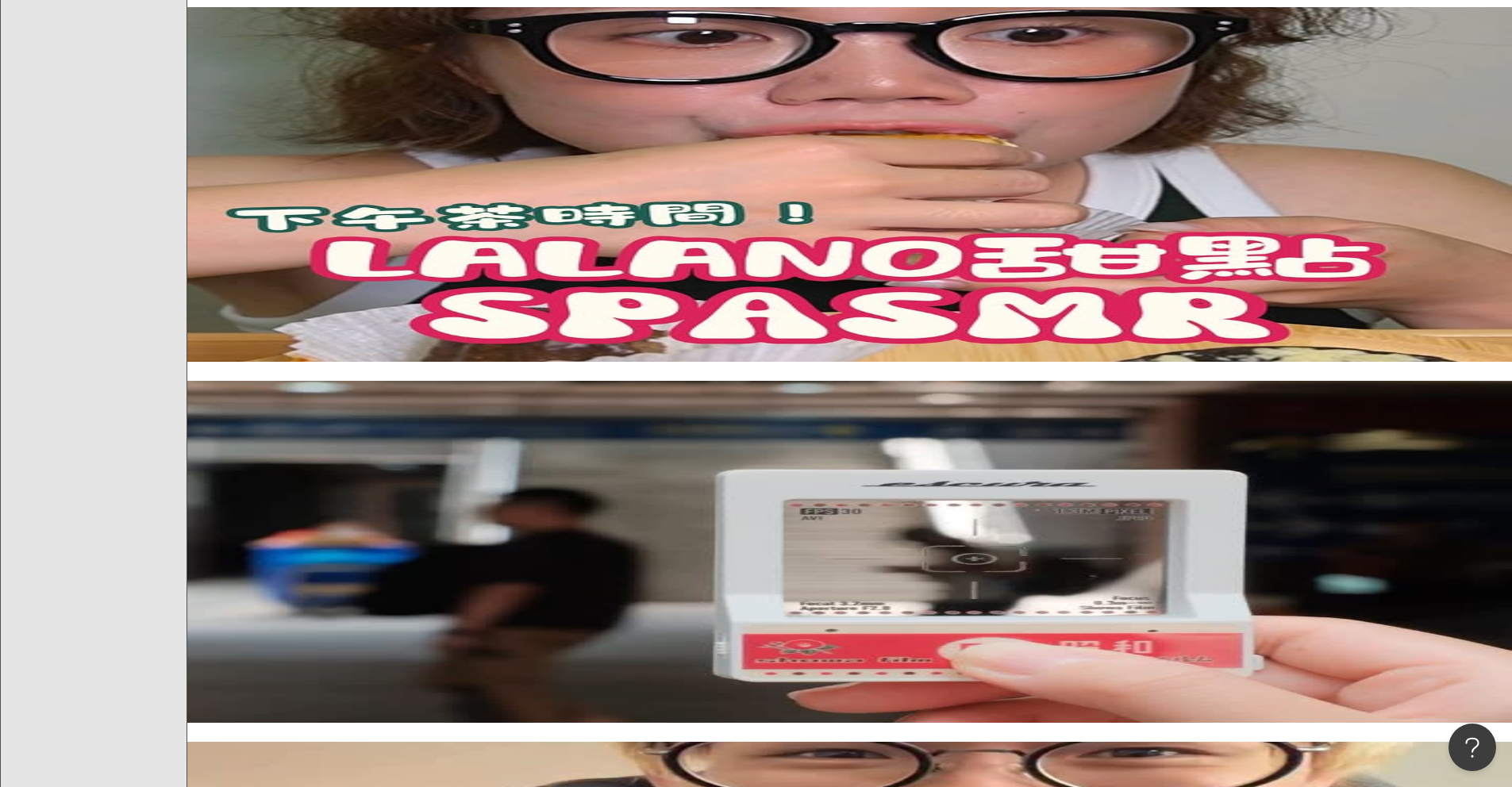 click on "上一頁 3 / 47 頁 下一頁 找不到網紅？ 回報建立" at bounding box center (849, 3037) 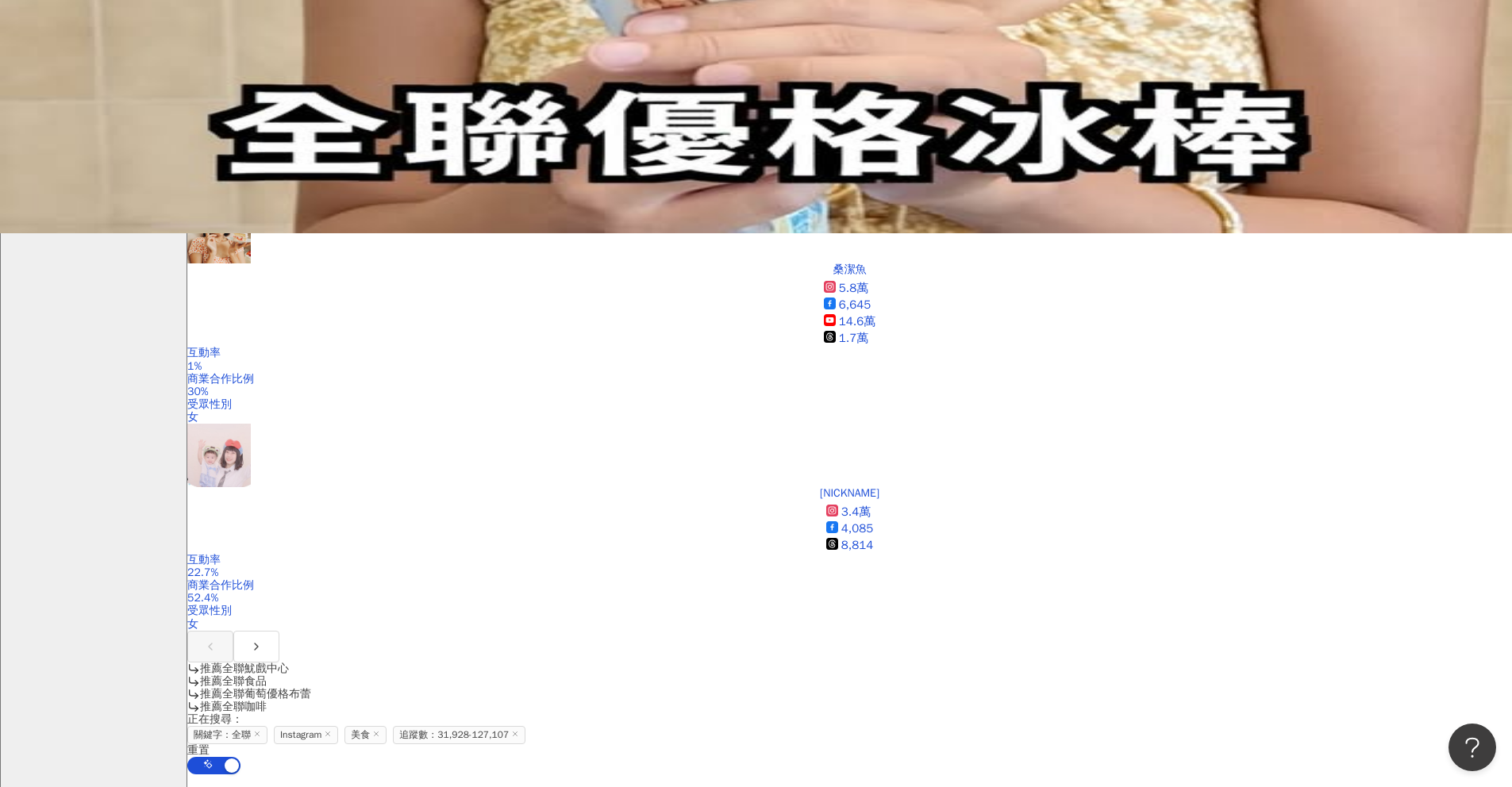 scroll, scrollTop: 851, scrollLeft: 0, axis: vertical 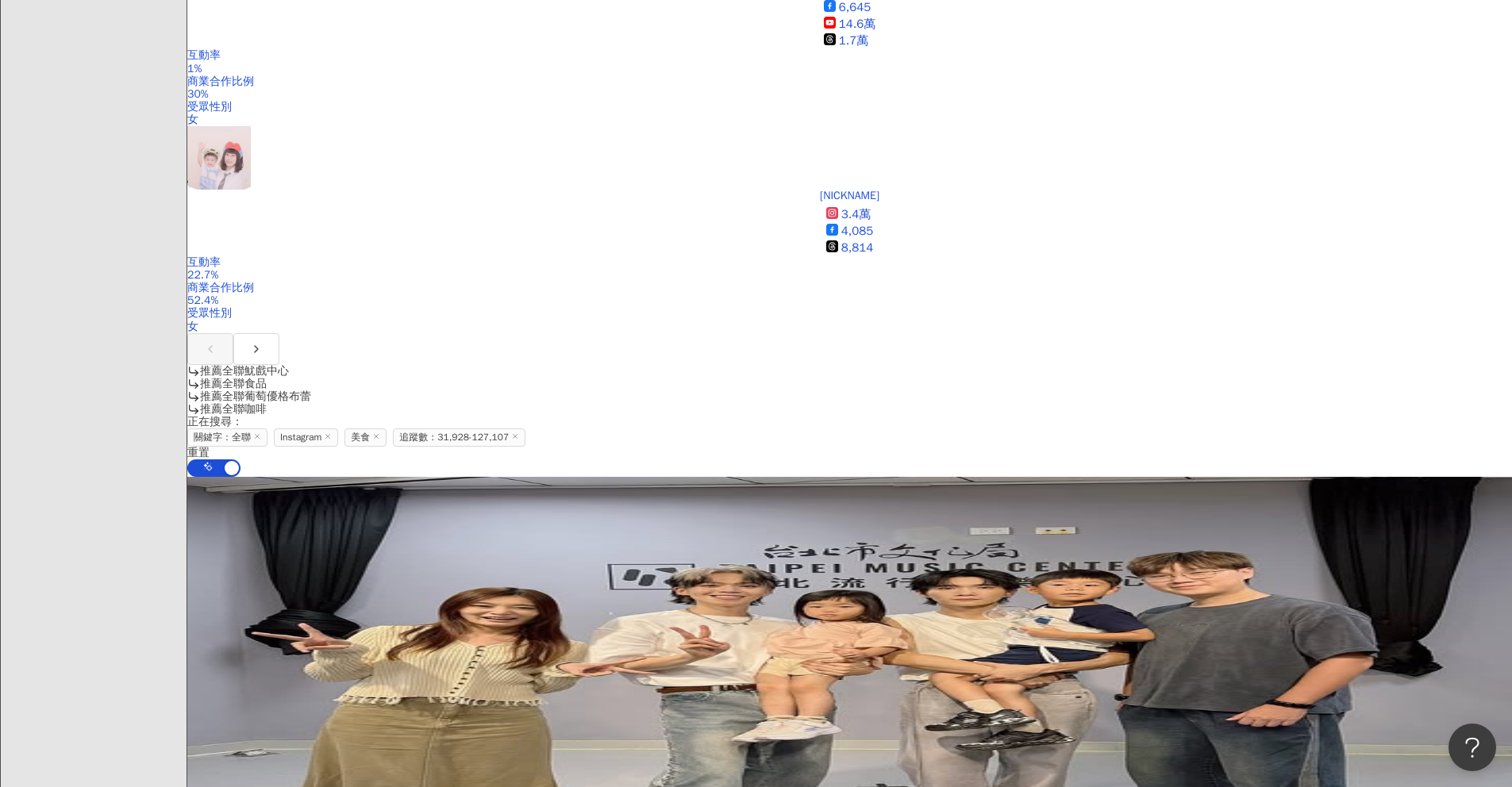 click on "YY日記" at bounding box center (218, 1366) 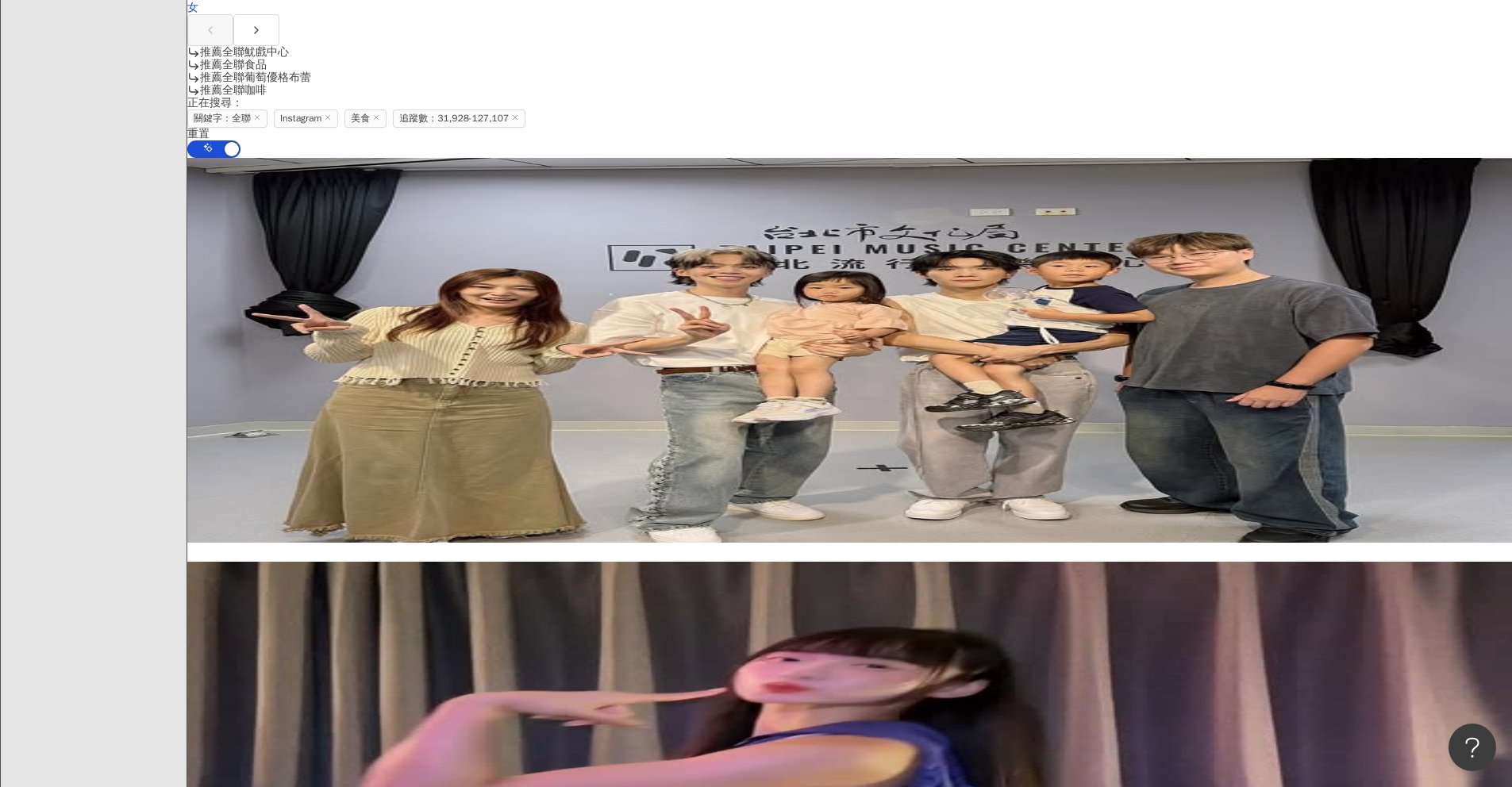 scroll, scrollTop: 1212, scrollLeft: 0, axis: vertical 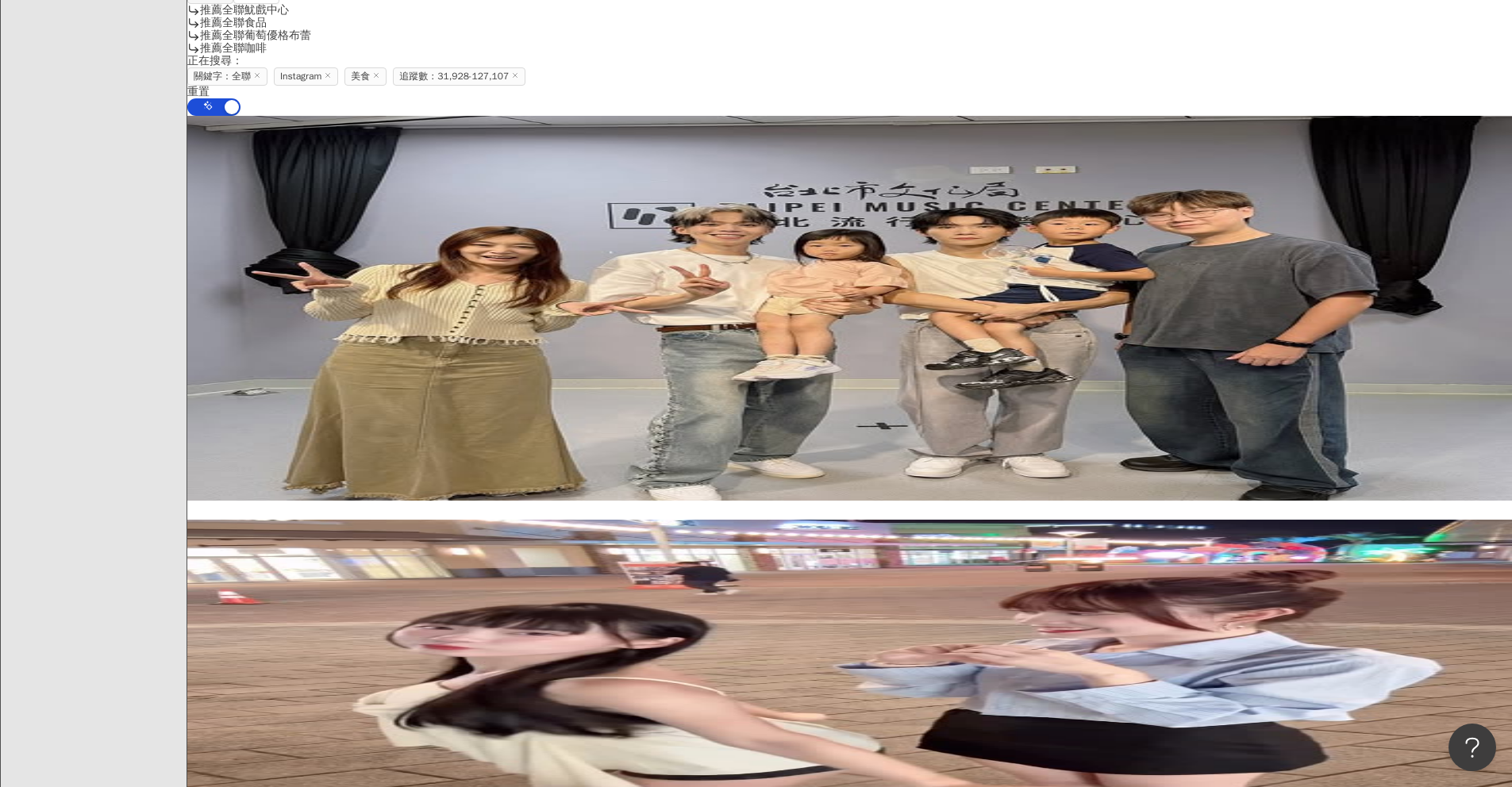 click on "Instagram ** 台灣 搜尋 043aeead-0d7a-4672-8879-cd89ee88aefe 全聯福利中心 1,717,167   追蹤者 好市多全聯嬸-省力全開 180,458   追蹤者 彤彤逛吃逛🐰料理｜食譜｜美食開箱 29,154   追蹤者 PXGo! 全聯線上購 6,691   追蹤者 買在最低點 🍉  58,593   追蹤者 您可能感興趣： 麥香奶茶  量販店  量販超市  全聯門市  便利購  類型 性別 追蹤數 互動率 觀看率 合作費用預估  更多篩選 *****  -  ****** 不限 小型 奈米網紅 (<1萬) 微型網紅 (1萬-3萬) 小型網紅 (3萬-5萬) 中型 中小型網紅 (5萬-10萬) 中型網紅 (10萬-30萬) 中大型網紅 (30萬-50萬) 大型 大型網紅 (50萬-100萬) 百萬網紅 (>100萬) 搜尋指引 AI  開啟 AI  關閉 AI 推薦 ： 推薦全聯的網紅 • 小木  :  • 桑潔魚  :  • 啵妮的台南日常  :  換一組推薦結果 對您有幫助嗎？ 小木 4.2萬 互動率 22% 商業合作比例 12.5% 受眾性別 無資料 桑潔魚 5.8萬 6,645 14.6萬 1.7萬 互動率" at bounding box center (849, 2485) 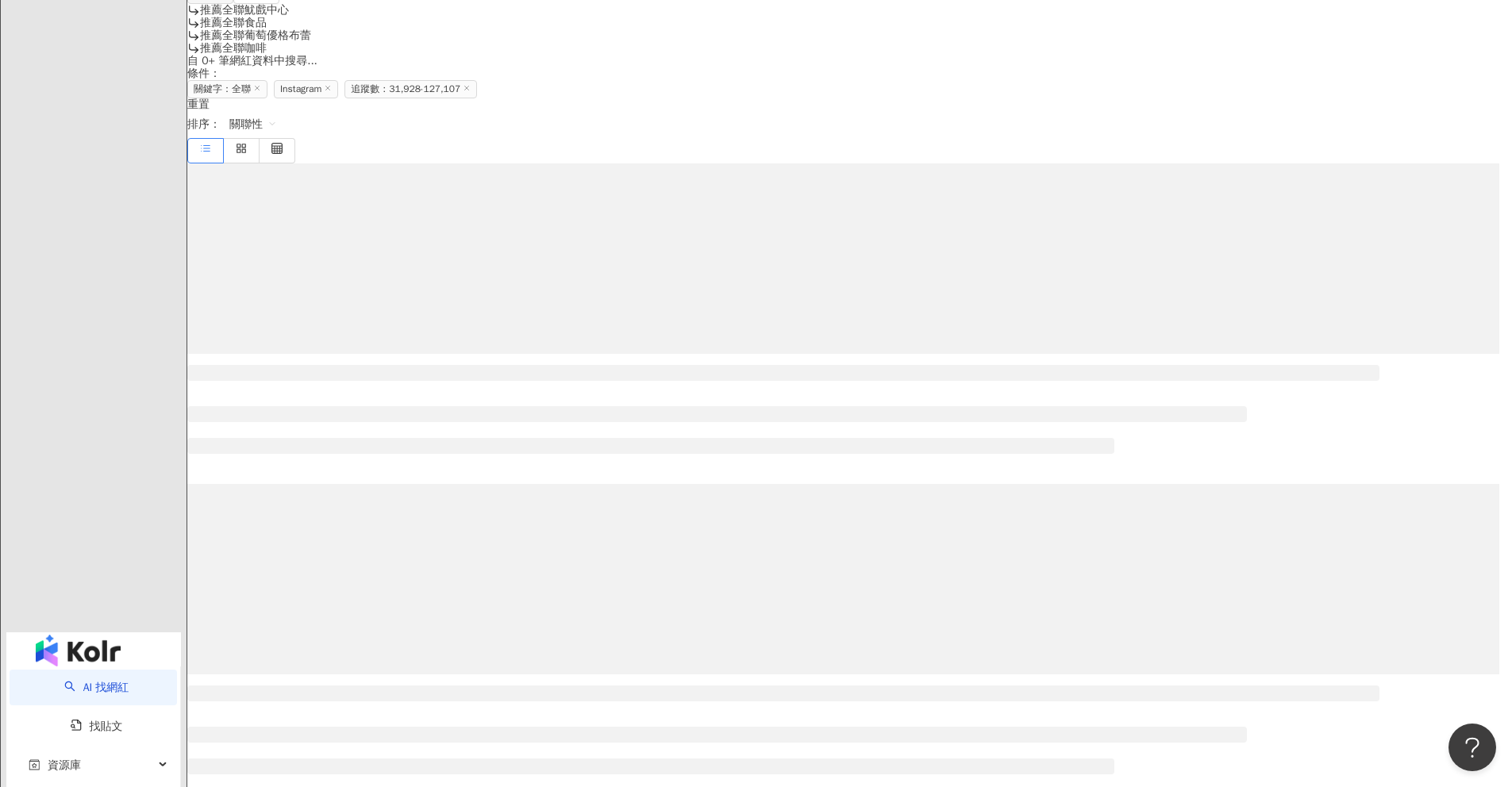 scroll, scrollTop: 0, scrollLeft: 0, axis: both 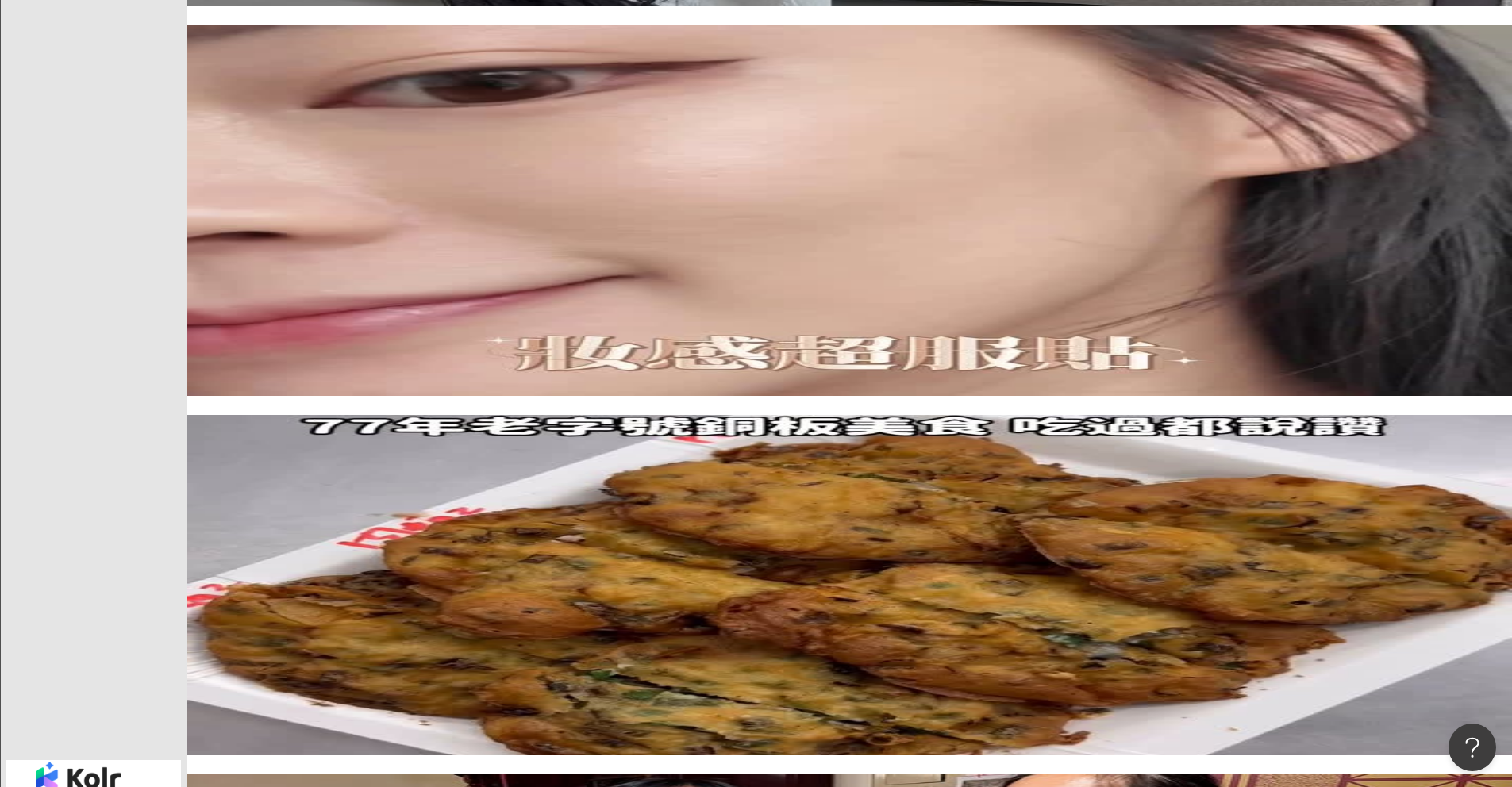 click on "下一頁" at bounding box center (334, 2994) 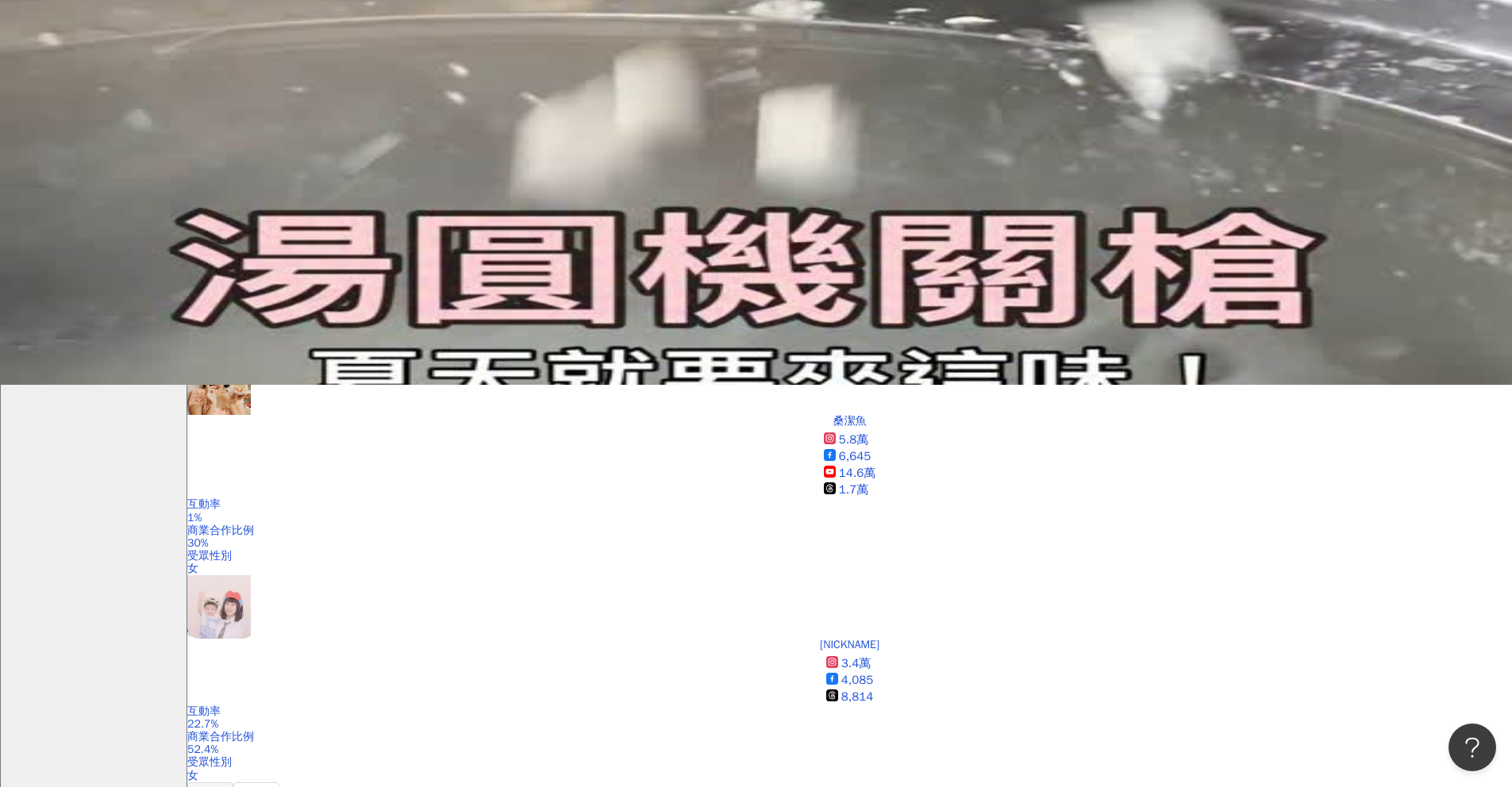 scroll, scrollTop: 562, scrollLeft: 0, axis: vertical 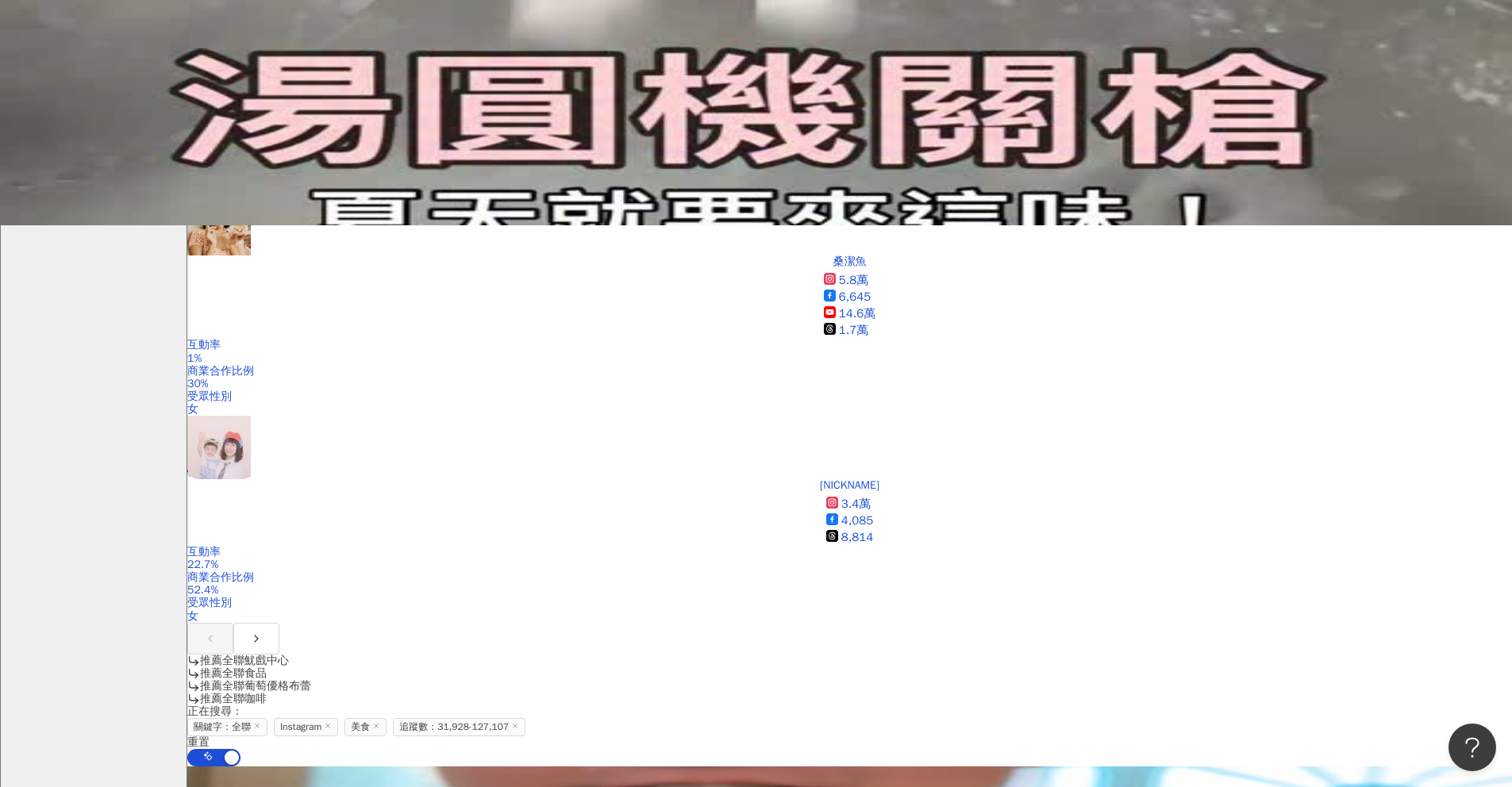 click on "Êat Ïng 新北·台中·台中·高雄·宅配 美食" at bounding box center (279, 1266) 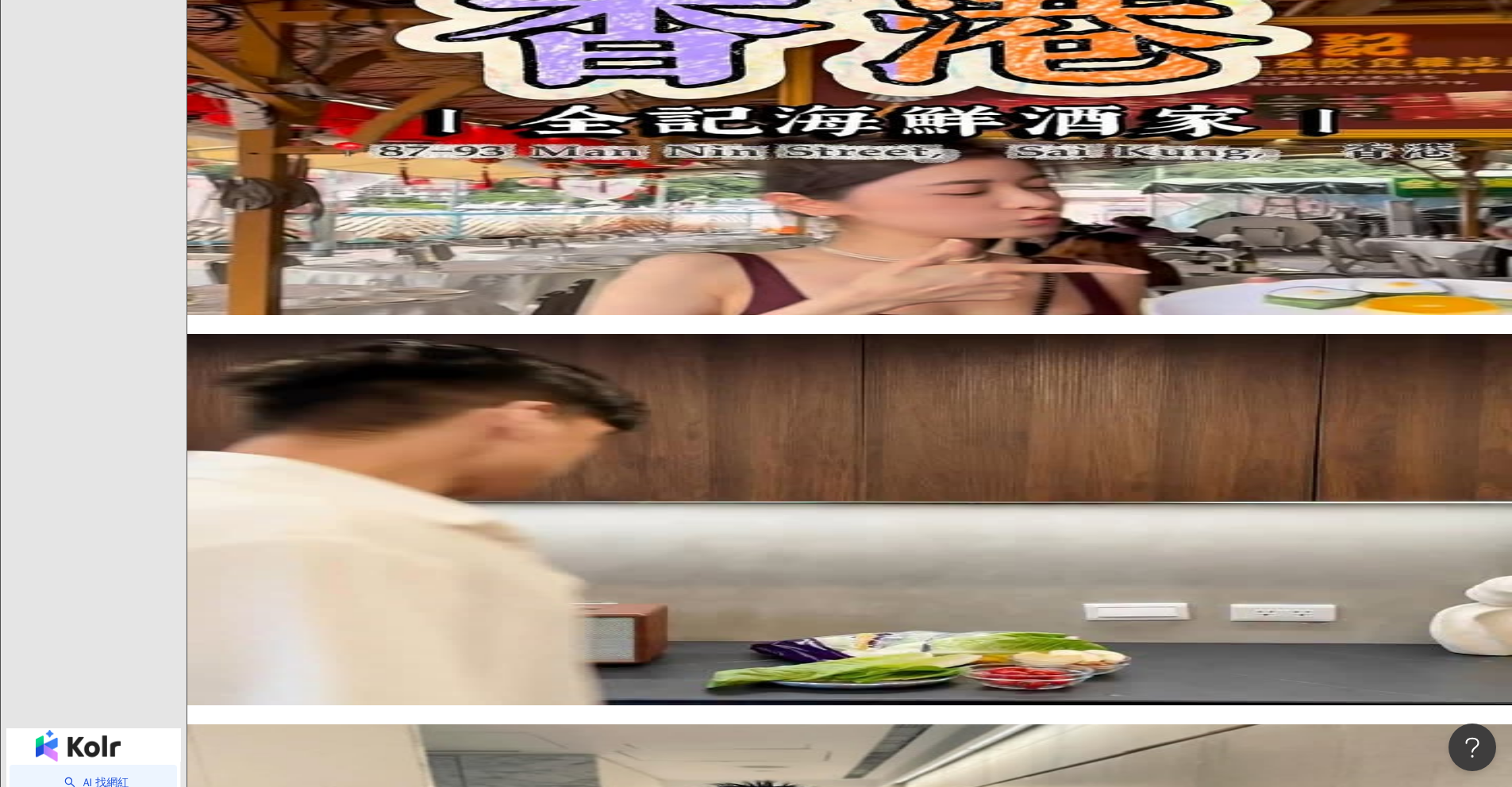 scroll, scrollTop: 2807, scrollLeft: 0, axis: vertical 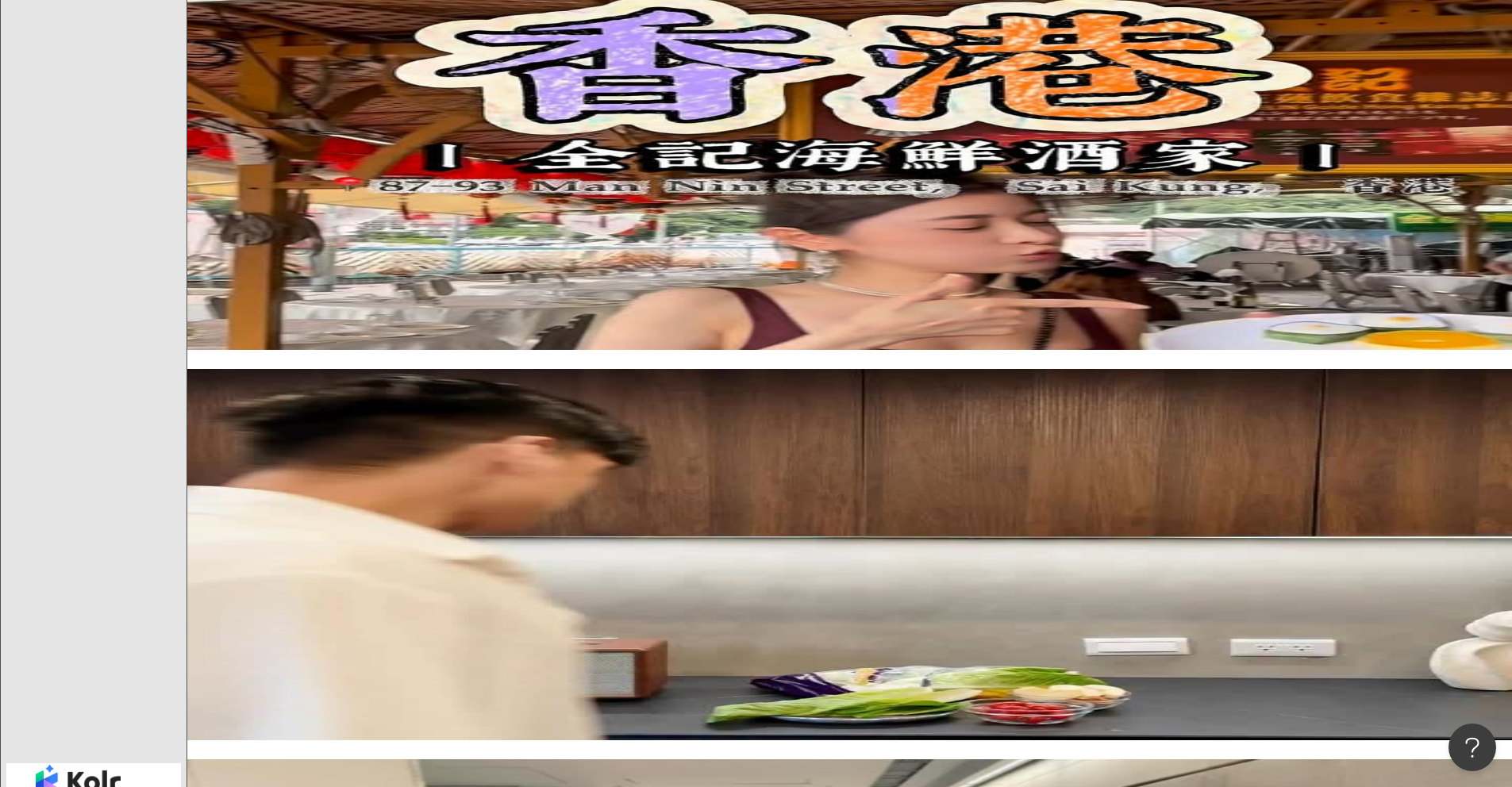 click on "下一頁" at bounding box center [334, 2977] 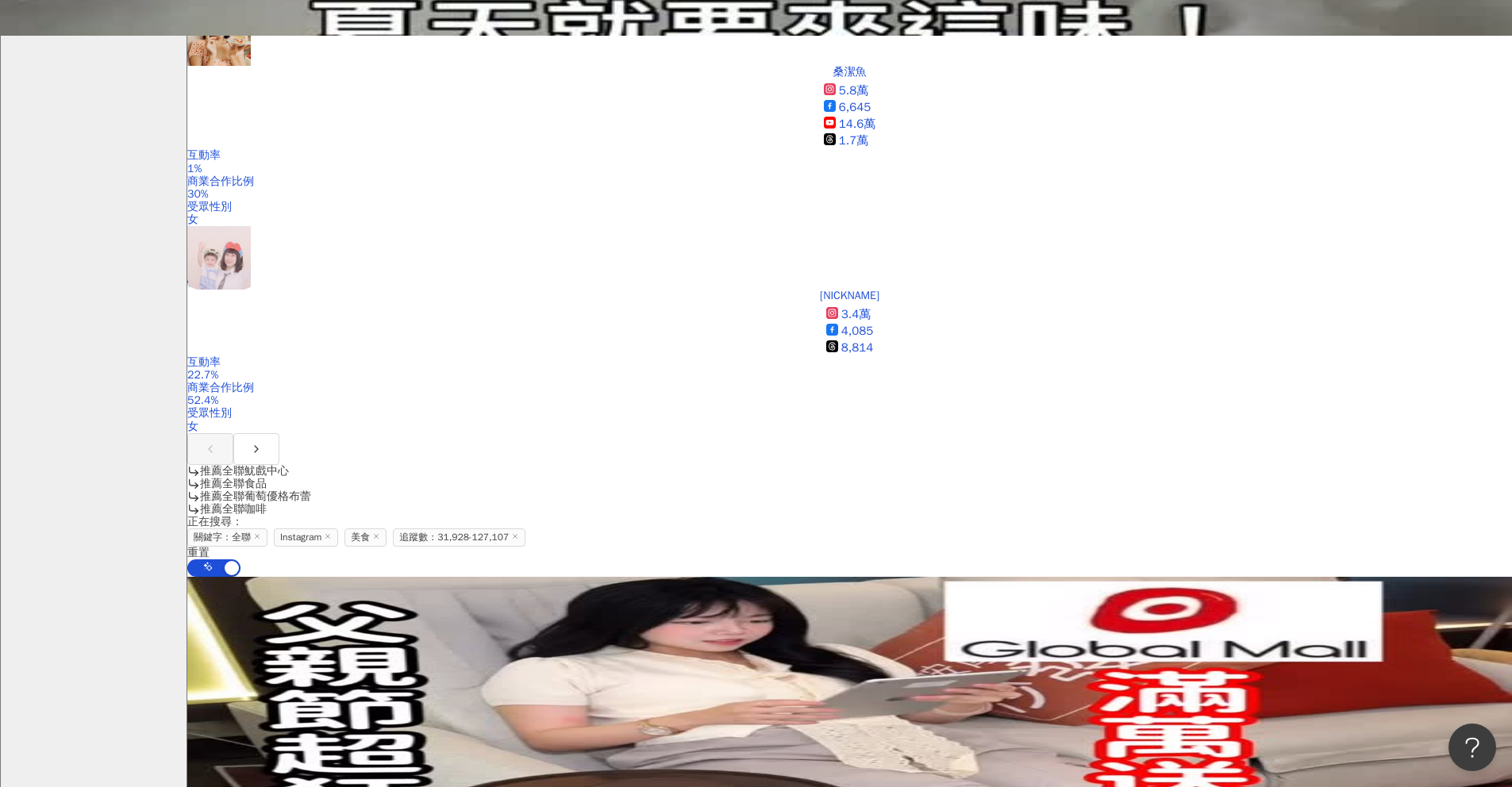 scroll, scrollTop: 382, scrollLeft: 0, axis: vertical 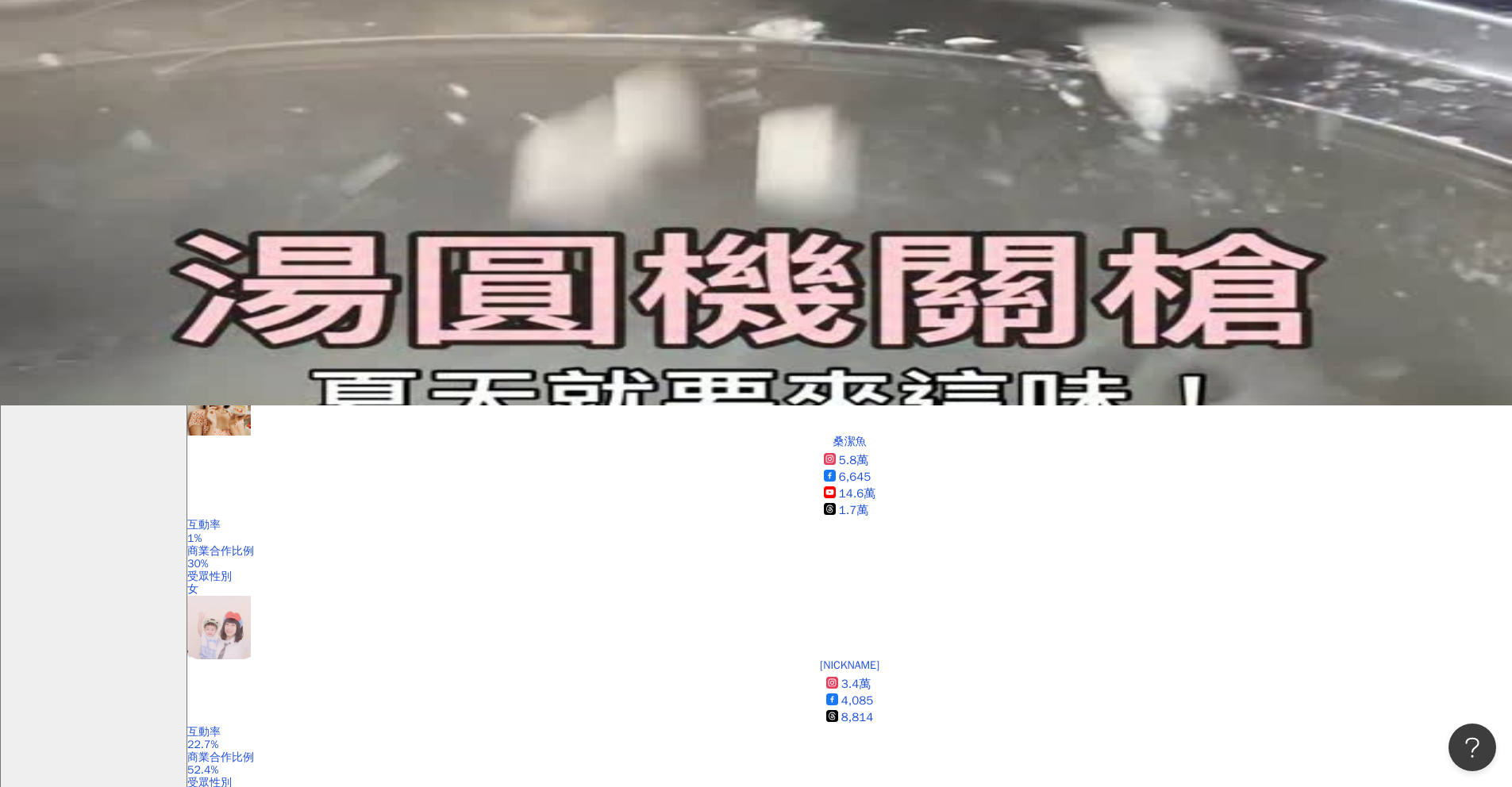 click on "梅莓李" at bounding box center (204, 1119) 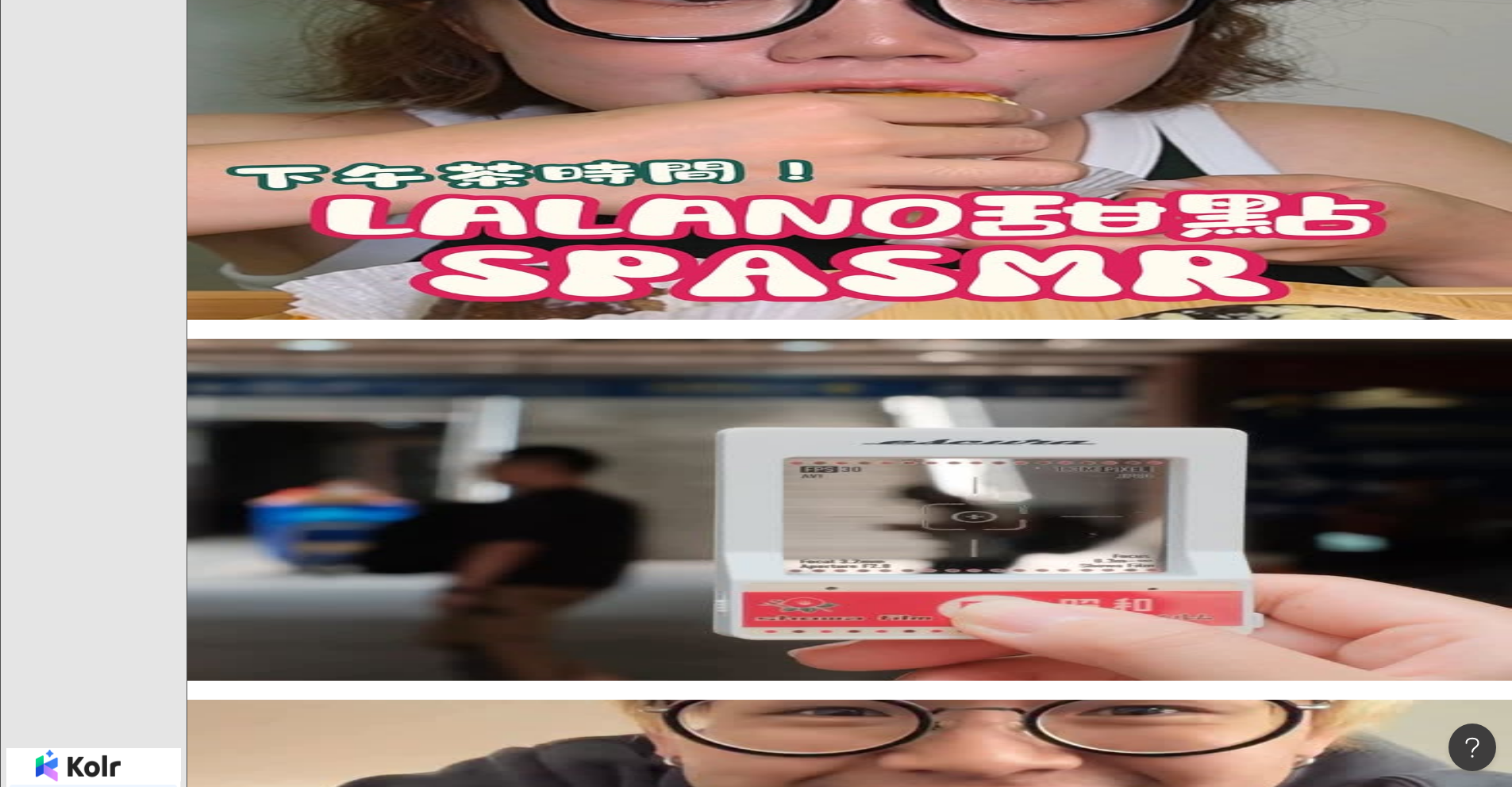 scroll, scrollTop: 3054, scrollLeft: 0, axis: vertical 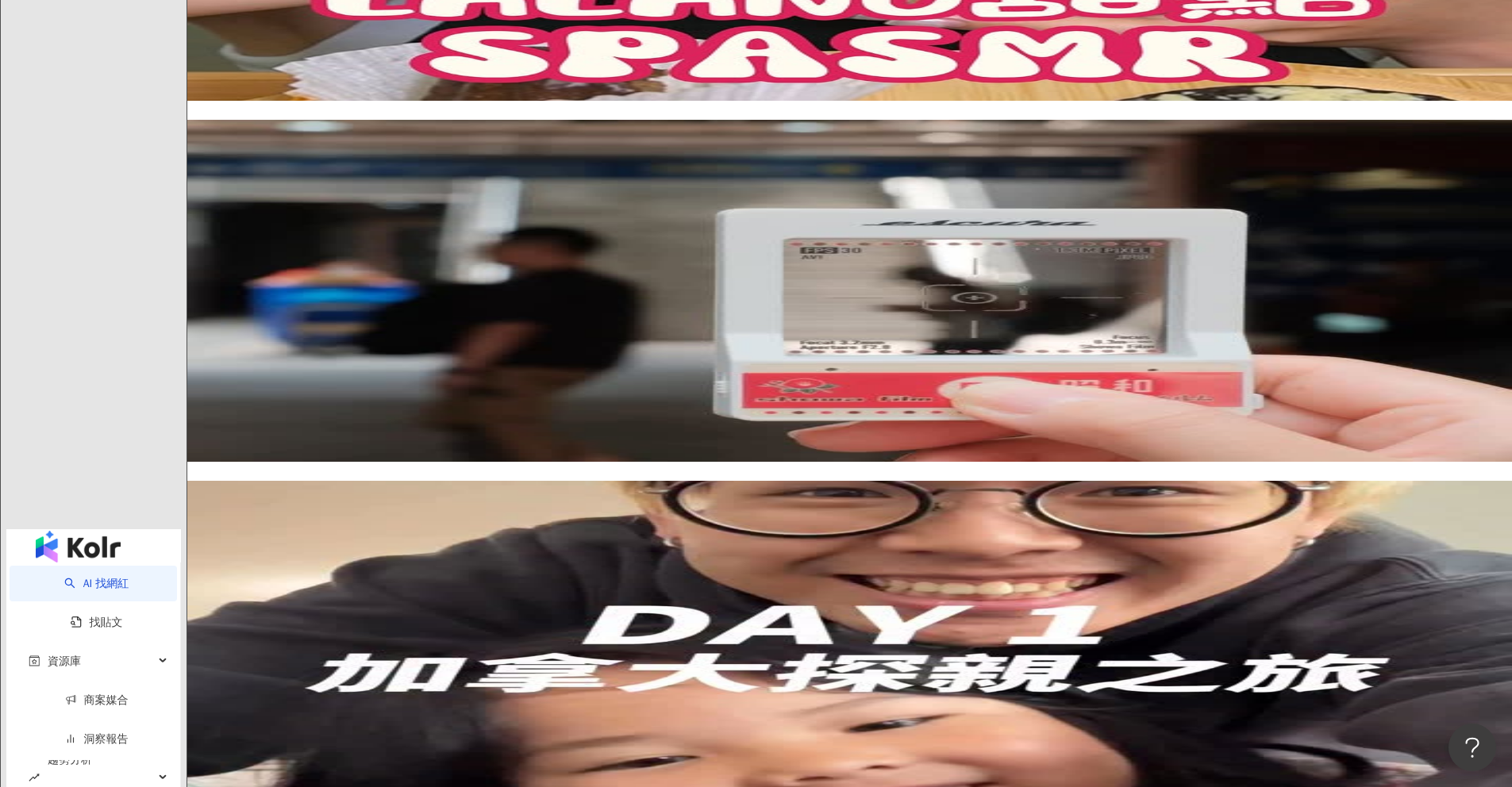 click on "下一頁" at bounding box center (334, 2757) 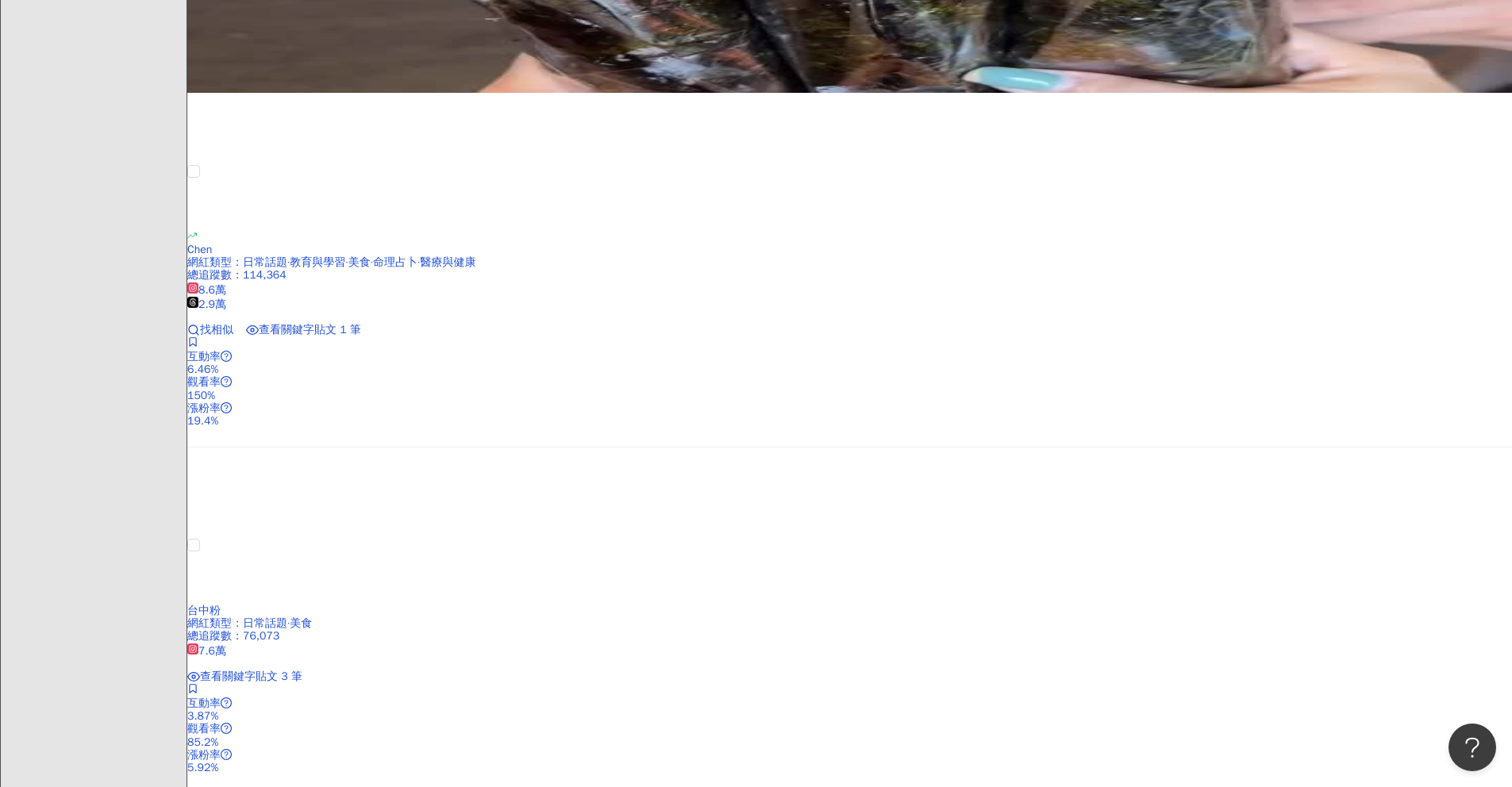 scroll, scrollTop: 2988, scrollLeft: 0, axis: vertical 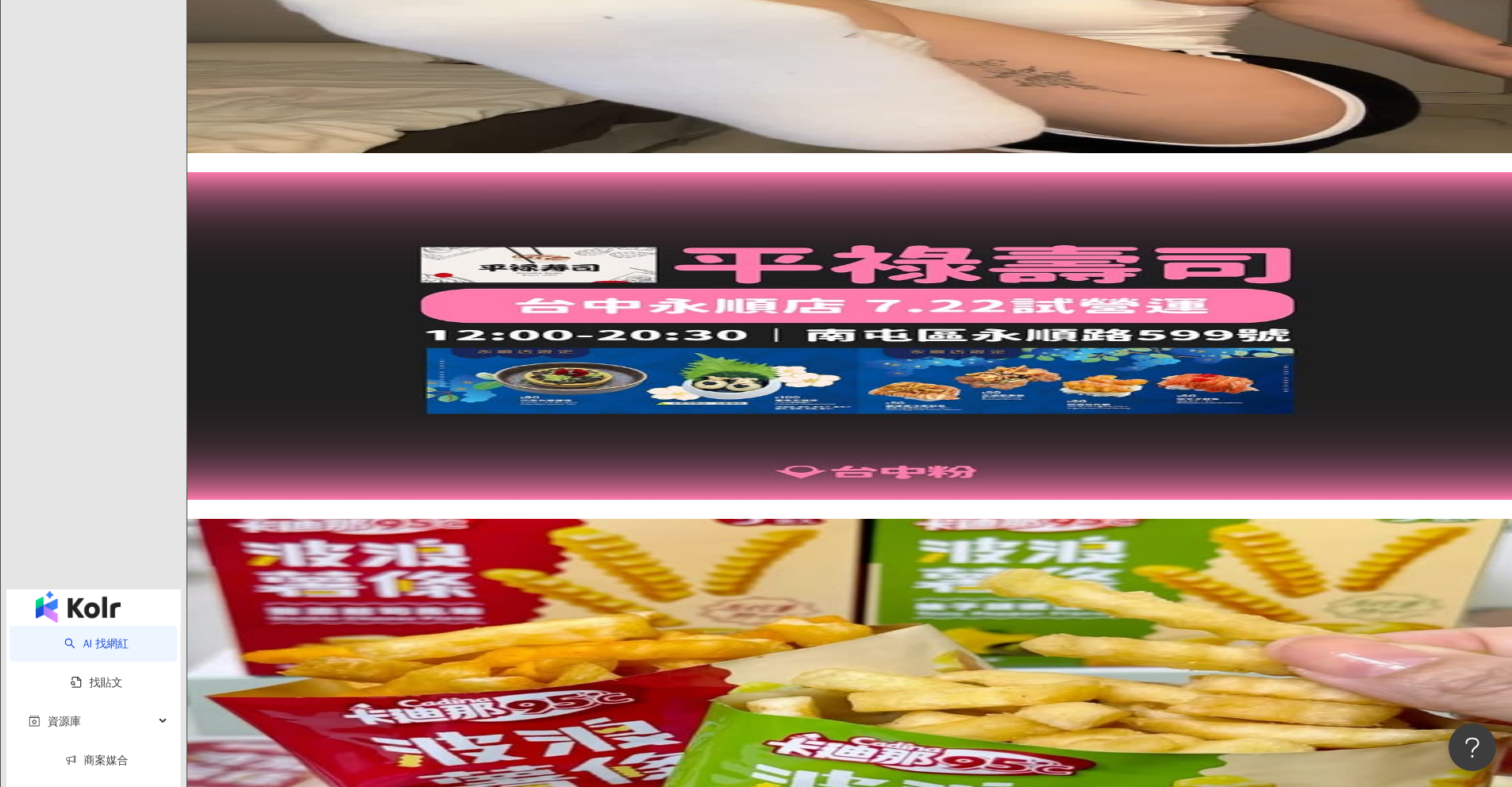 click on "下一頁" at bounding box center (334, 2811) 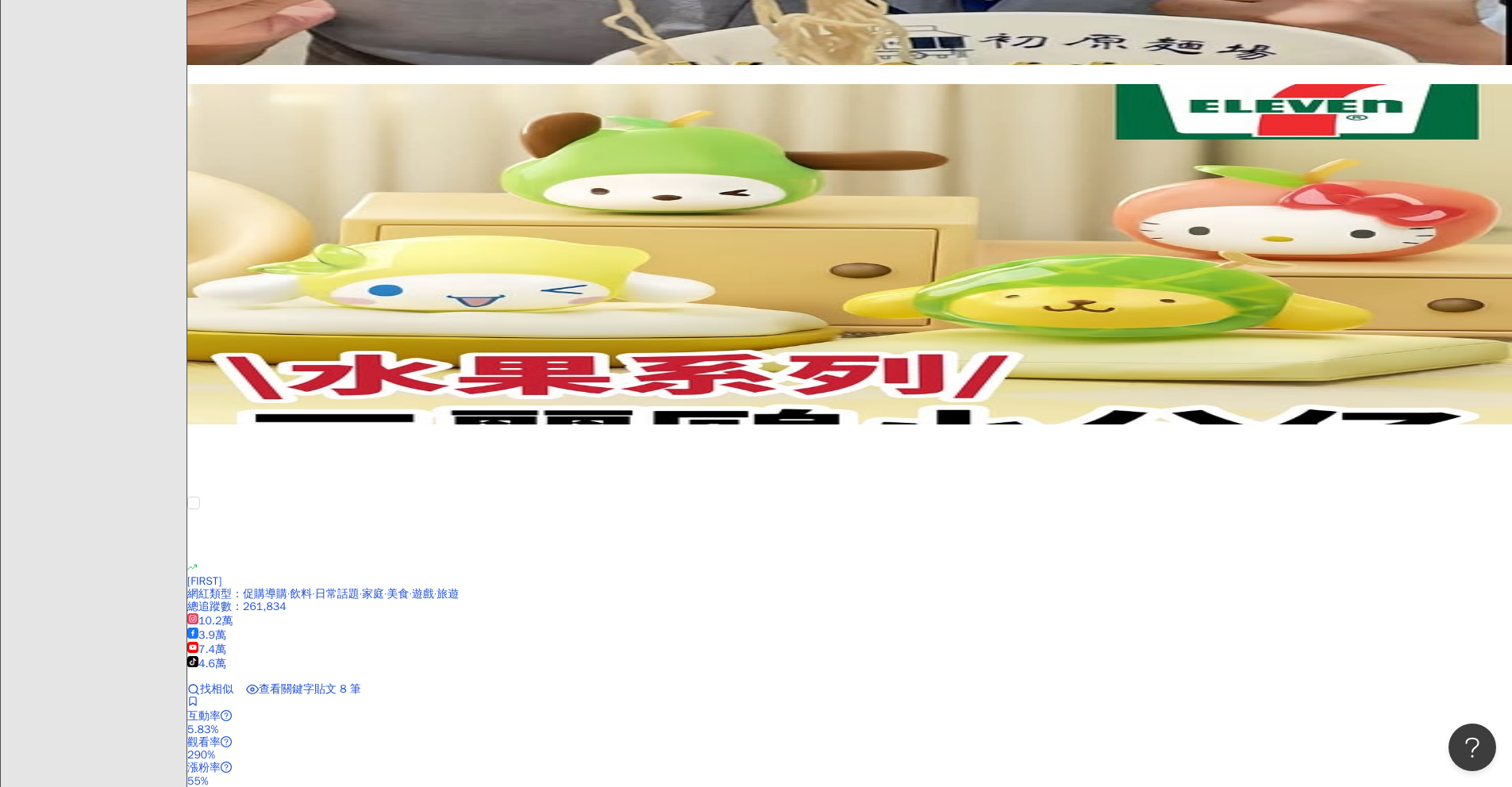 scroll, scrollTop: 2920, scrollLeft: 0, axis: vertical 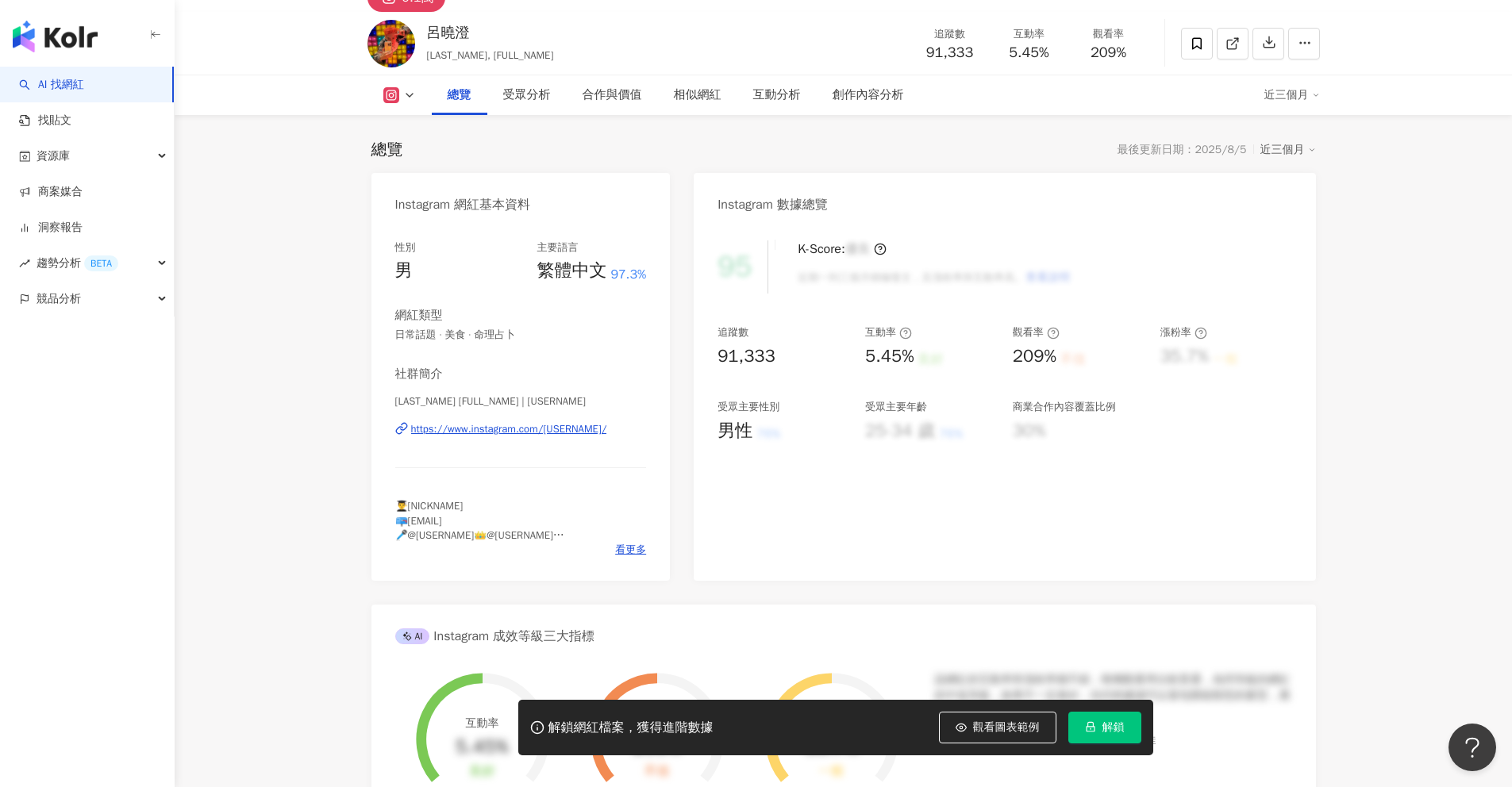 click on "https://www.instagram.com/xiao_cheng_lu/" at bounding box center (509, 429) 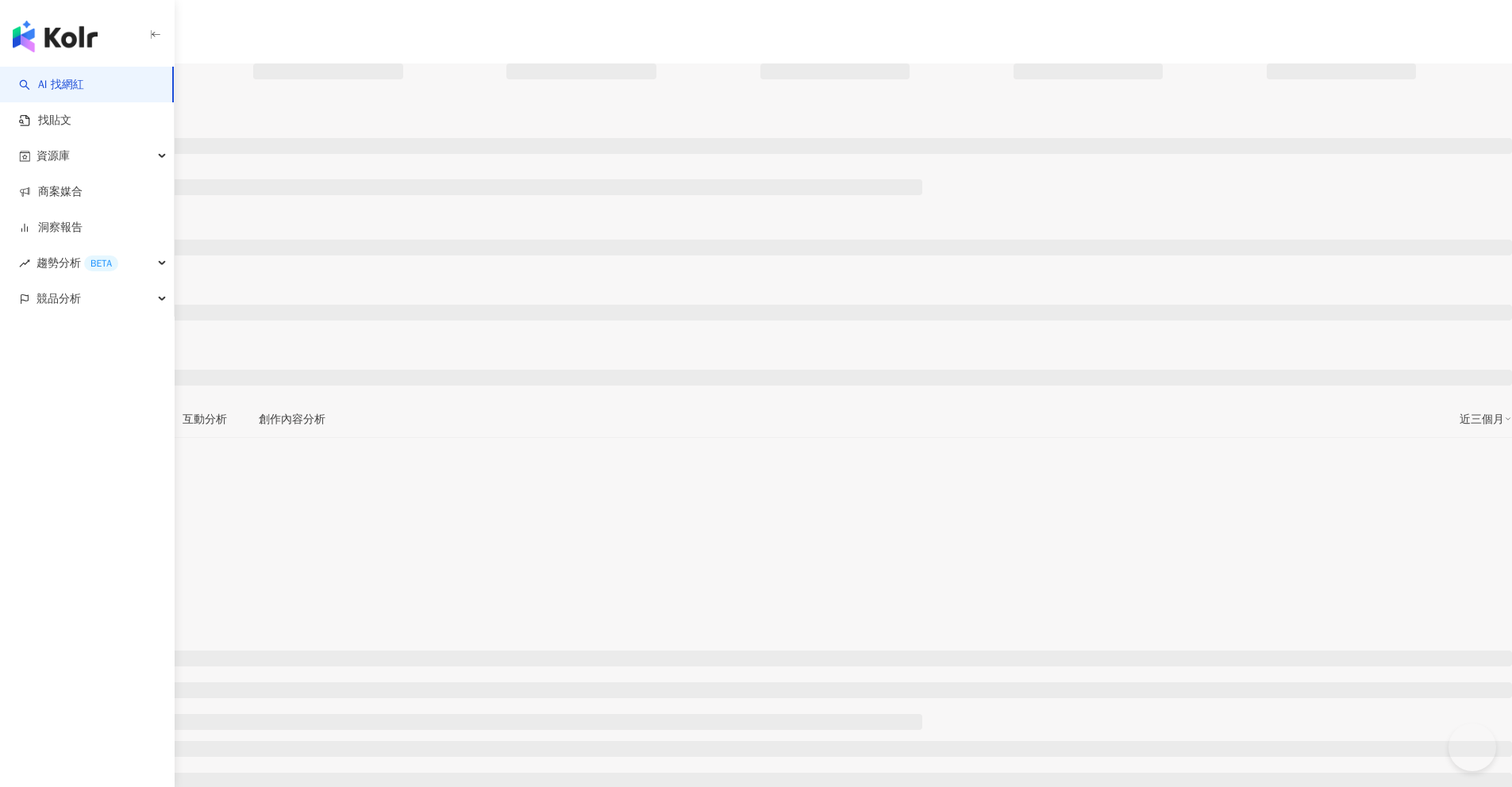 scroll, scrollTop: 0, scrollLeft: 0, axis: both 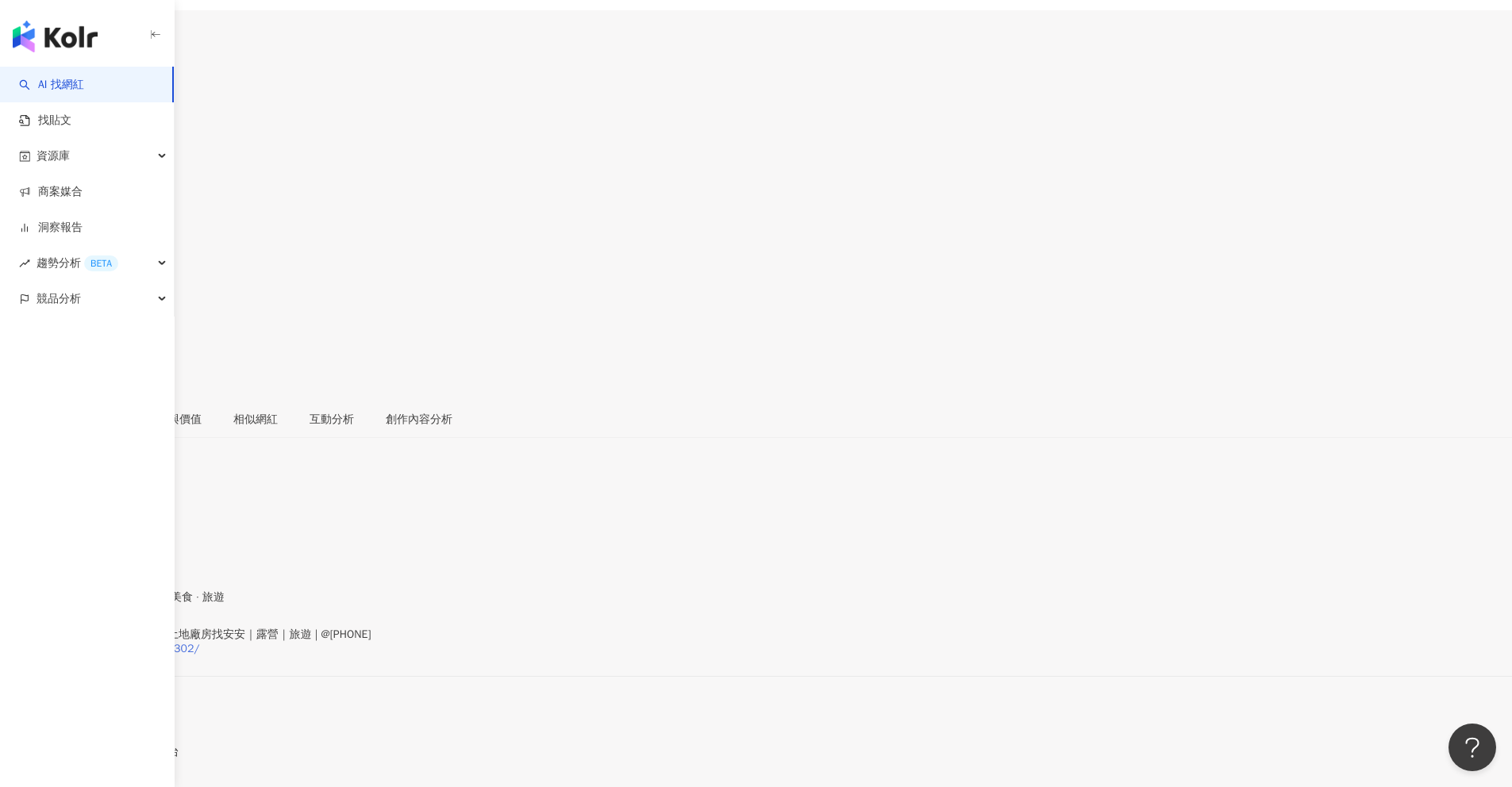 click on "https://www.instagram.com/iu0302/" at bounding box center (108, 649) 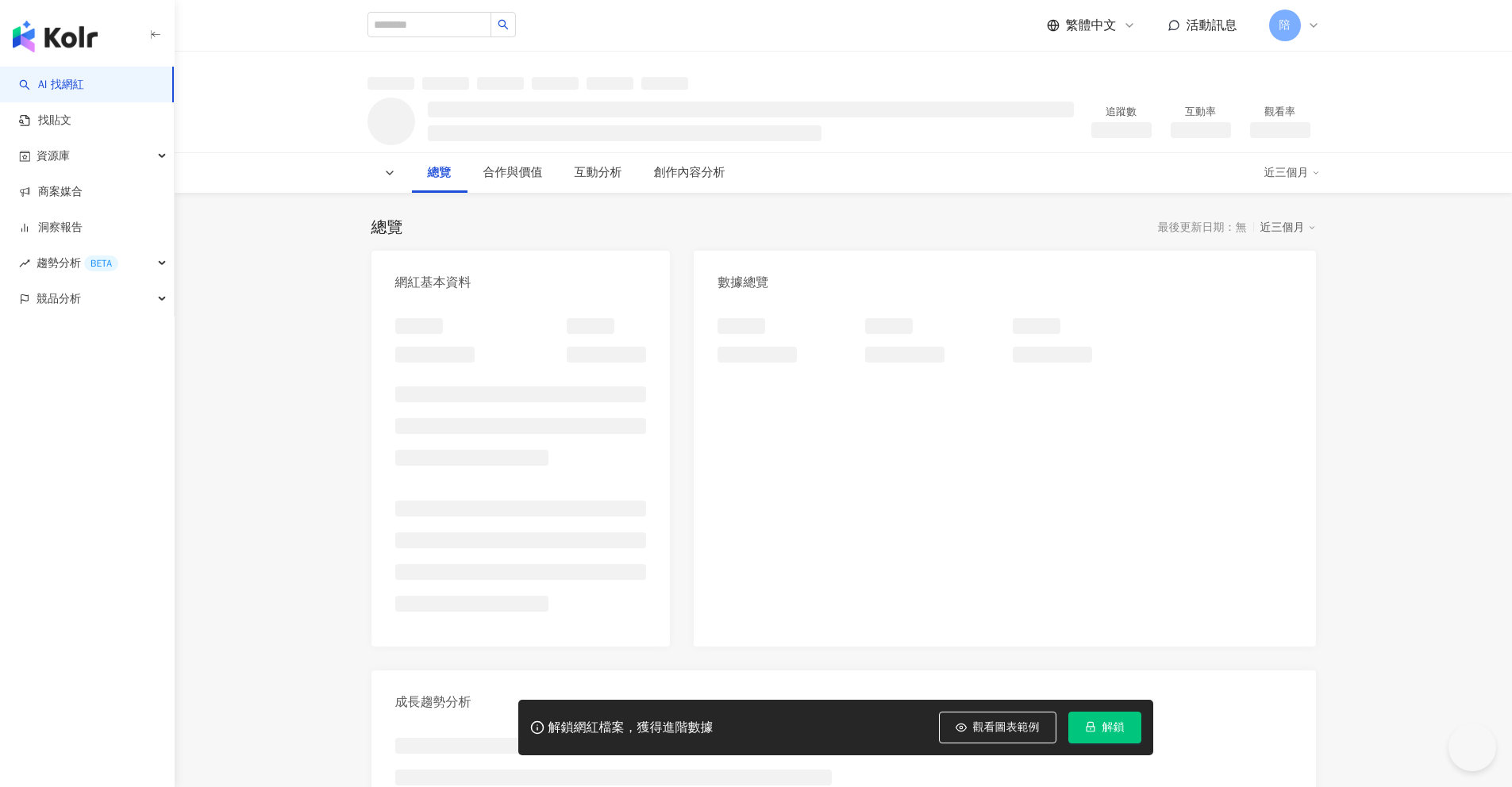 scroll, scrollTop: 0, scrollLeft: 0, axis: both 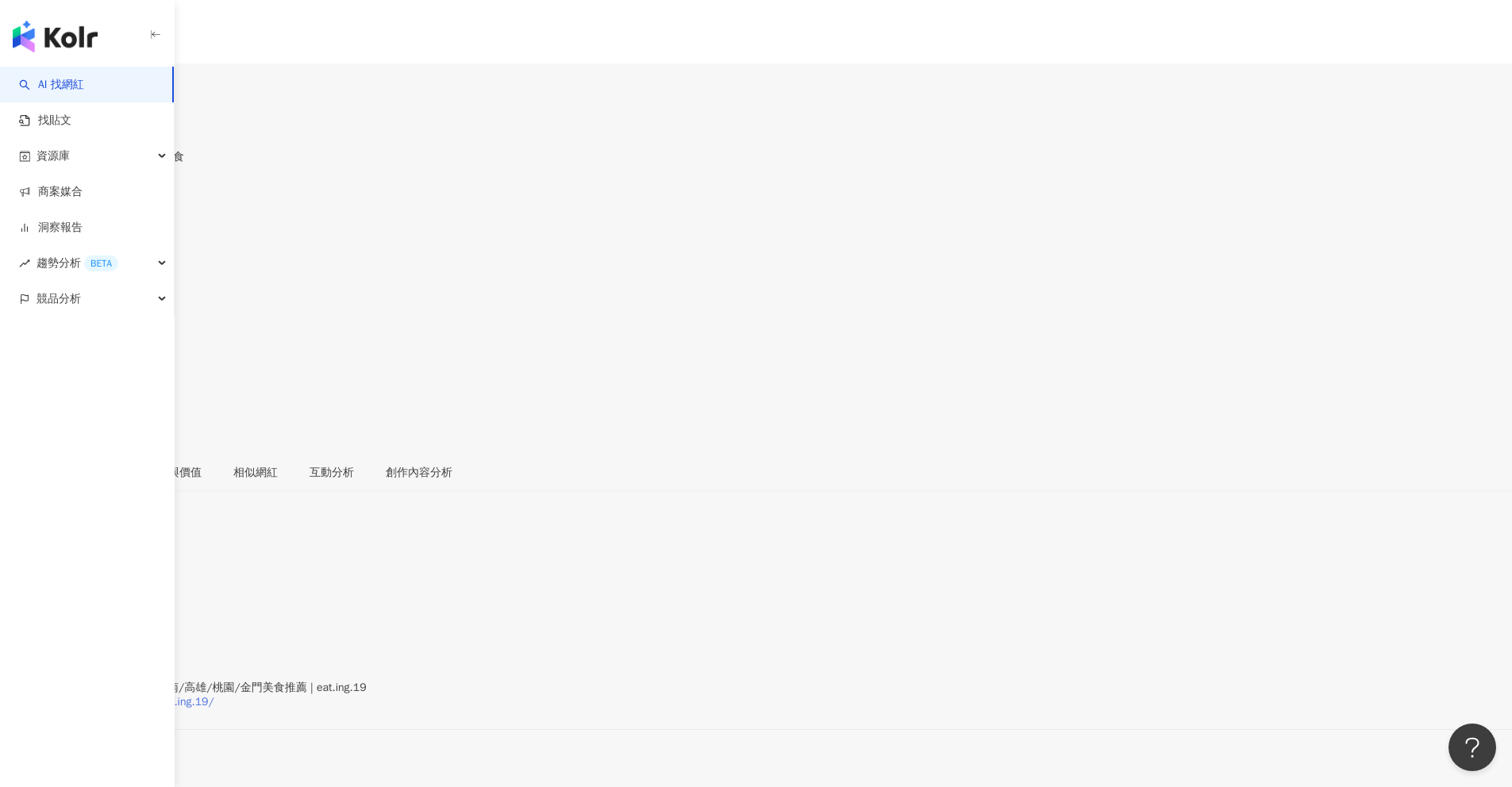 click on "https://www.instagram.com/eat.ing.19/" at bounding box center (115, 702) 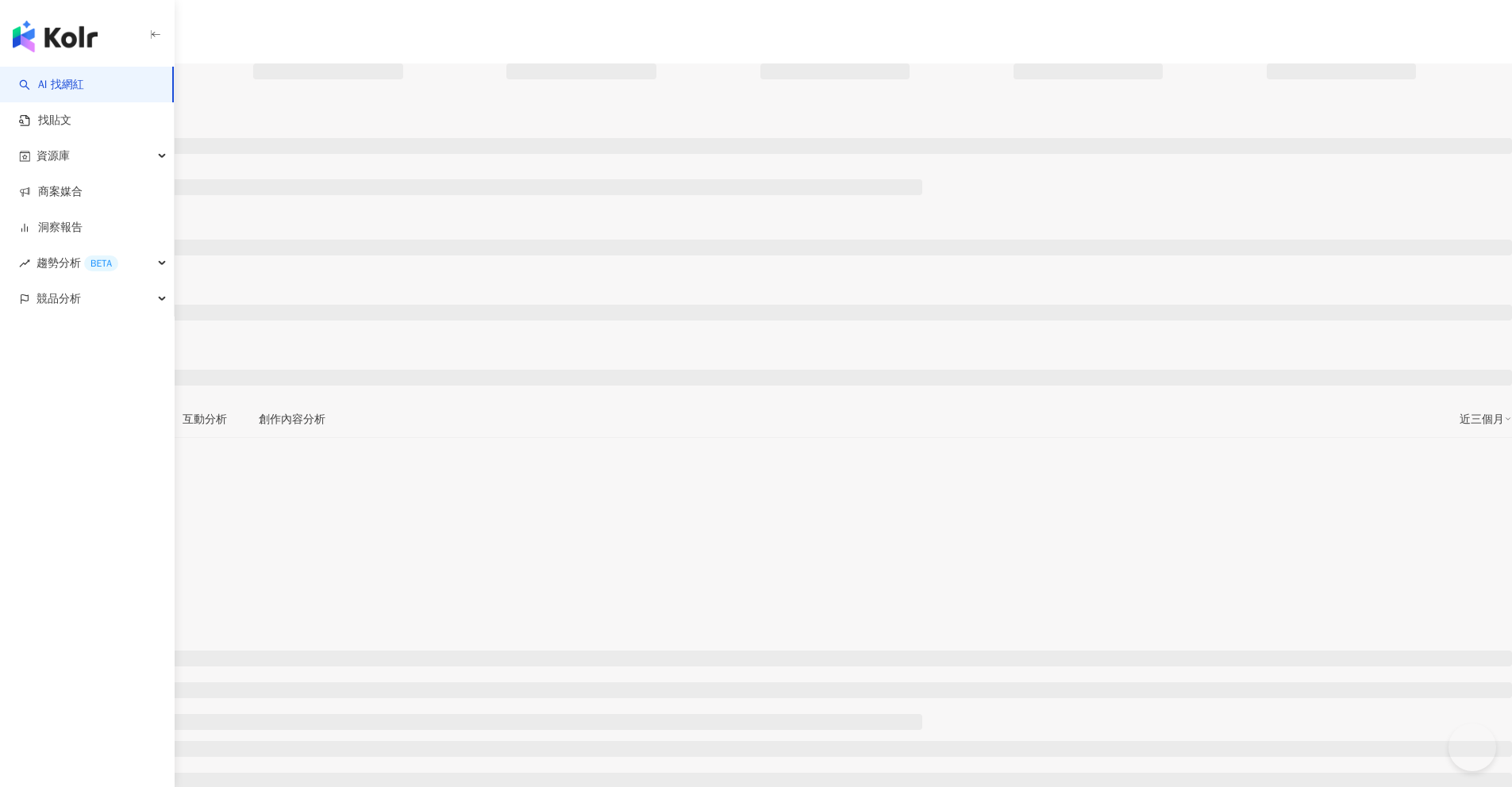 scroll, scrollTop: 0, scrollLeft: 0, axis: both 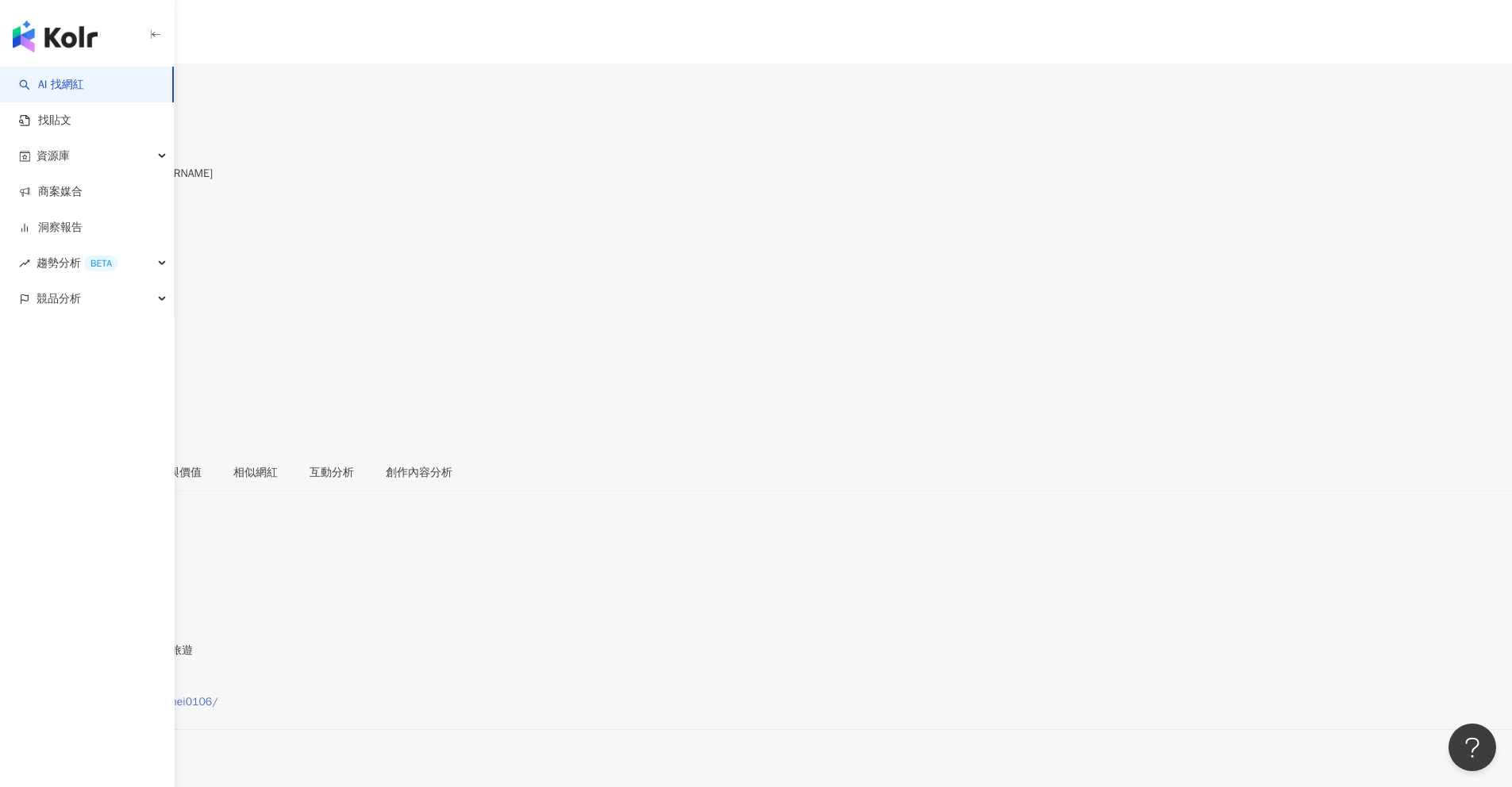 click on "https://www.instagram.com/mmei0106/" at bounding box center (117, 702) 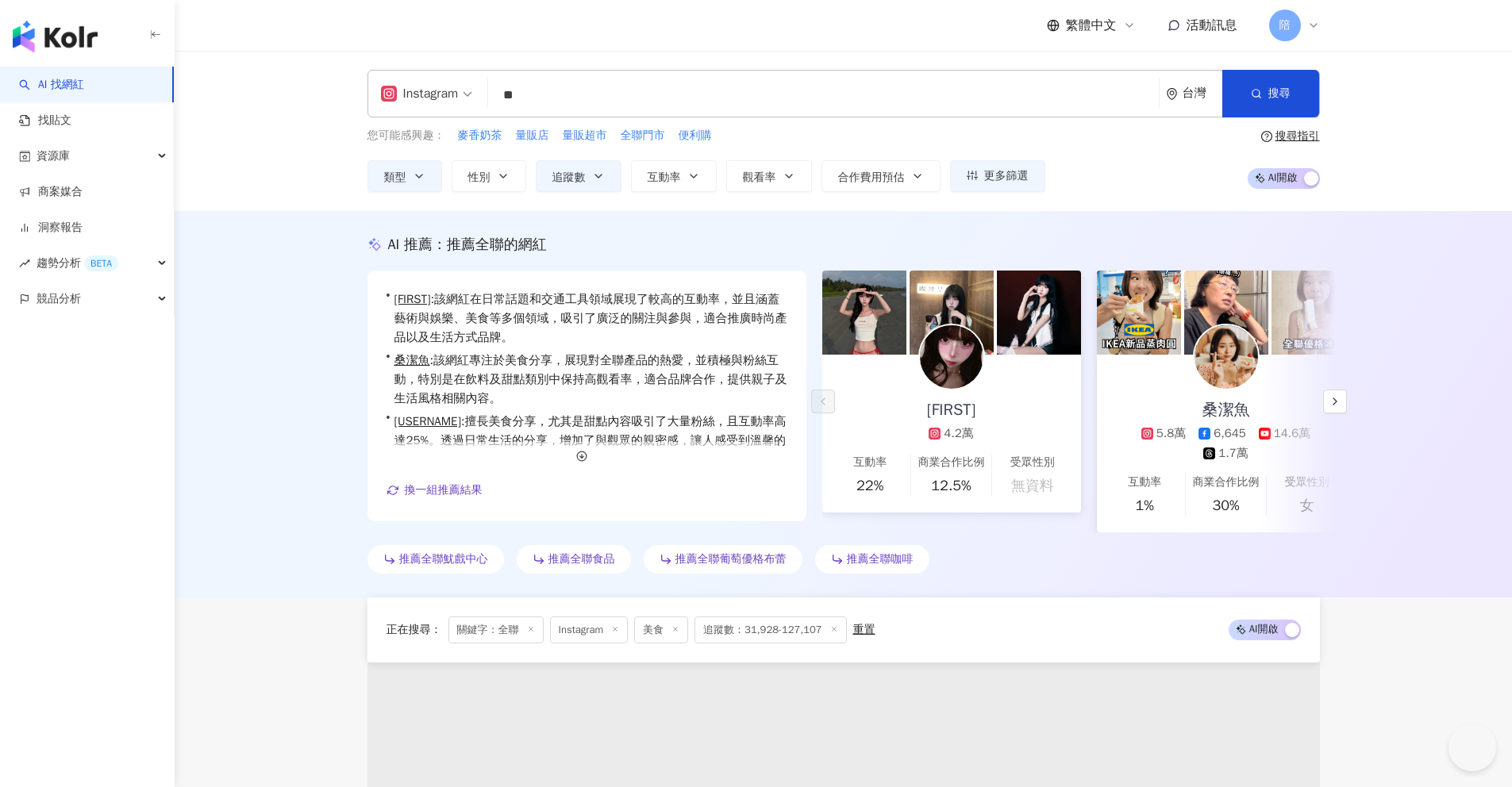scroll, scrollTop: 1187, scrollLeft: 0, axis: vertical 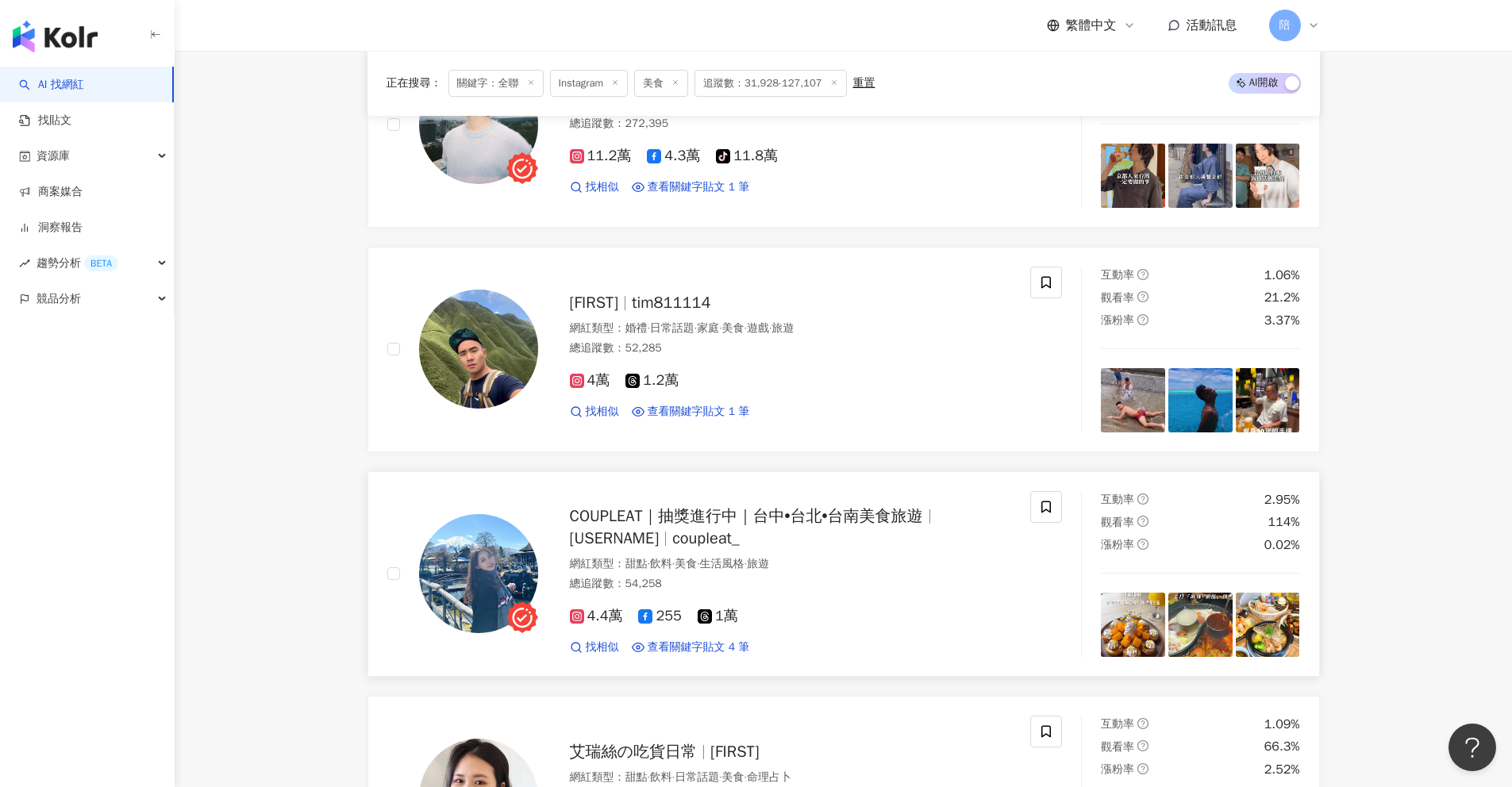 click on "COUPLEAT｜抽獎進行中｜台中•台北•台南︎美食旅遊" at bounding box center [746, 516] 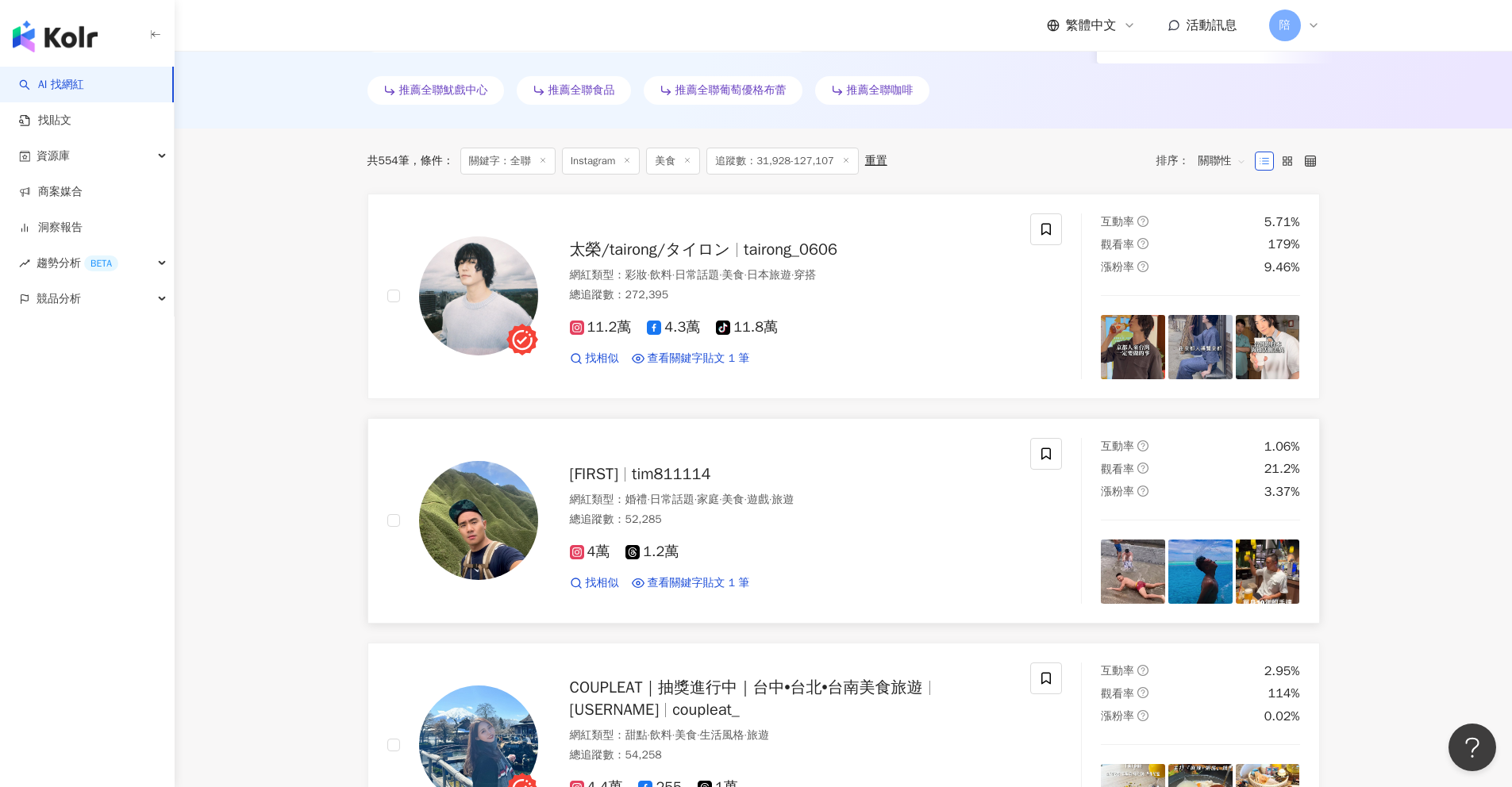 scroll, scrollTop: 399, scrollLeft: 0, axis: vertical 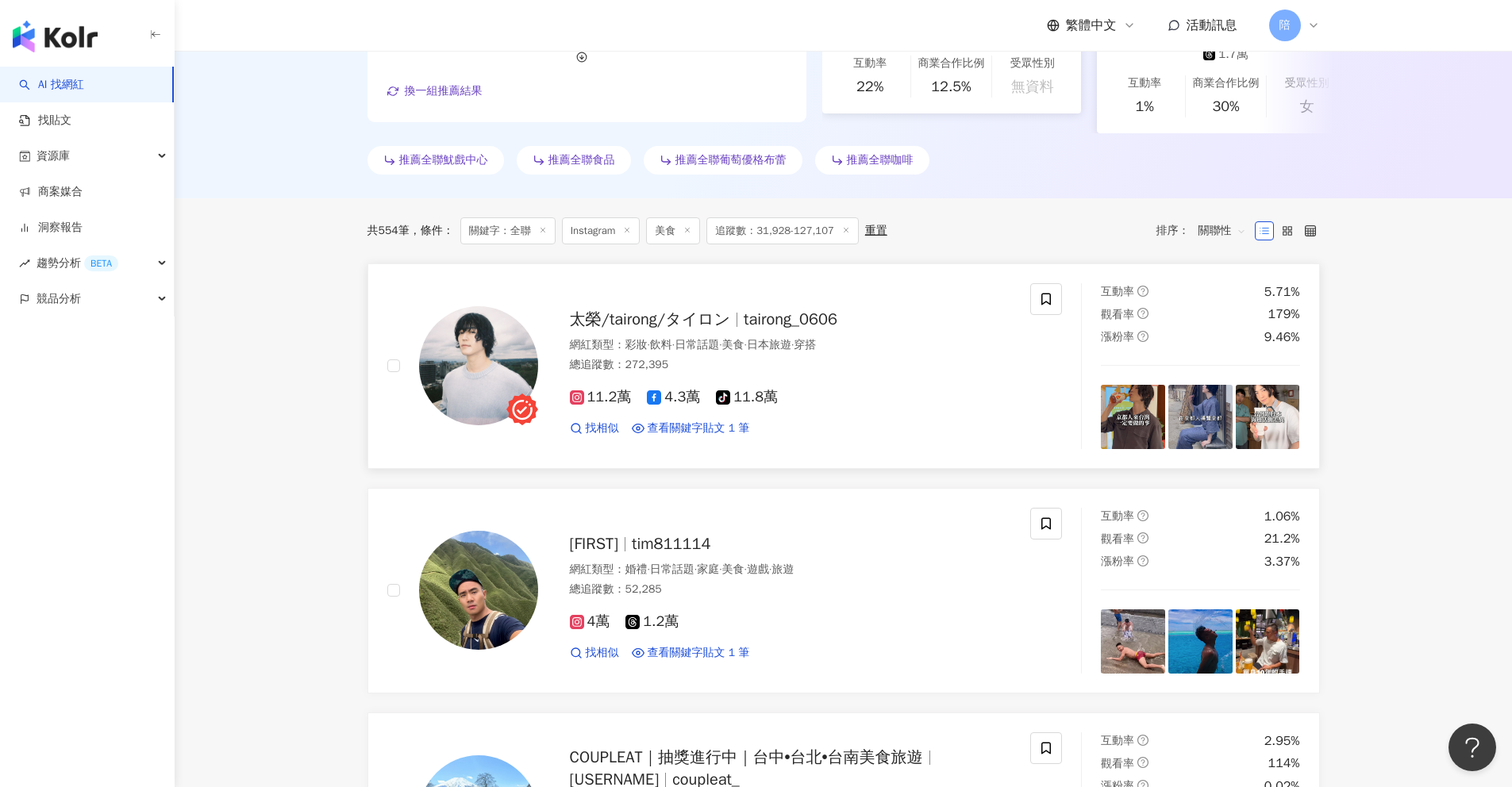 click on "太榮/tairong/タイロン" at bounding box center [657, 319] 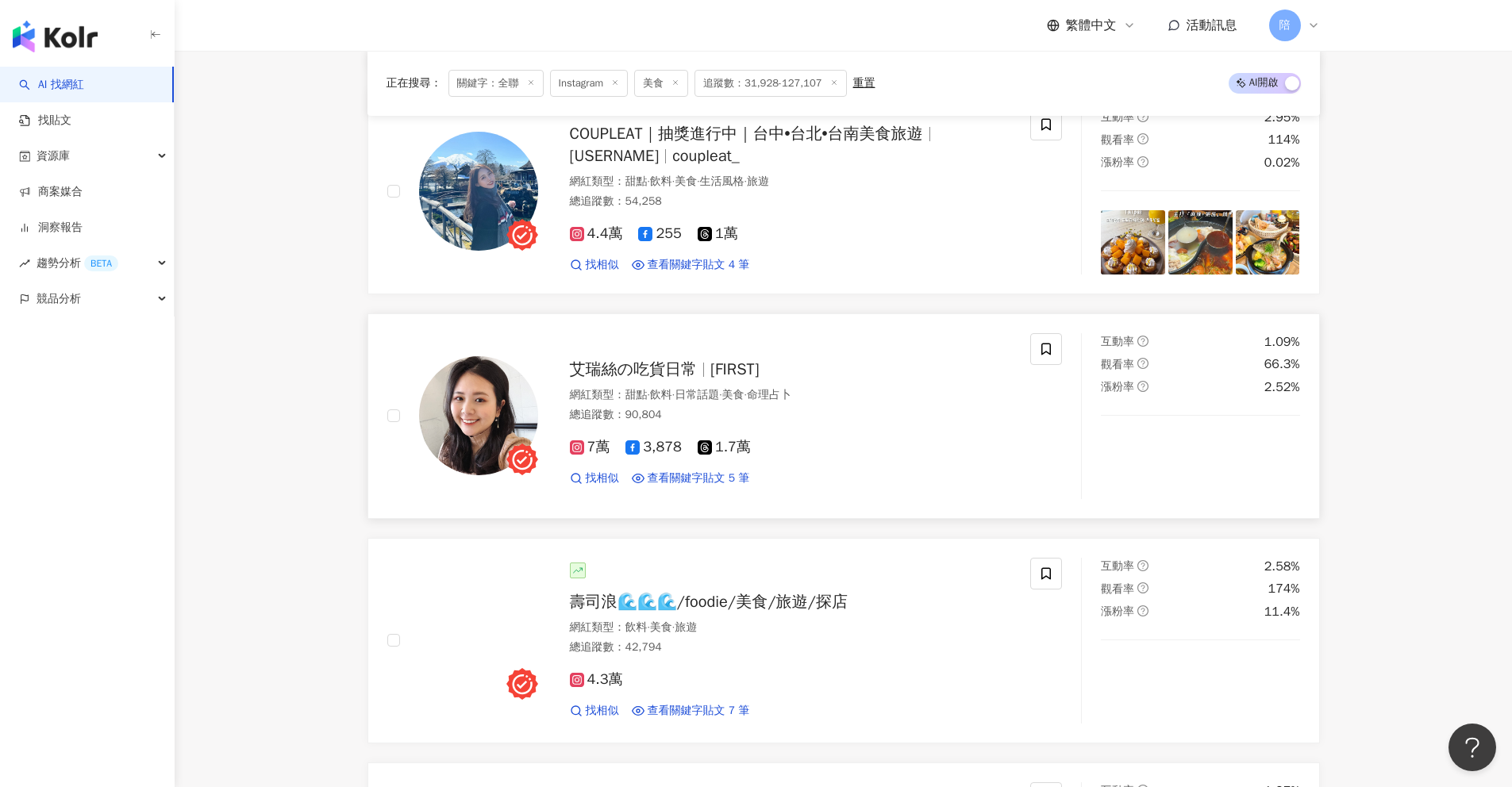scroll, scrollTop: 1146, scrollLeft: 0, axis: vertical 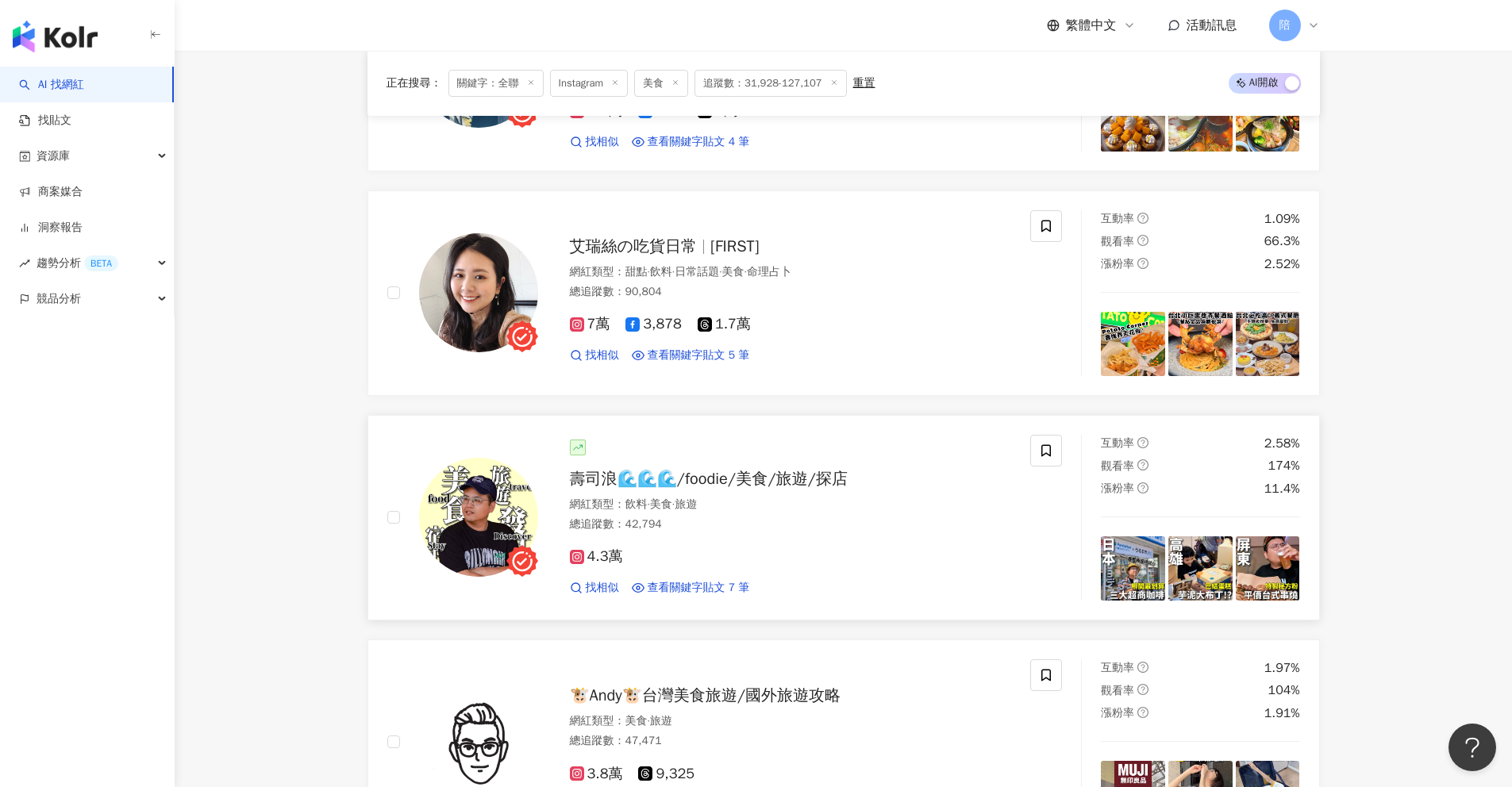 click on "壽司浪🌊🌊🌊/foodie/美食/旅遊/探店" at bounding box center [709, 478] 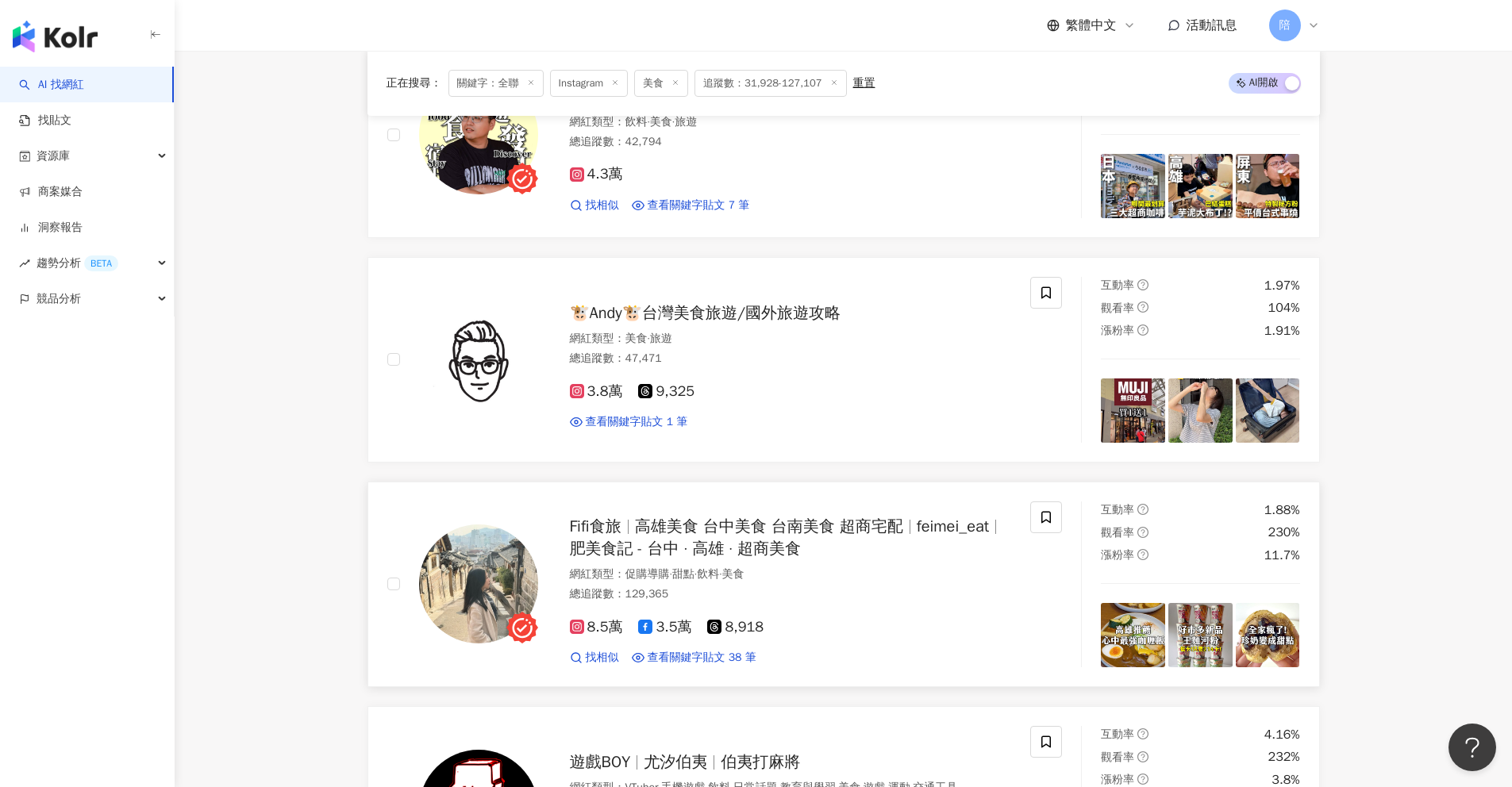 scroll, scrollTop: 1605, scrollLeft: 0, axis: vertical 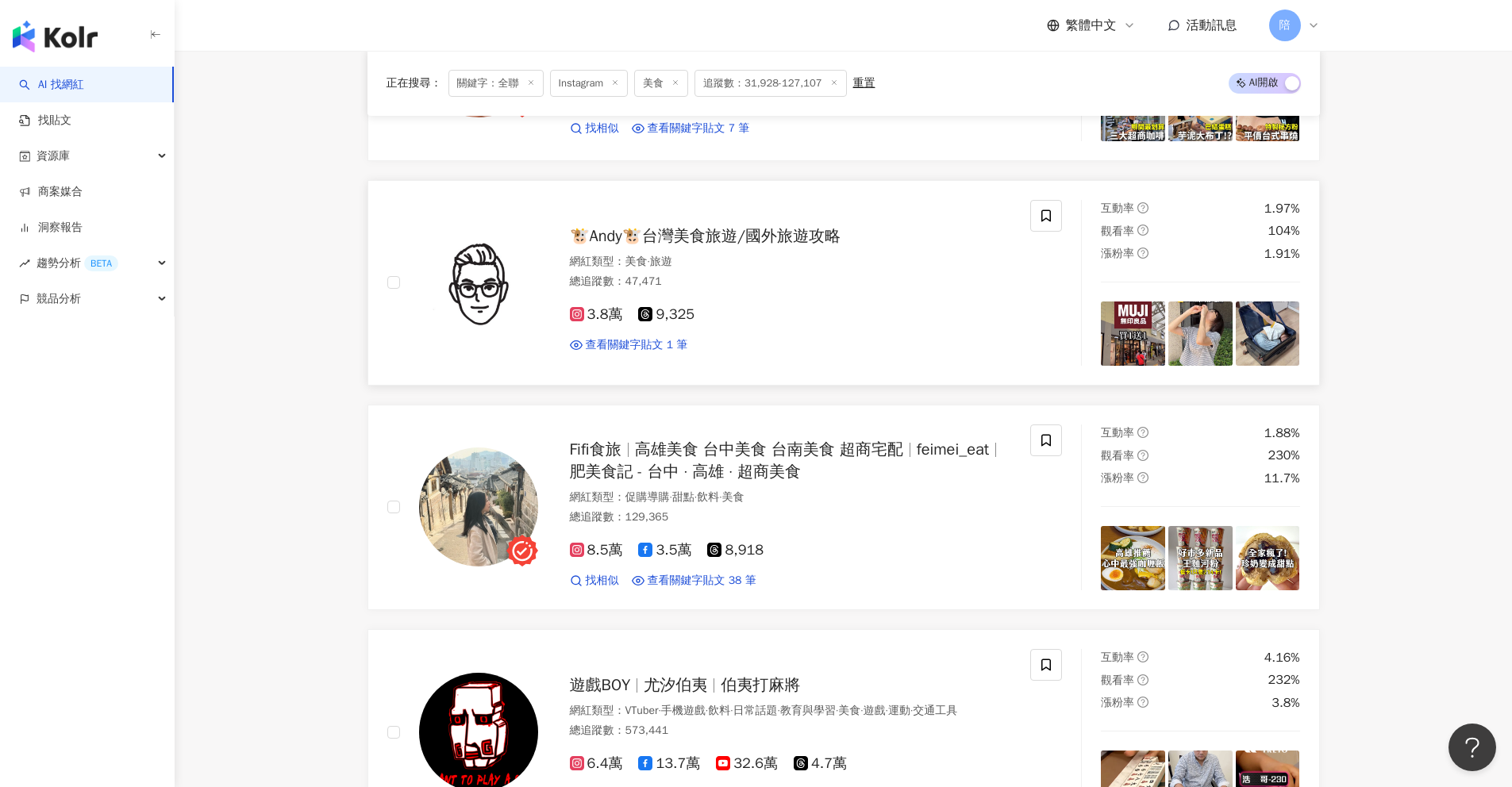 click on "🐮Andy🐮台灣美食旅遊/國外旅遊攻略" at bounding box center [706, 236] 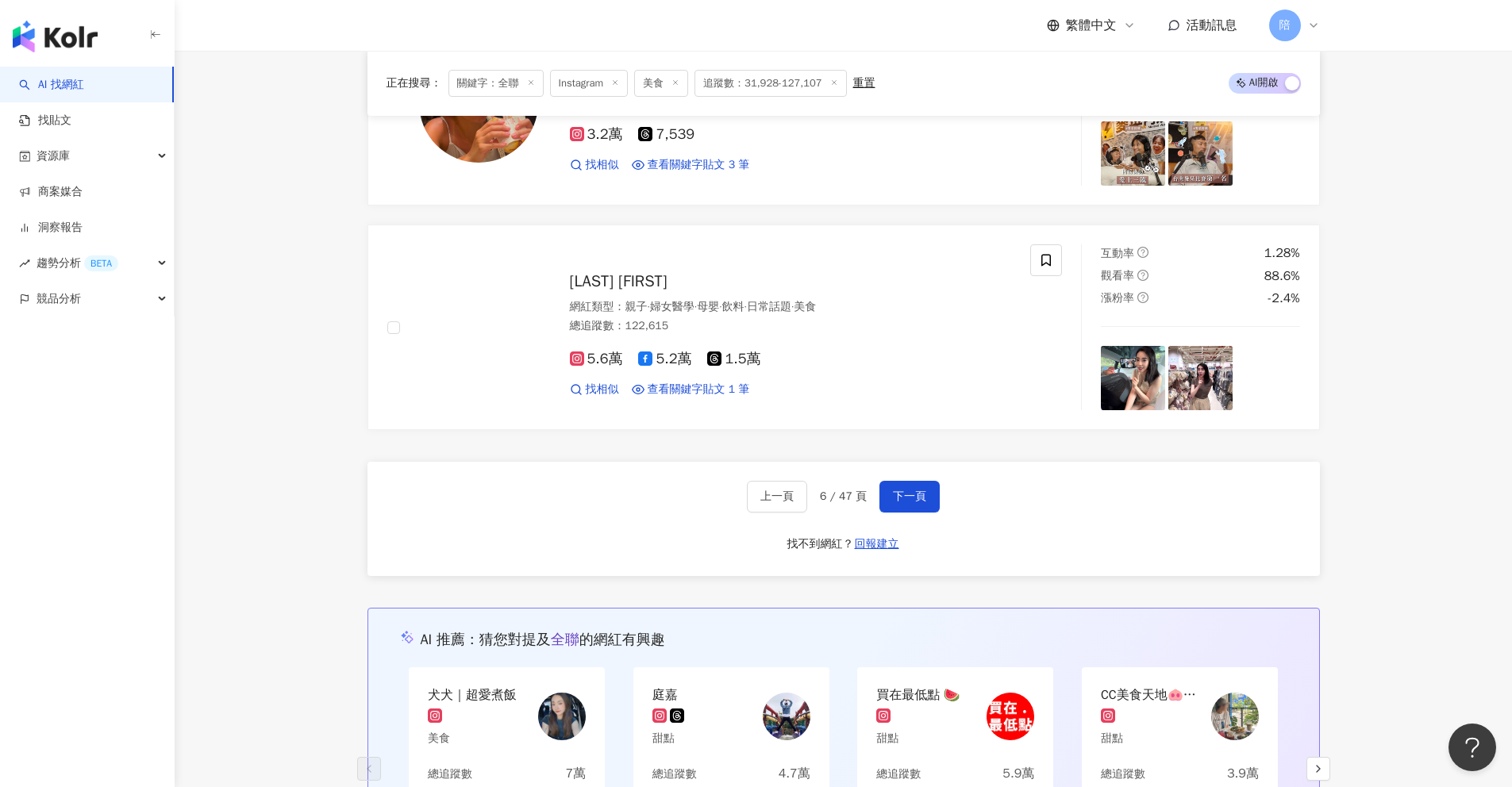 scroll, scrollTop: 2914, scrollLeft: 0, axis: vertical 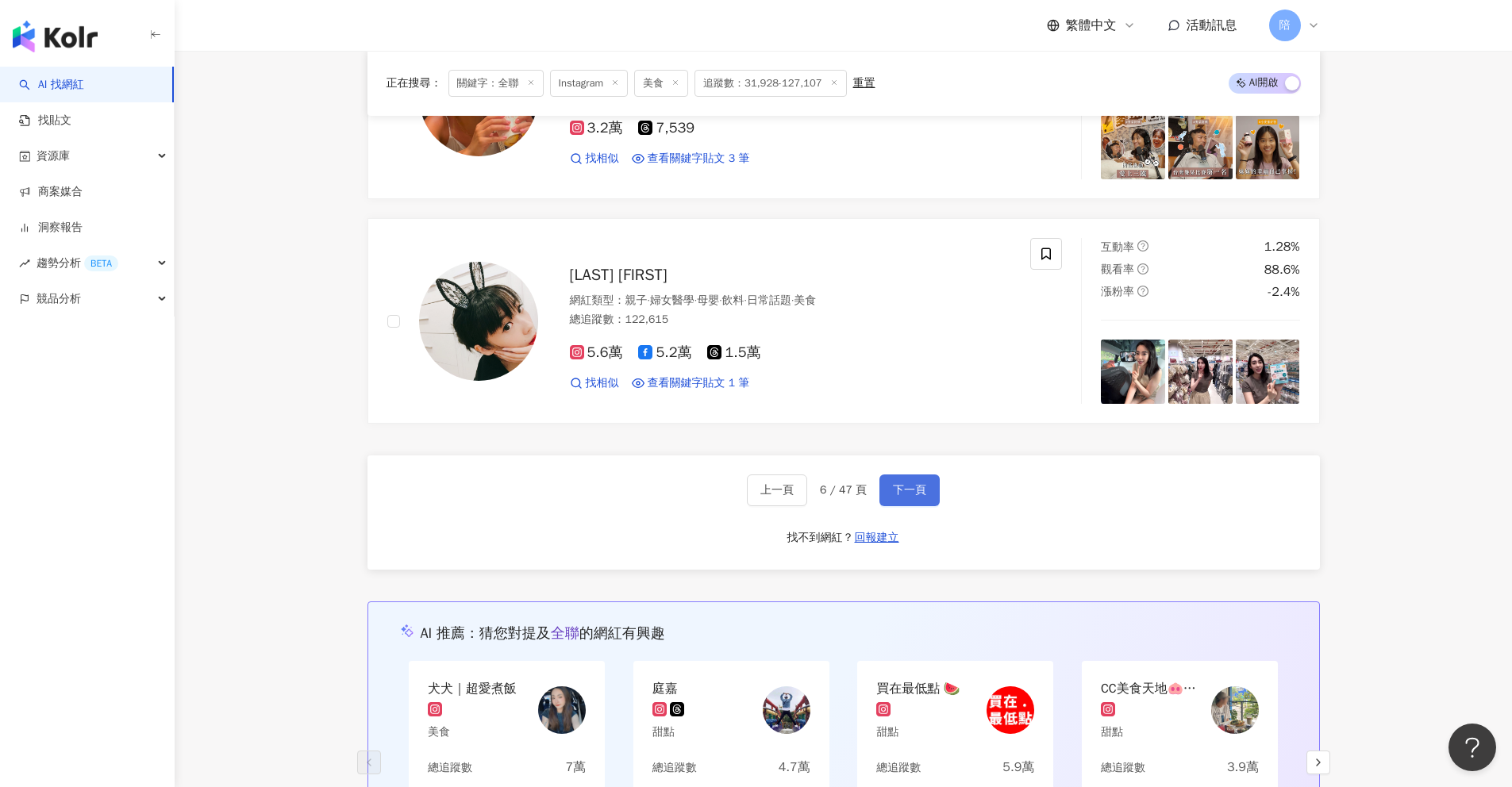 click on "下一頁" at bounding box center (910, 490) 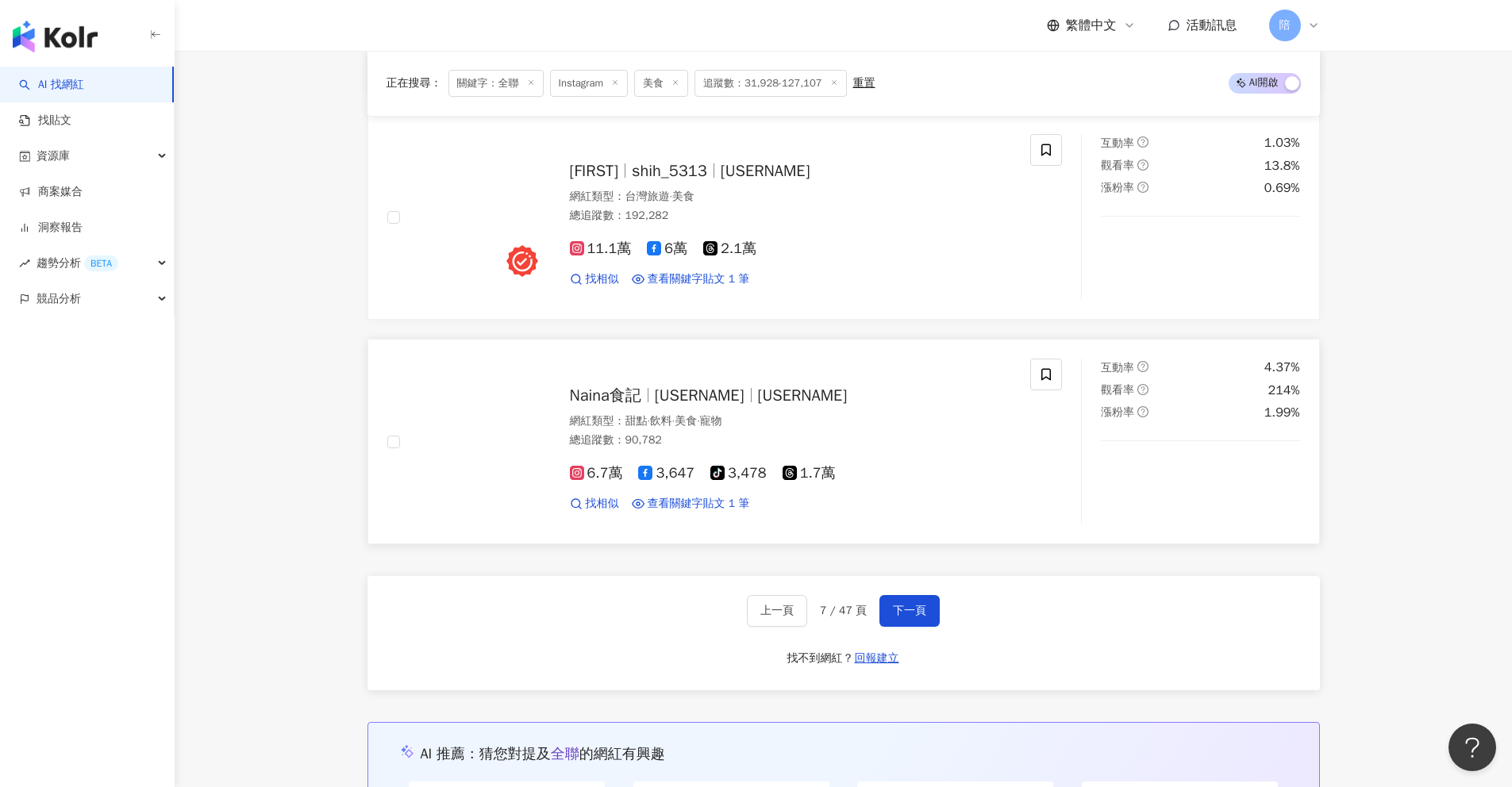 scroll, scrollTop: 2795, scrollLeft: 0, axis: vertical 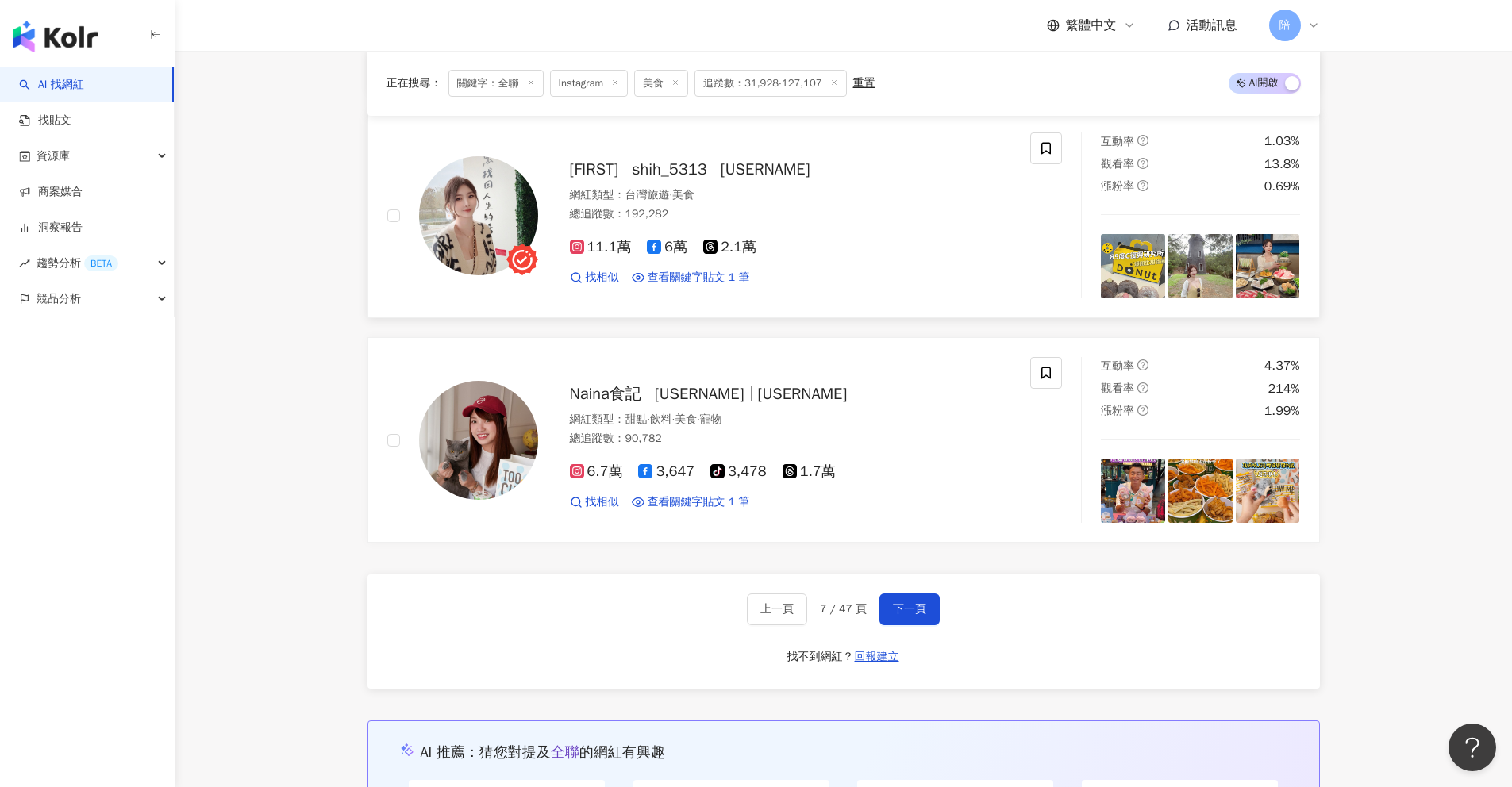 click on "shih_5313" at bounding box center [669, 169] 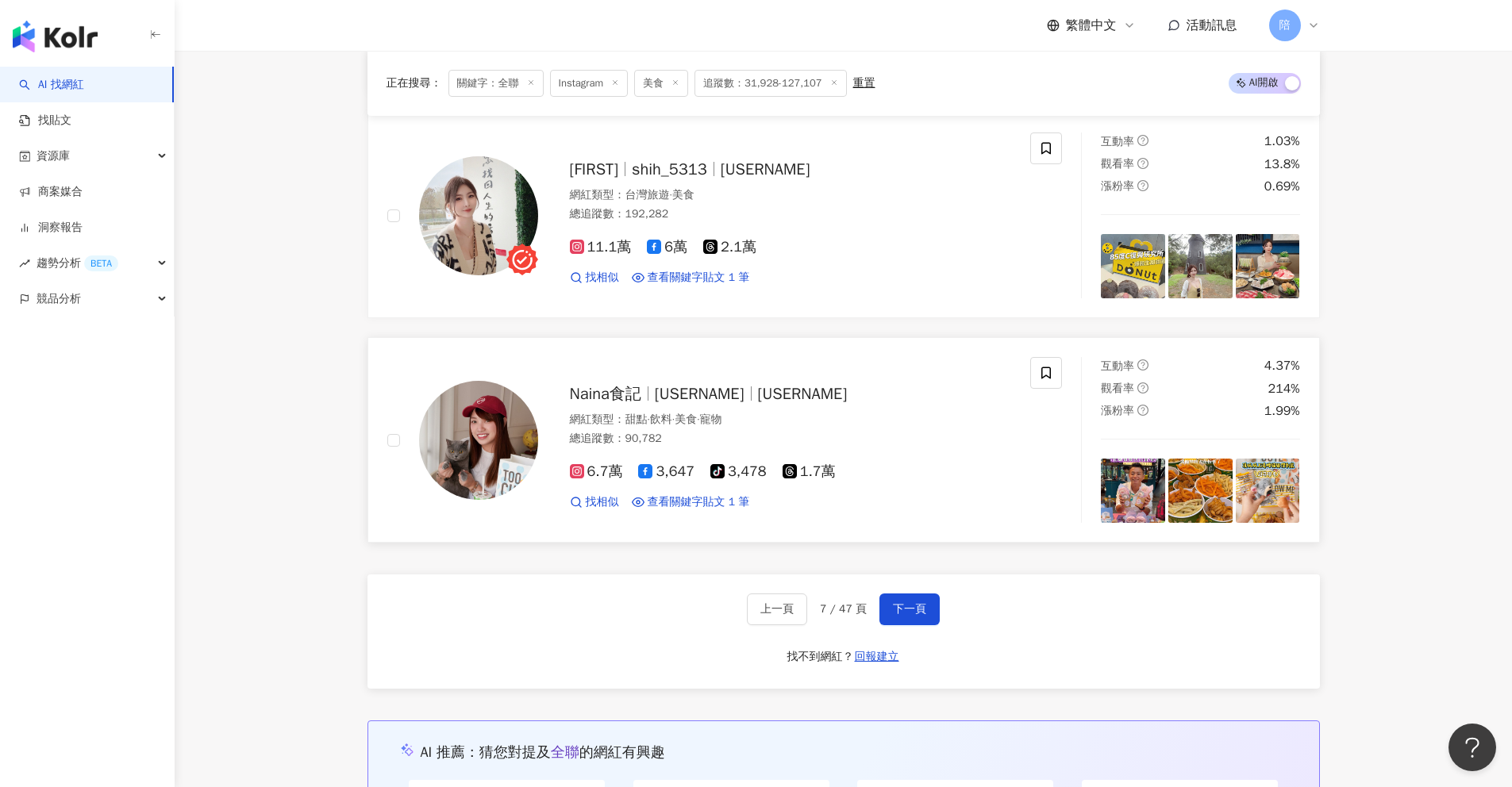 scroll, scrollTop: 2938, scrollLeft: 0, axis: vertical 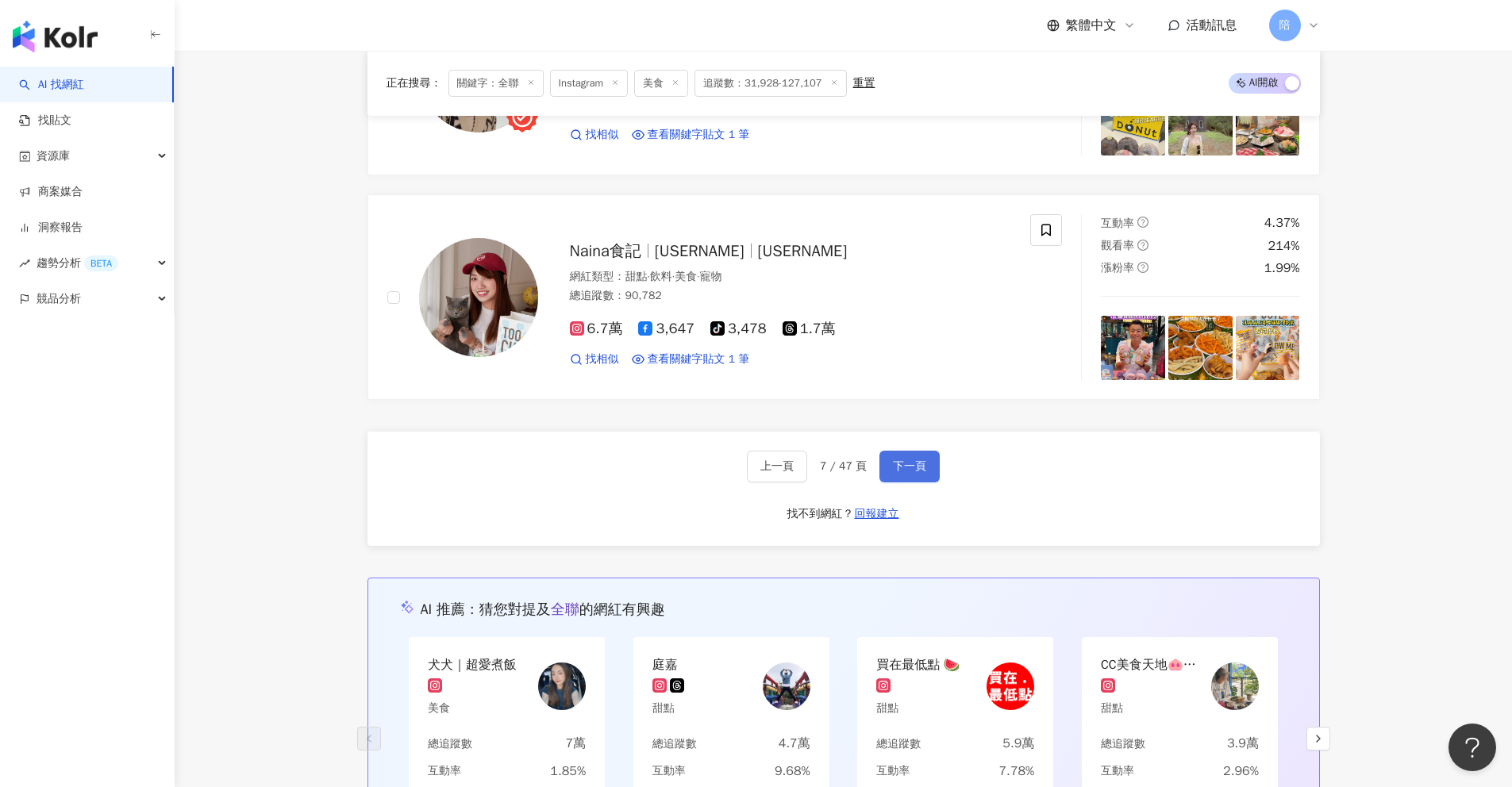 click on "下一頁" at bounding box center (910, 466) 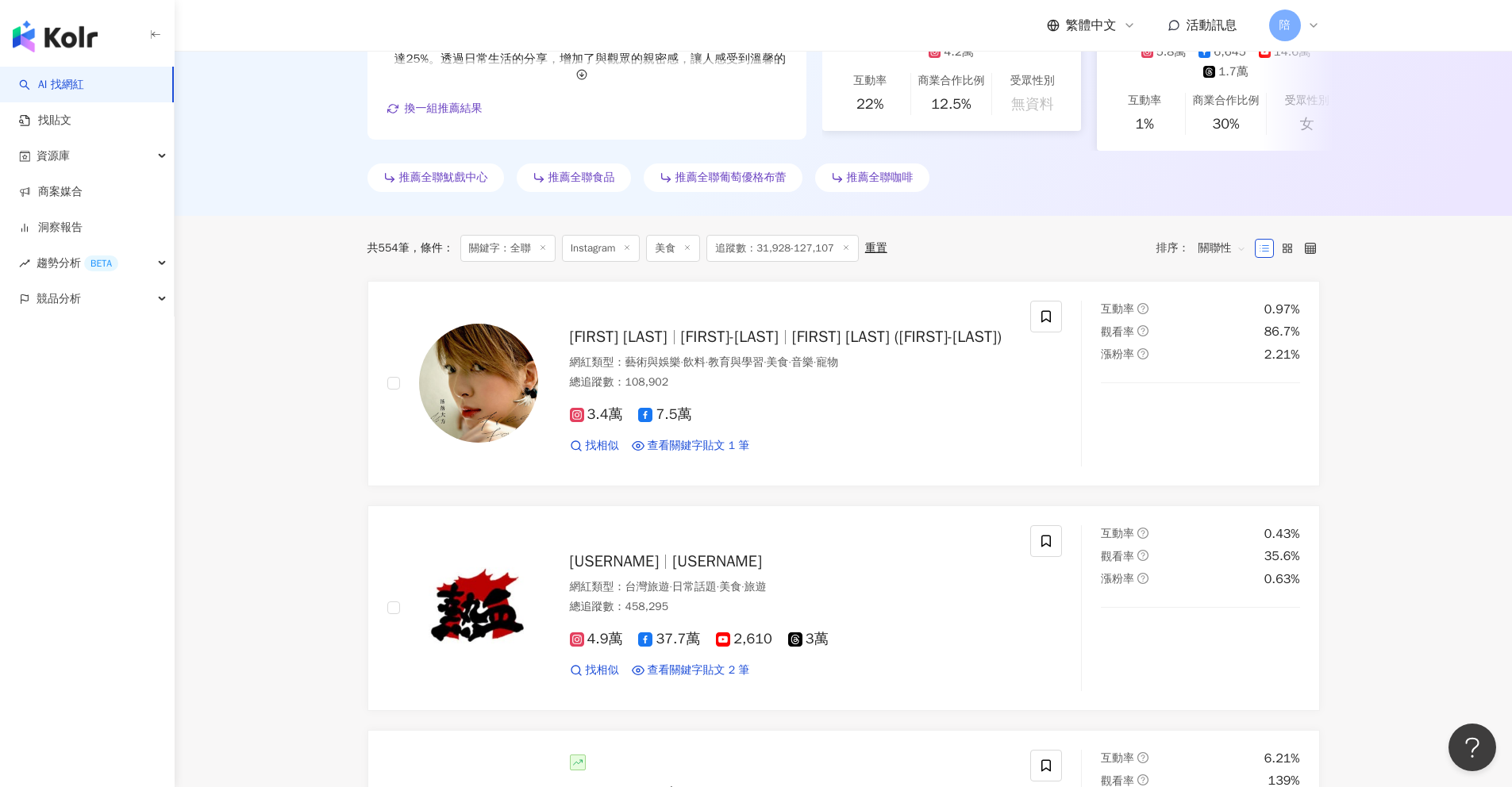 scroll, scrollTop: 679, scrollLeft: 0, axis: vertical 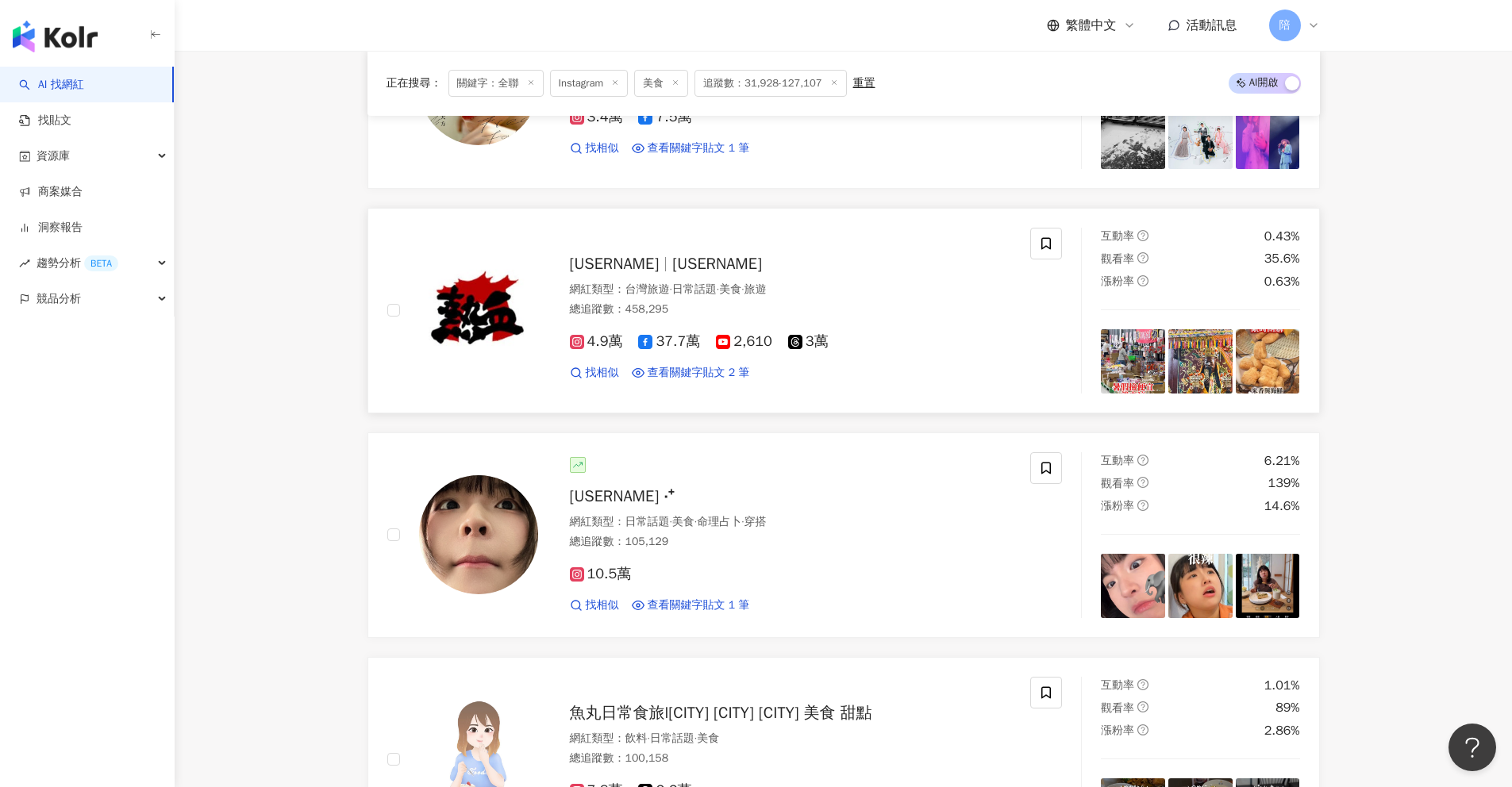 click on "熱血玩台南" at bounding box center (614, 263) 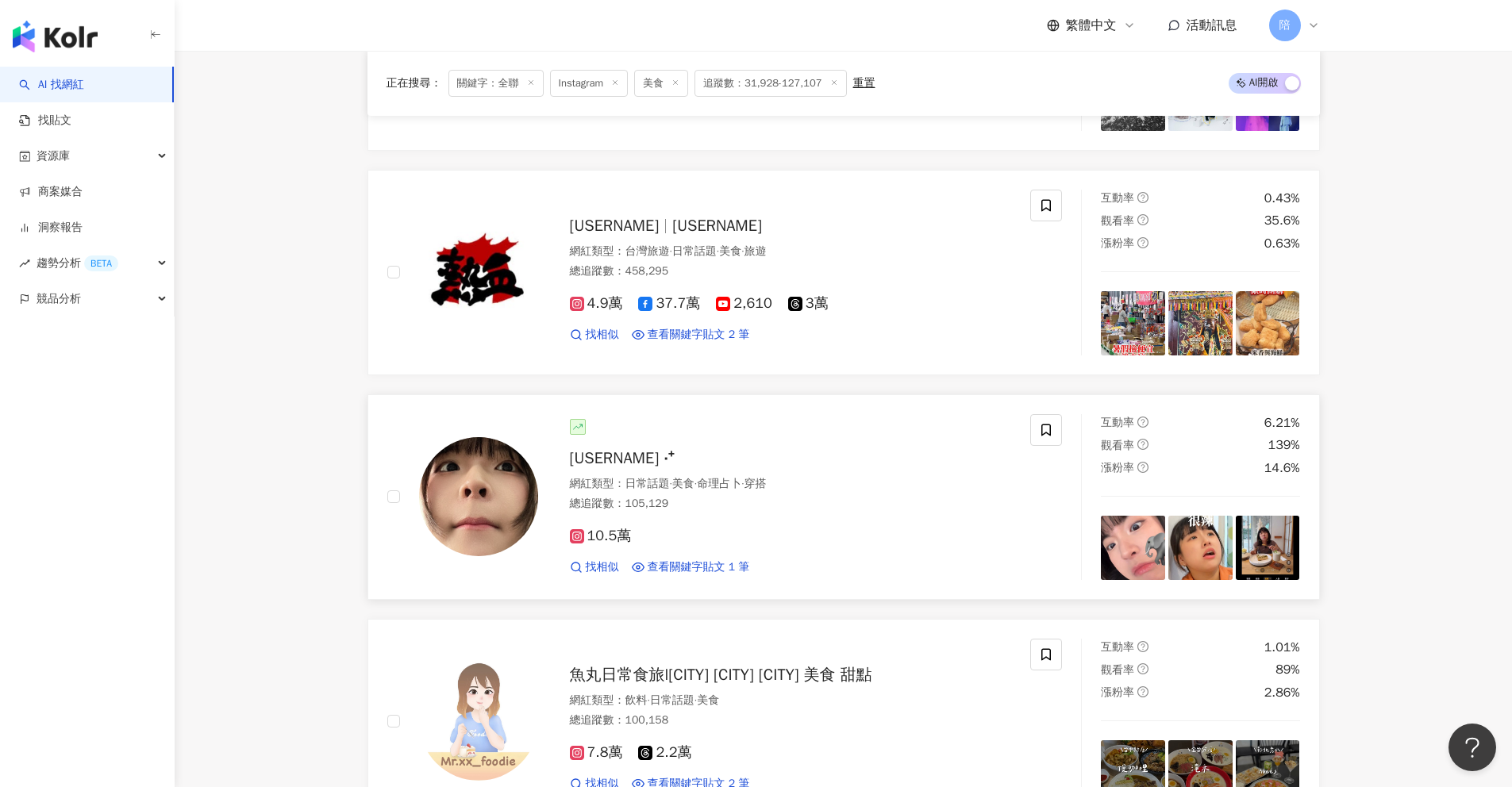 scroll, scrollTop: 836, scrollLeft: 0, axis: vertical 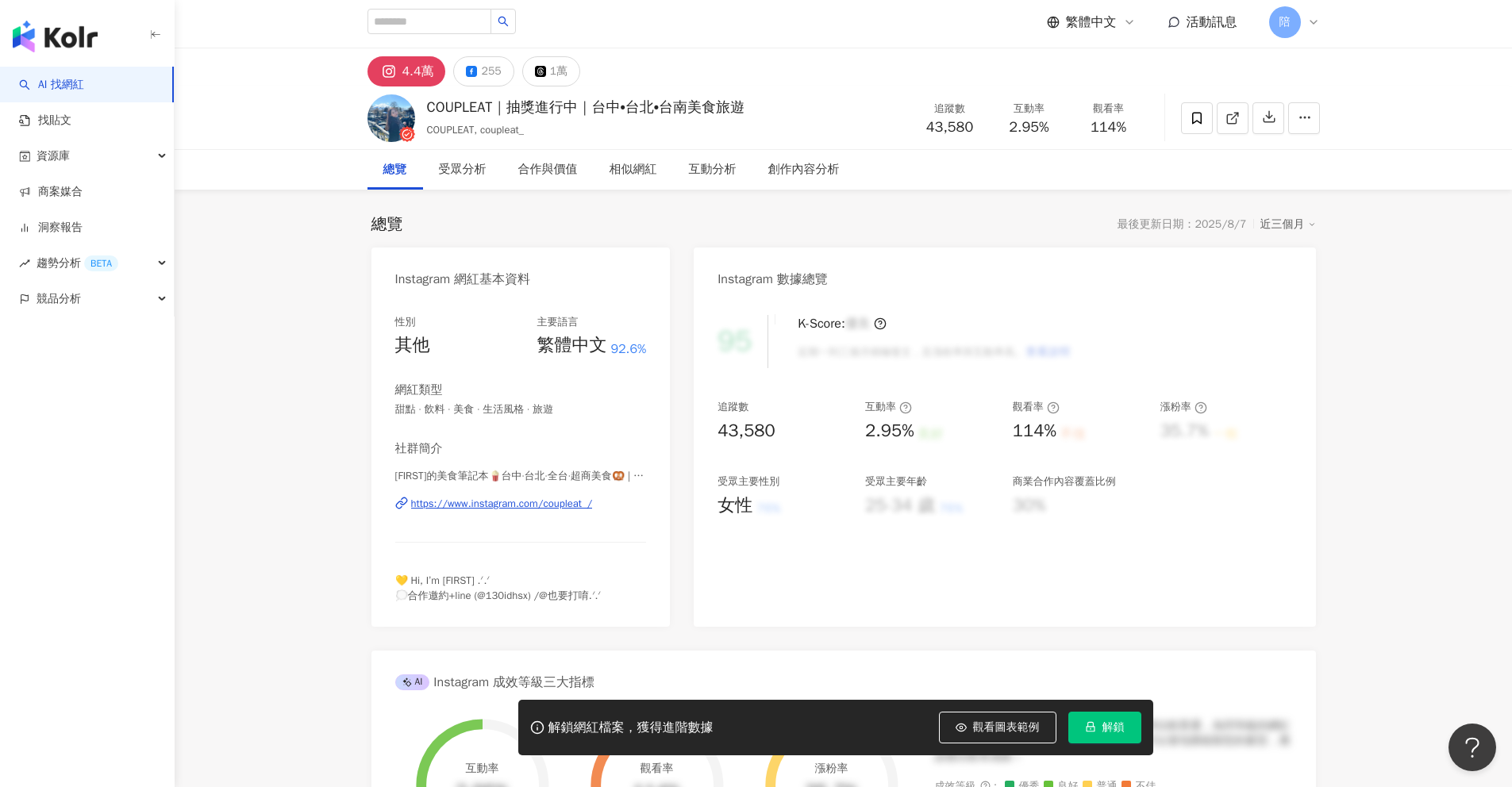 drag, startPoint x: 518, startPoint y: 501, endPoint x: 567, endPoint y: 494, distance: 49.497475 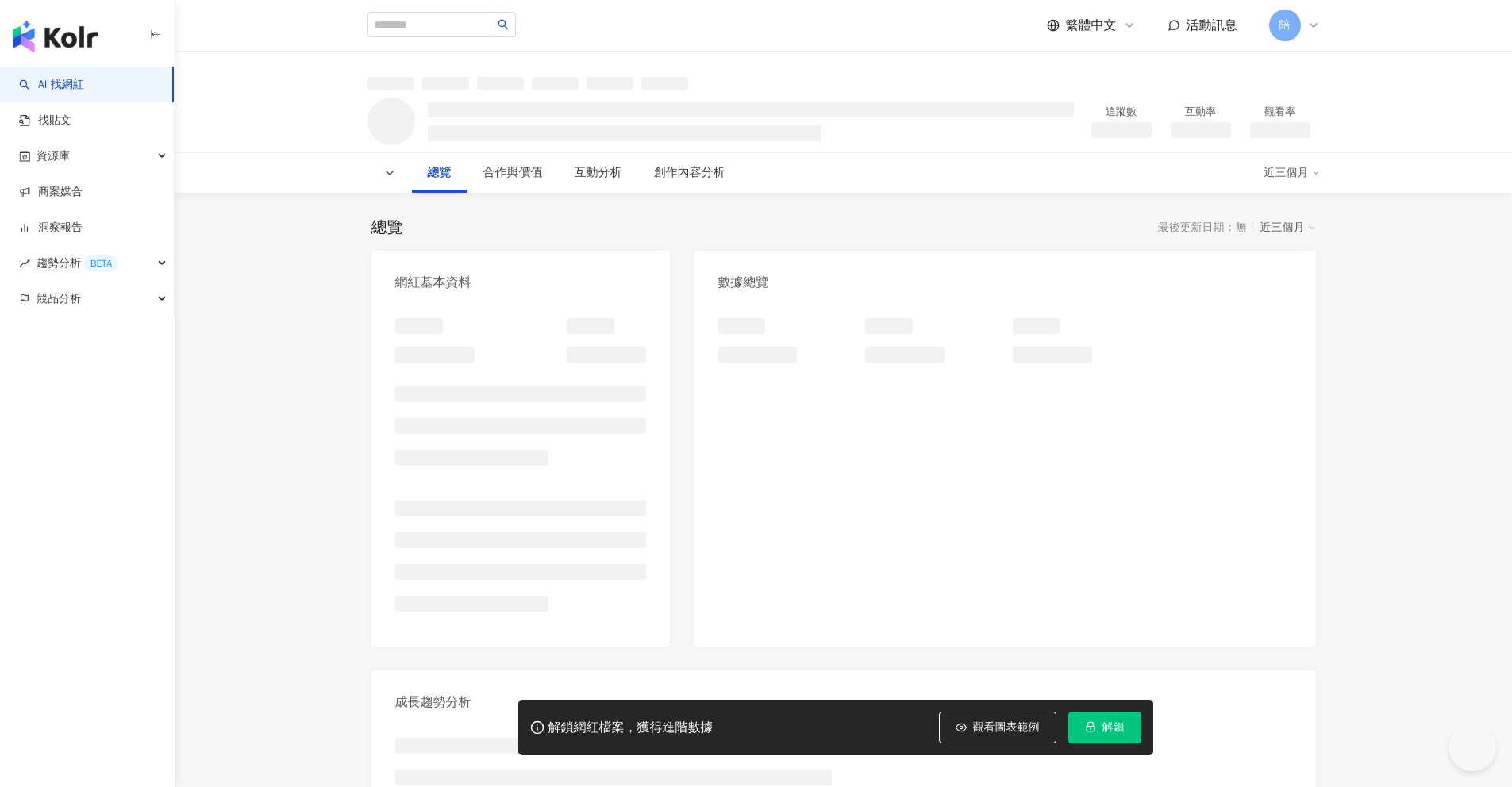 scroll, scrollTop: 0, scrollLeft: 0, axis: both 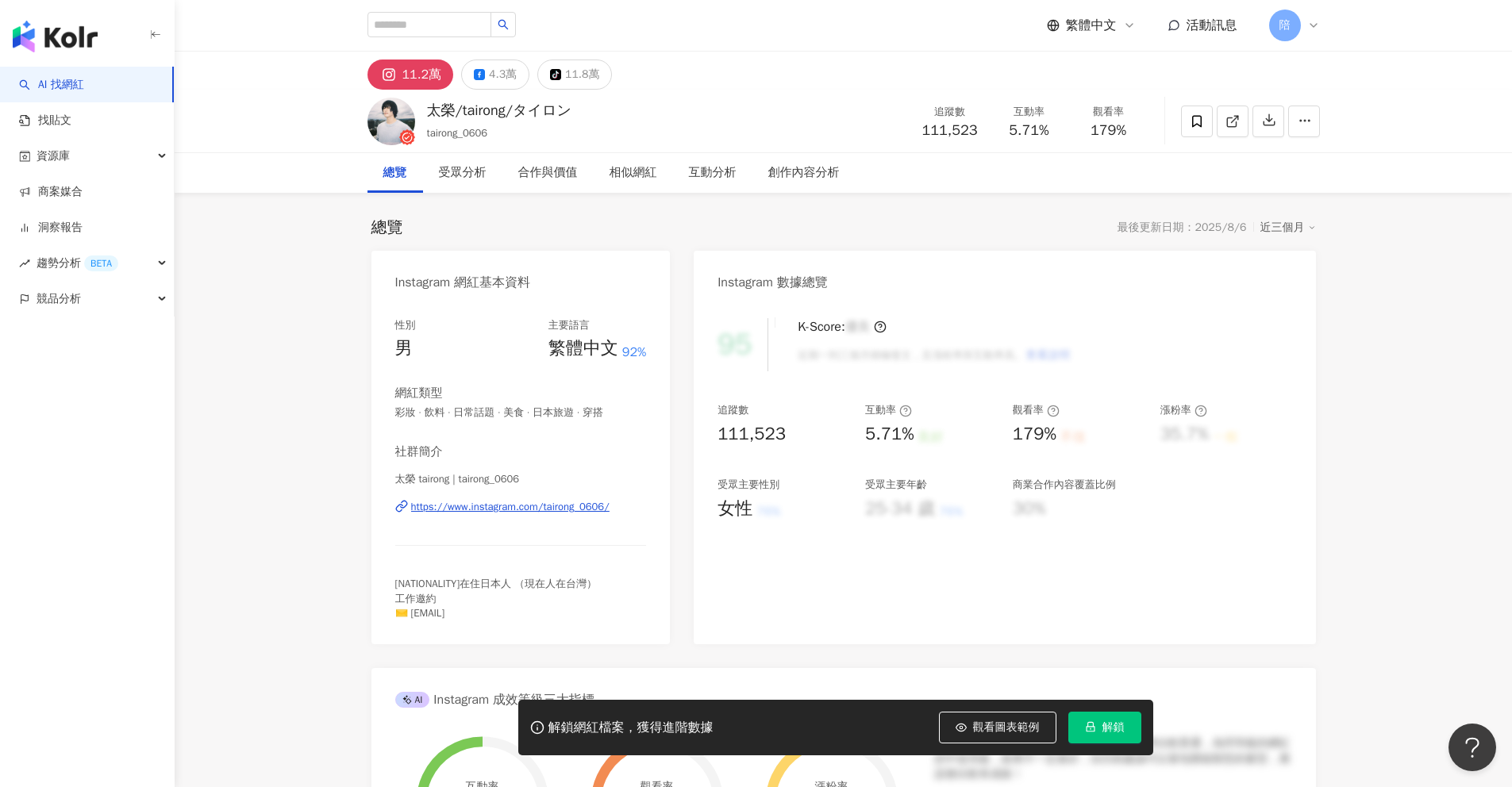 click on "https://www.instagram.com/tairong_0606/" at bounding box center (510, 507) 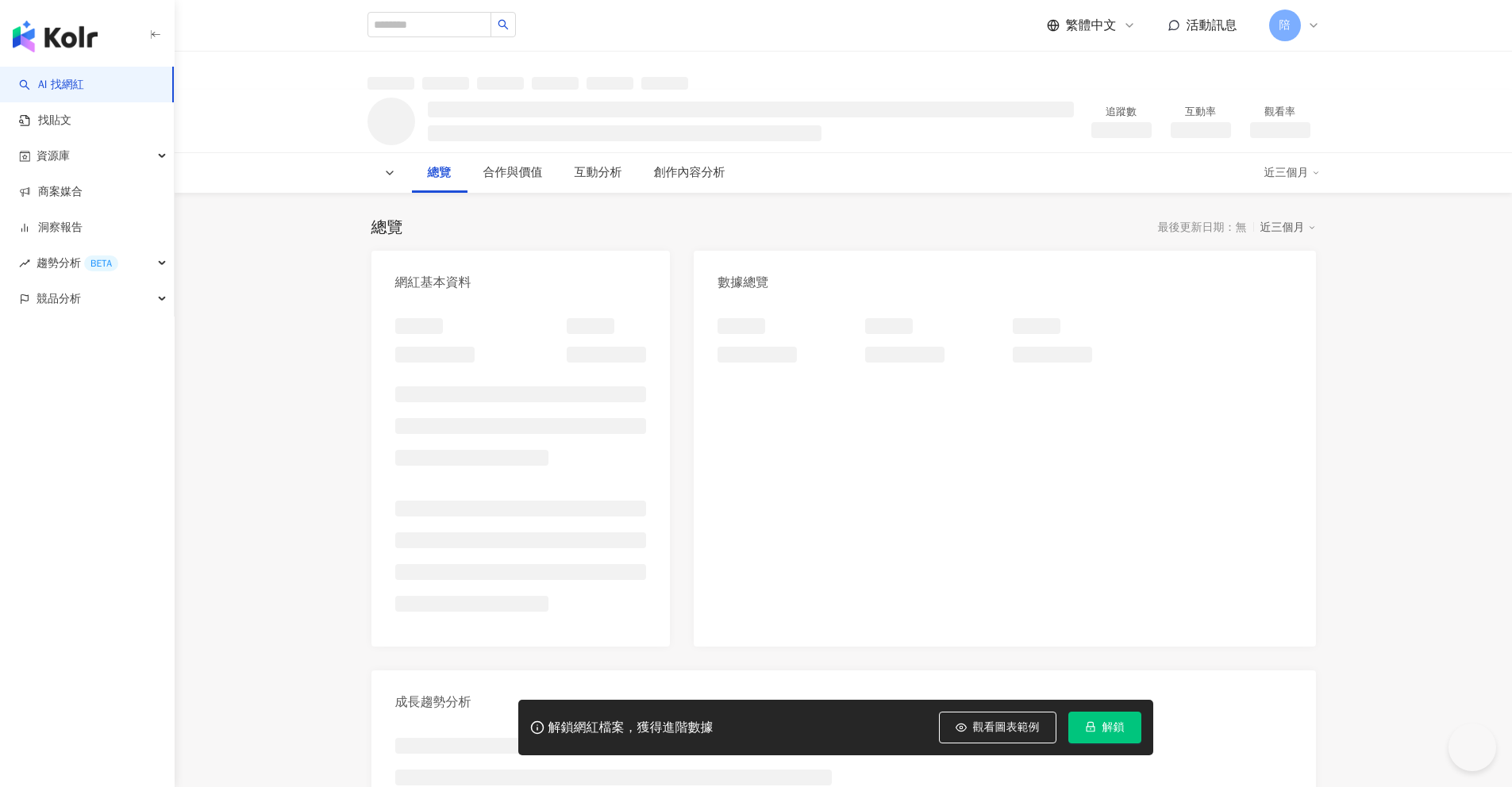 scroll, scrollTop: 0, scrollLeft: 0, axis: both 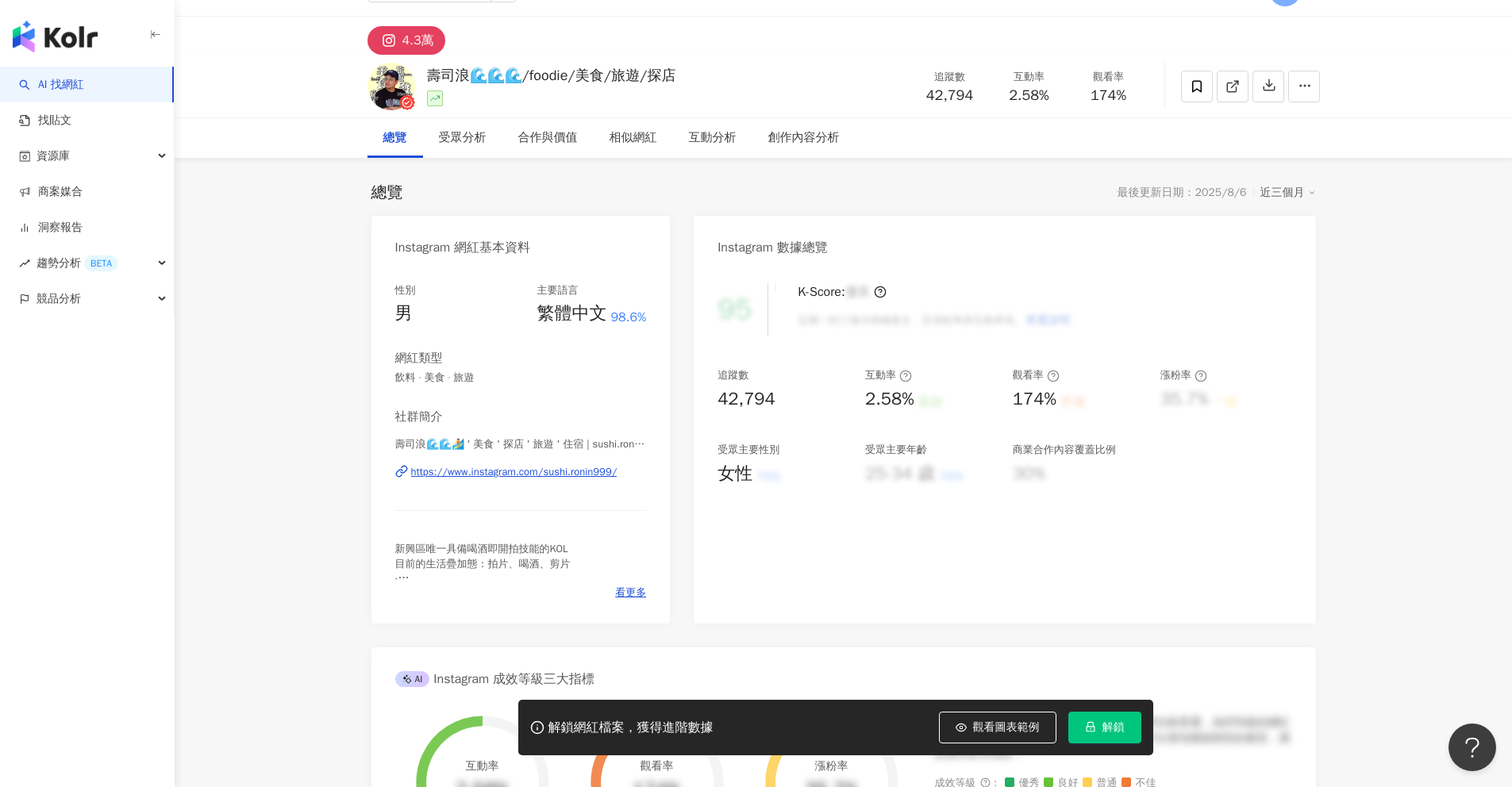 click on "https://www.instagram.com/sushi.ronin999/" at bounding box center (514, 472) 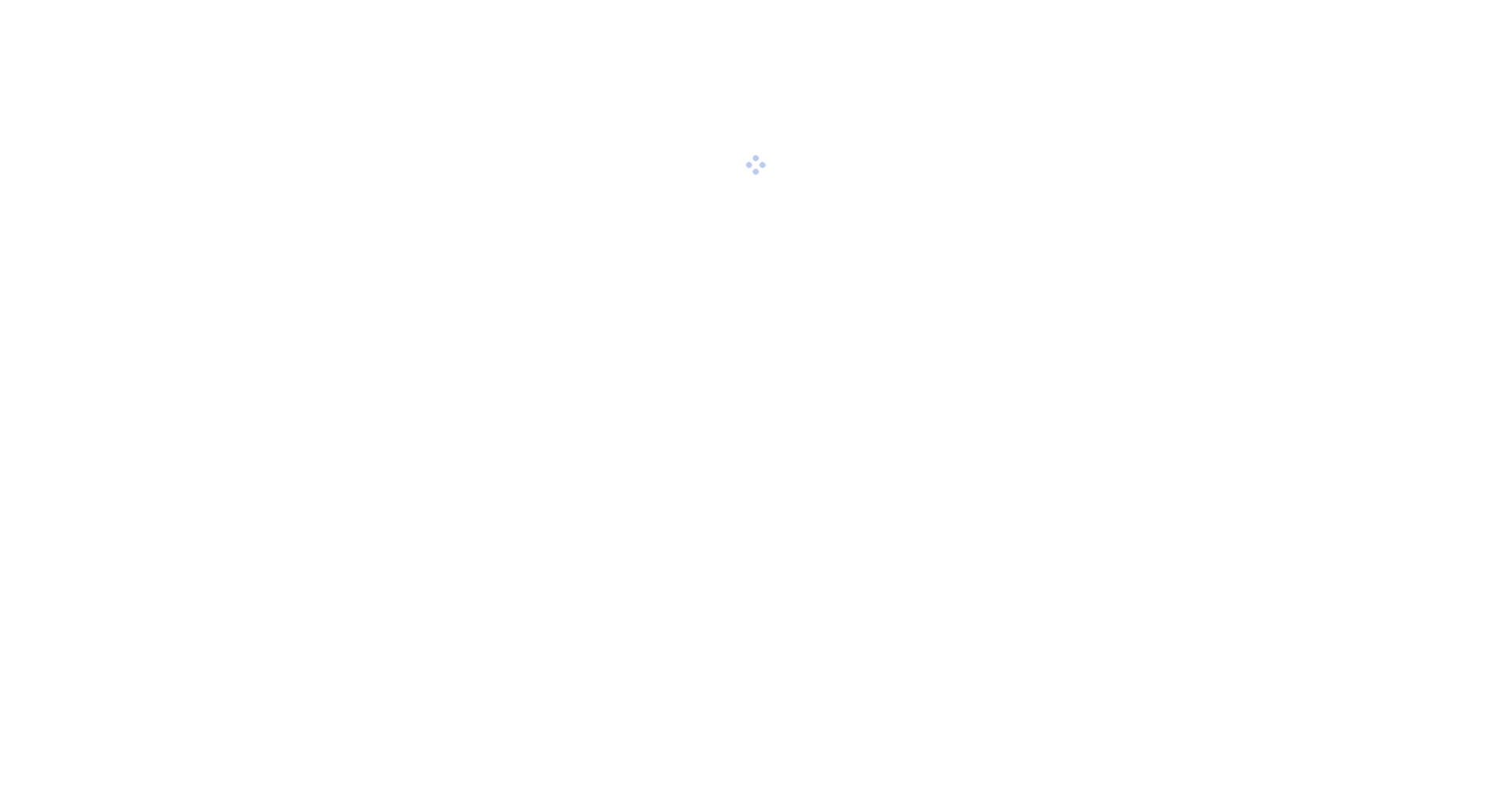 scroll, scrollTop: 0, scrollLeft: 0, axis: both 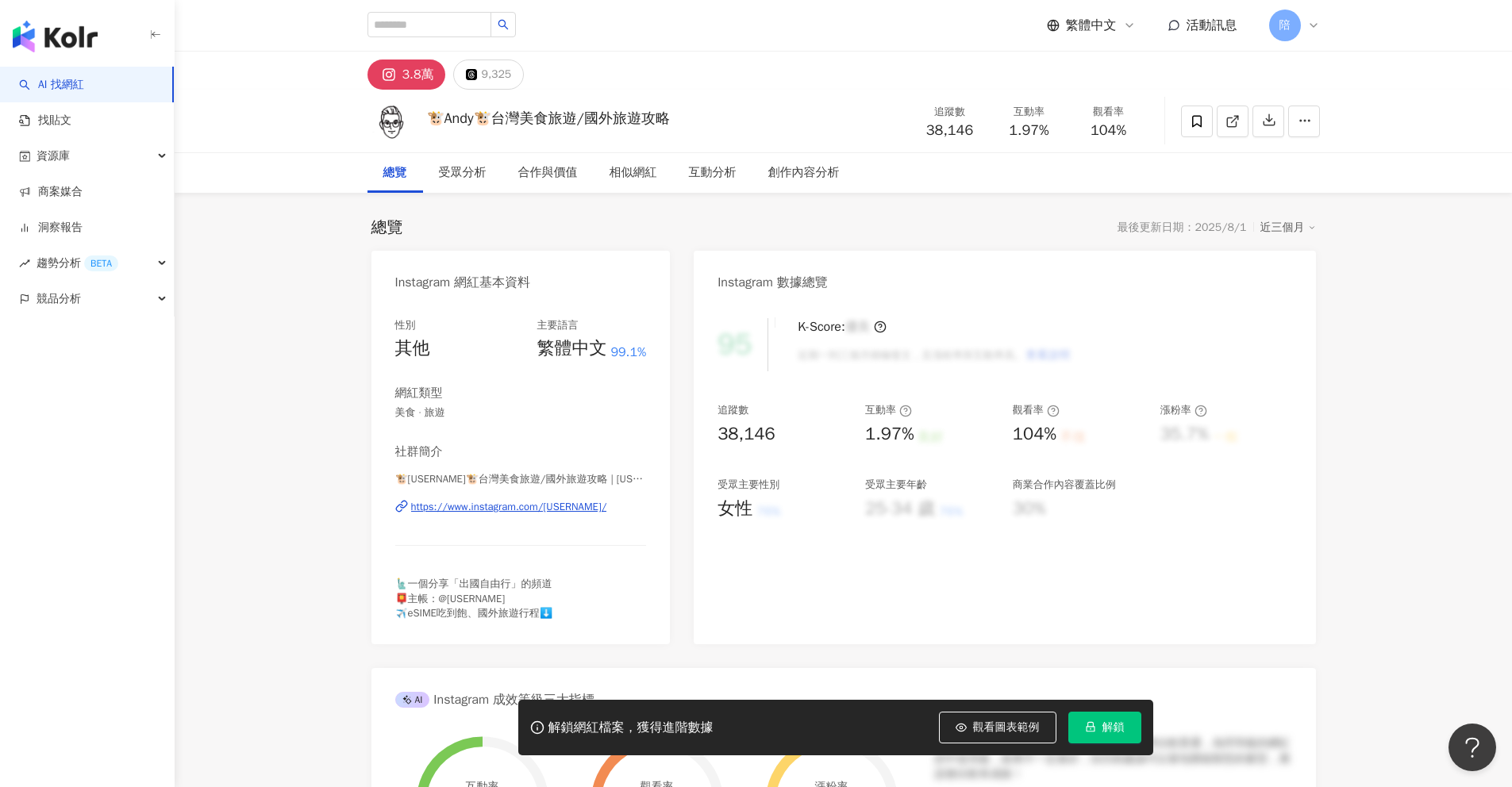 click on "https://www.instagram.com/2a_andylee/" at bounding box center (509, 507) 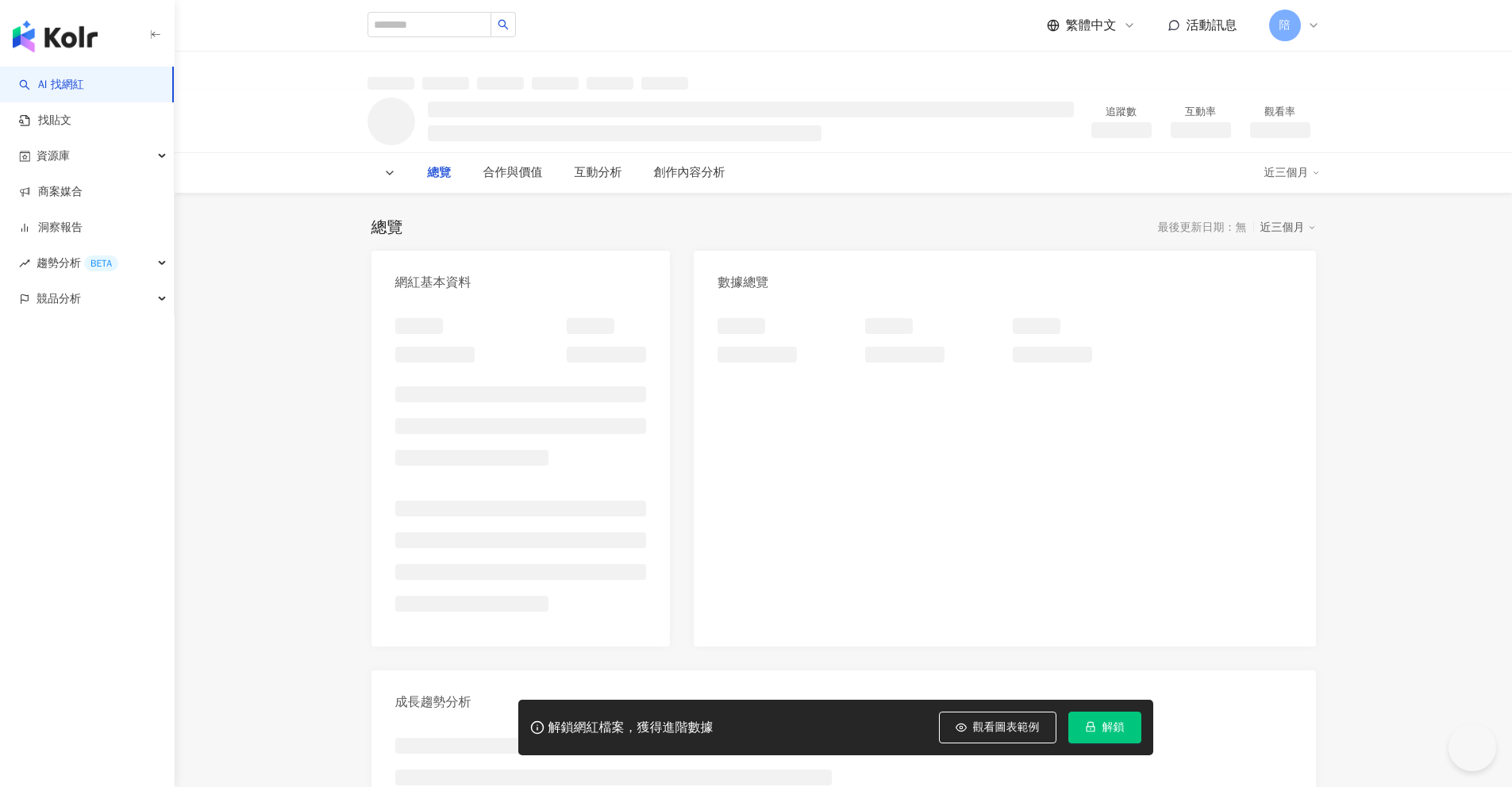scroll, scrollTop: 0, scrollLeft: 0, axis: both 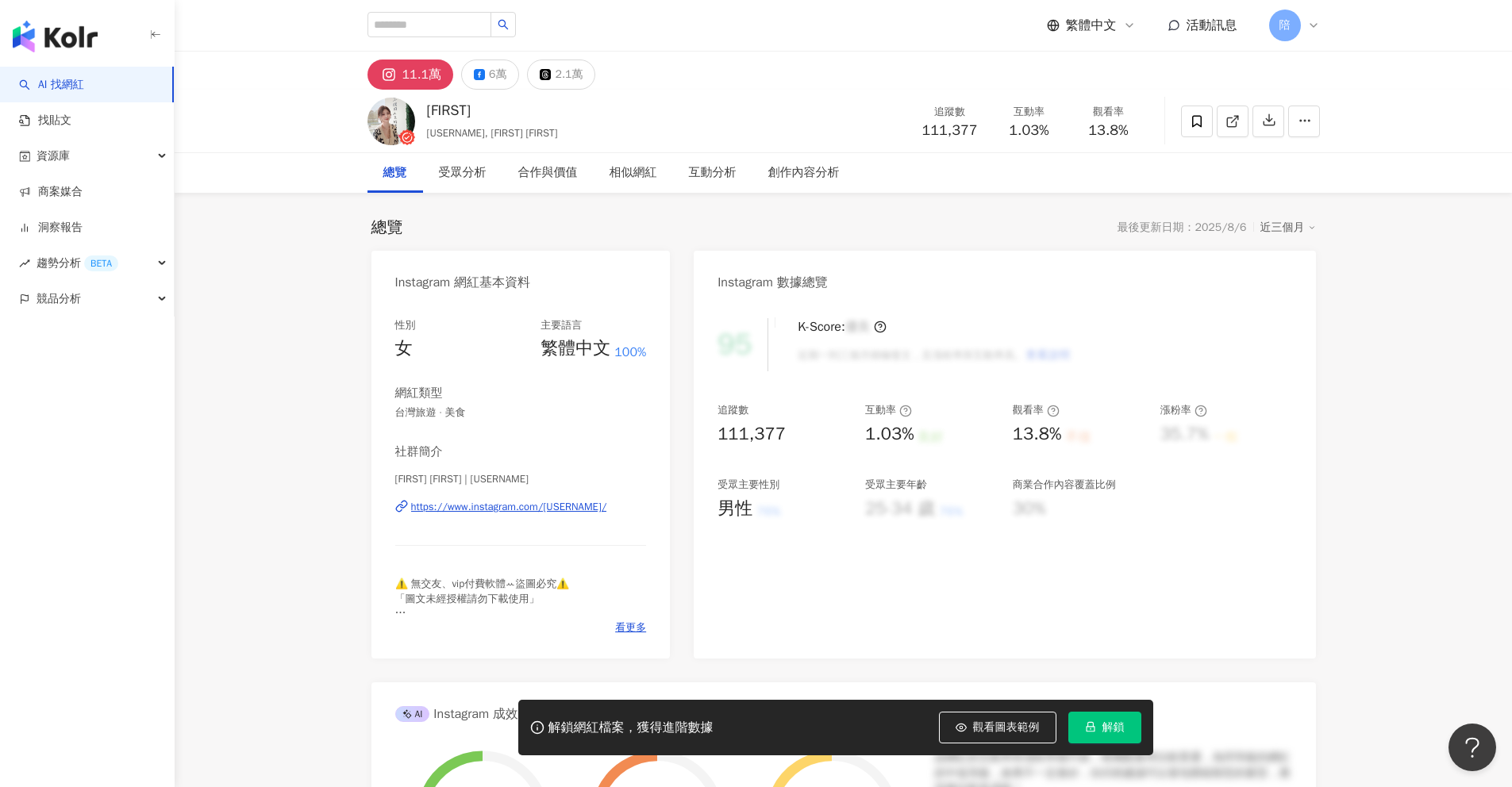 click on "https://www.instagram.com/shih_5313/" at bounding box center (509, 507) 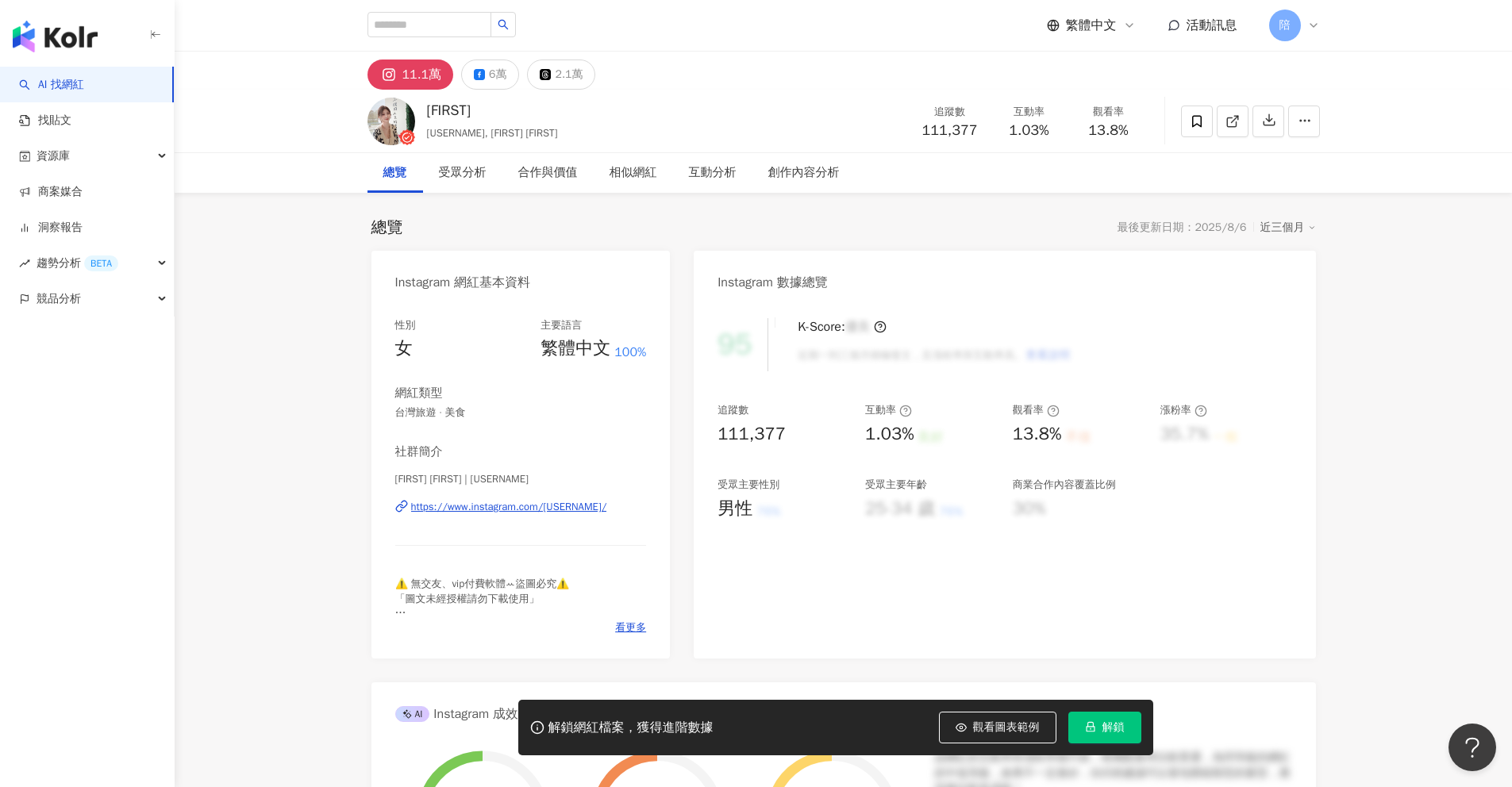 scroll, scrollTop: 58, scrollLeft: 0, axis: vertical 